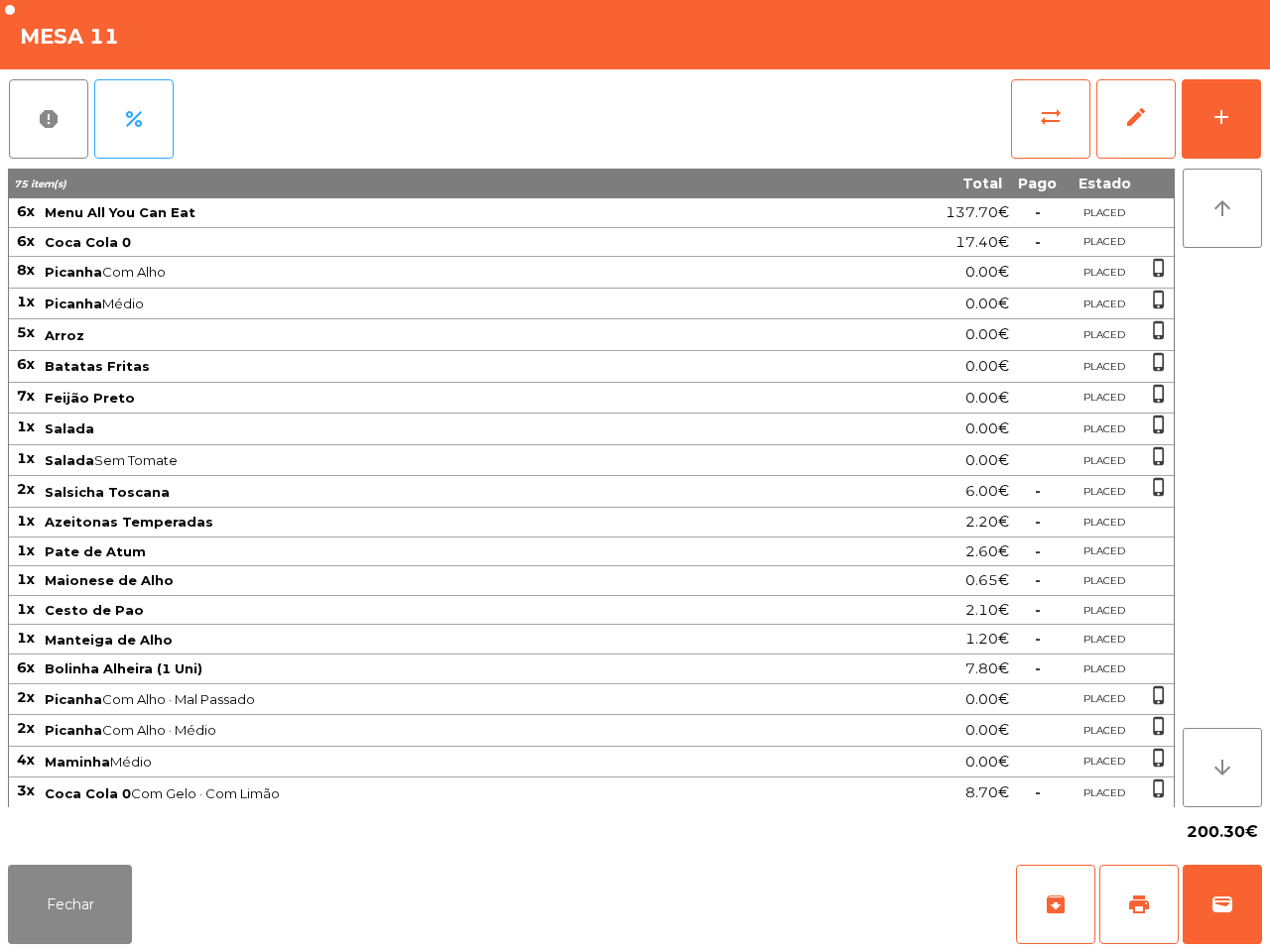scroll, scrollTop: 0, scrollLeft: 0, axis: both 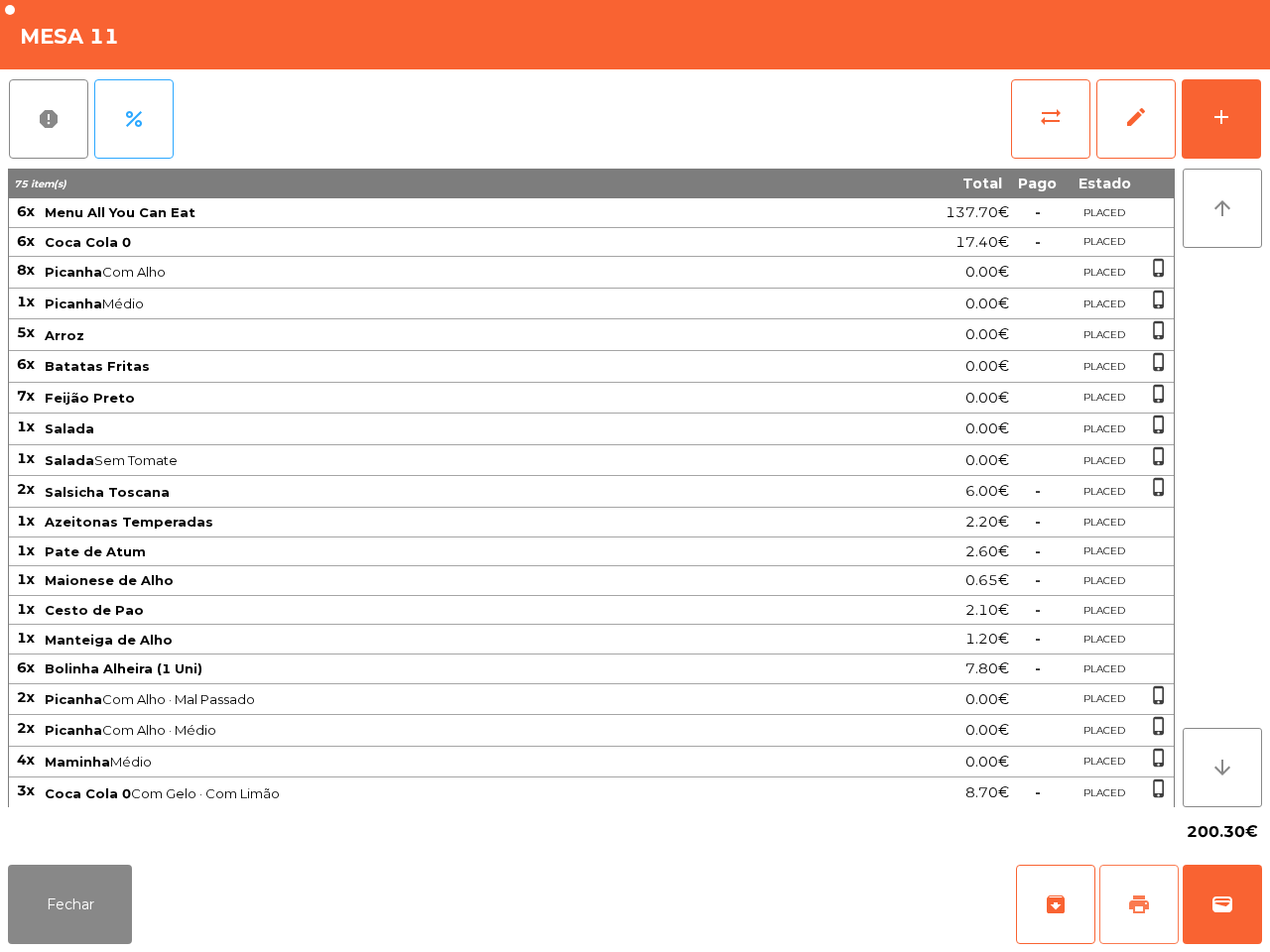 click on "print" 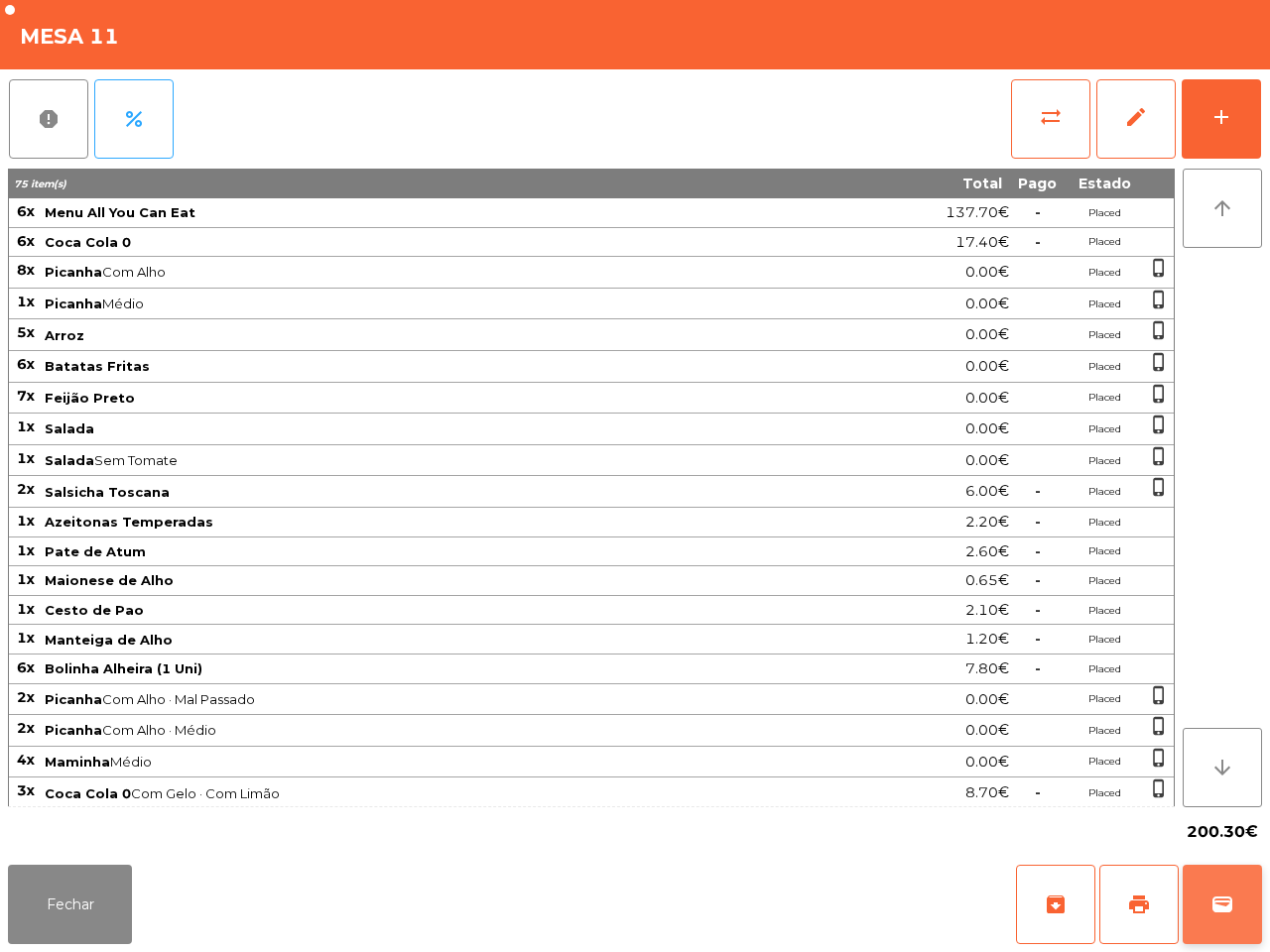 click on "wallet" 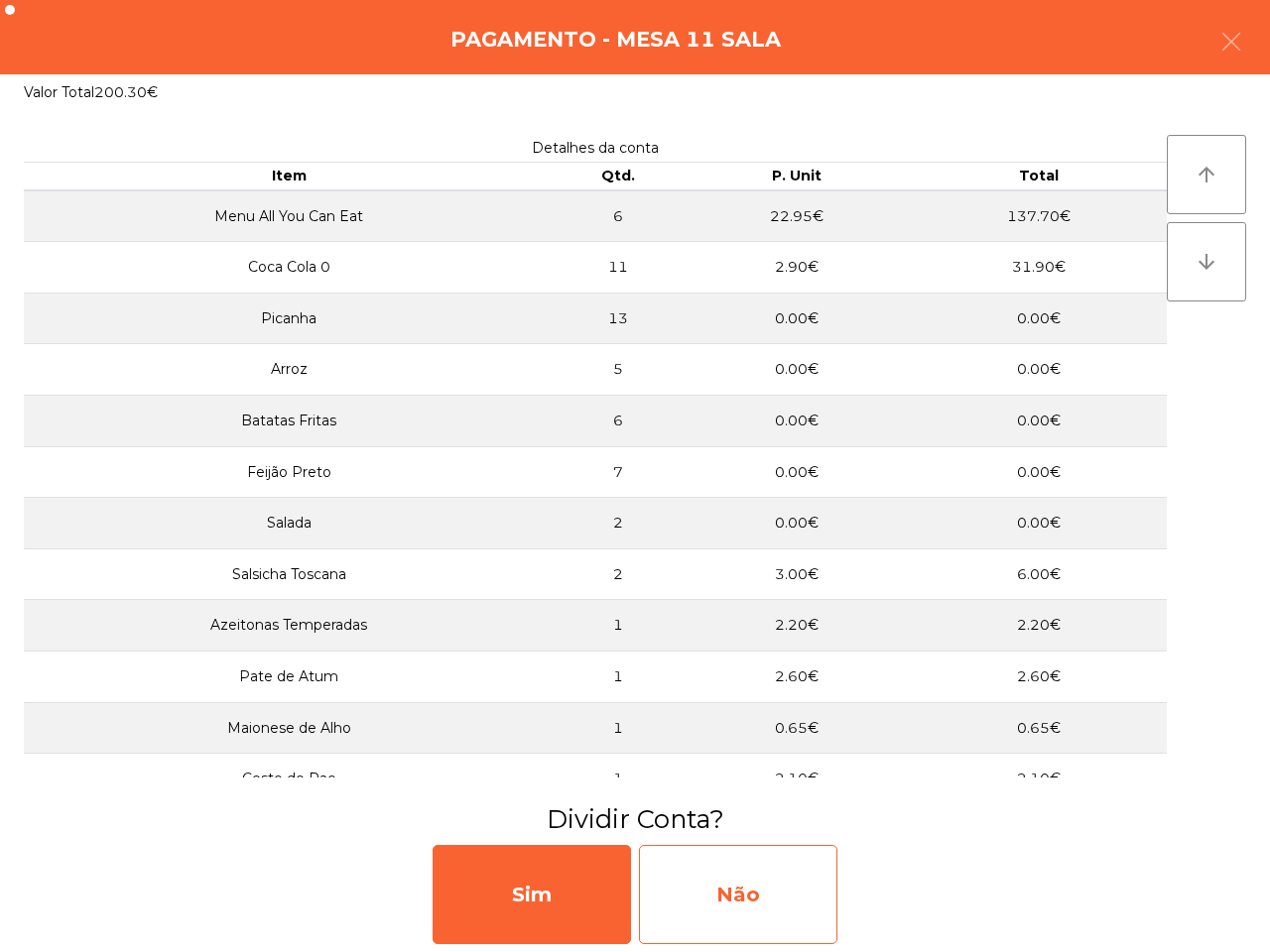 click on "Não" 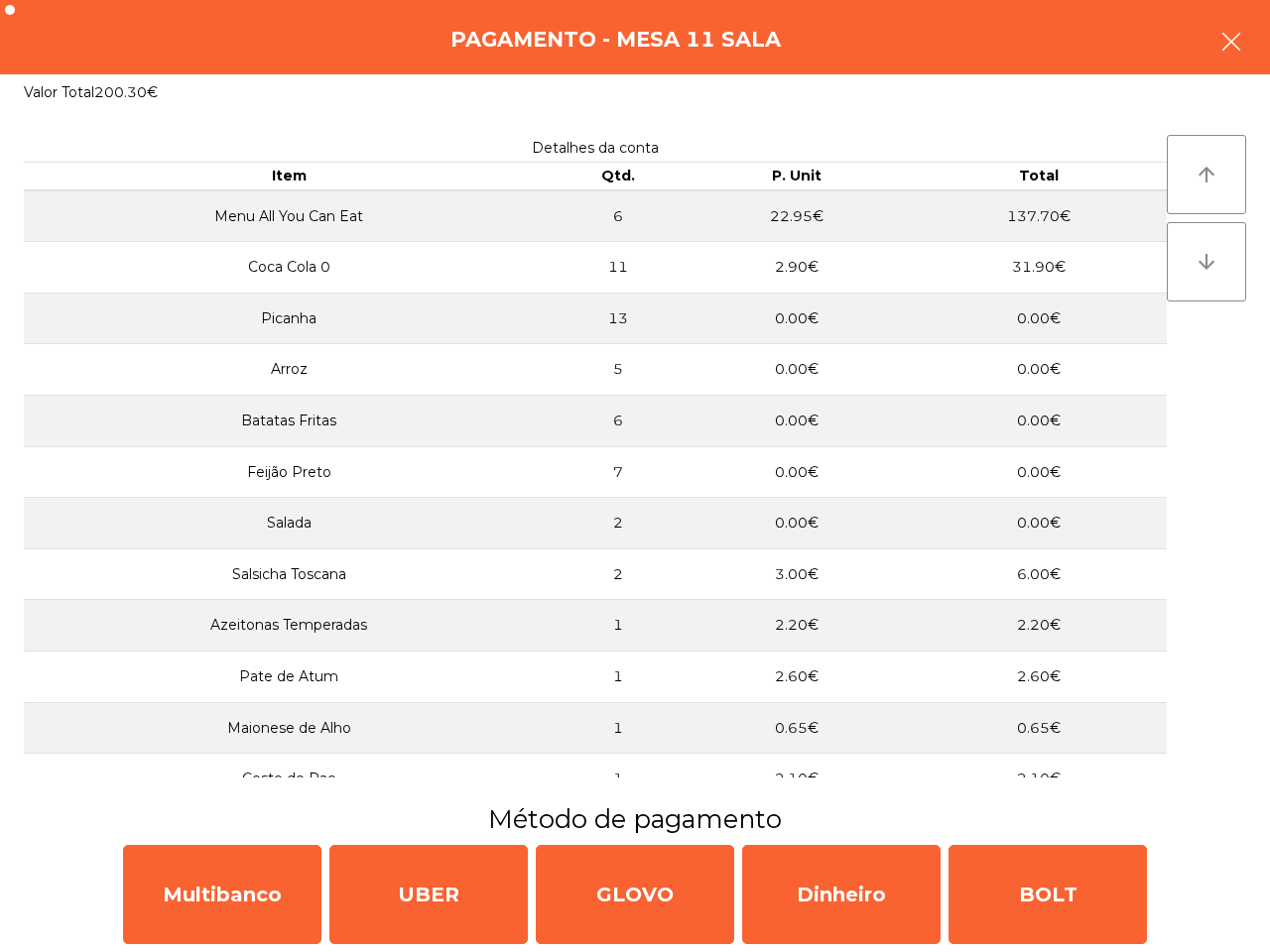 click 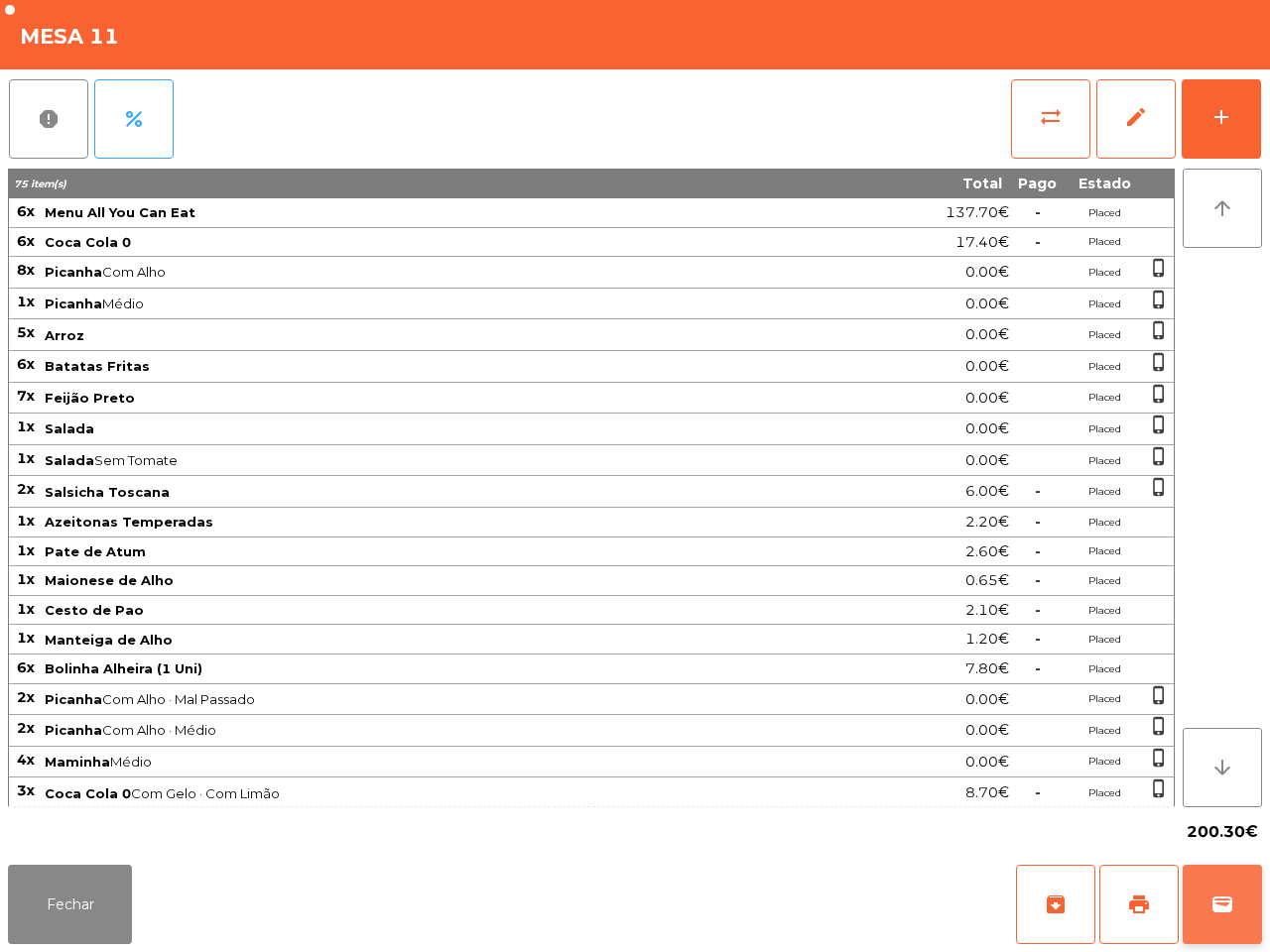 click on "wallet" 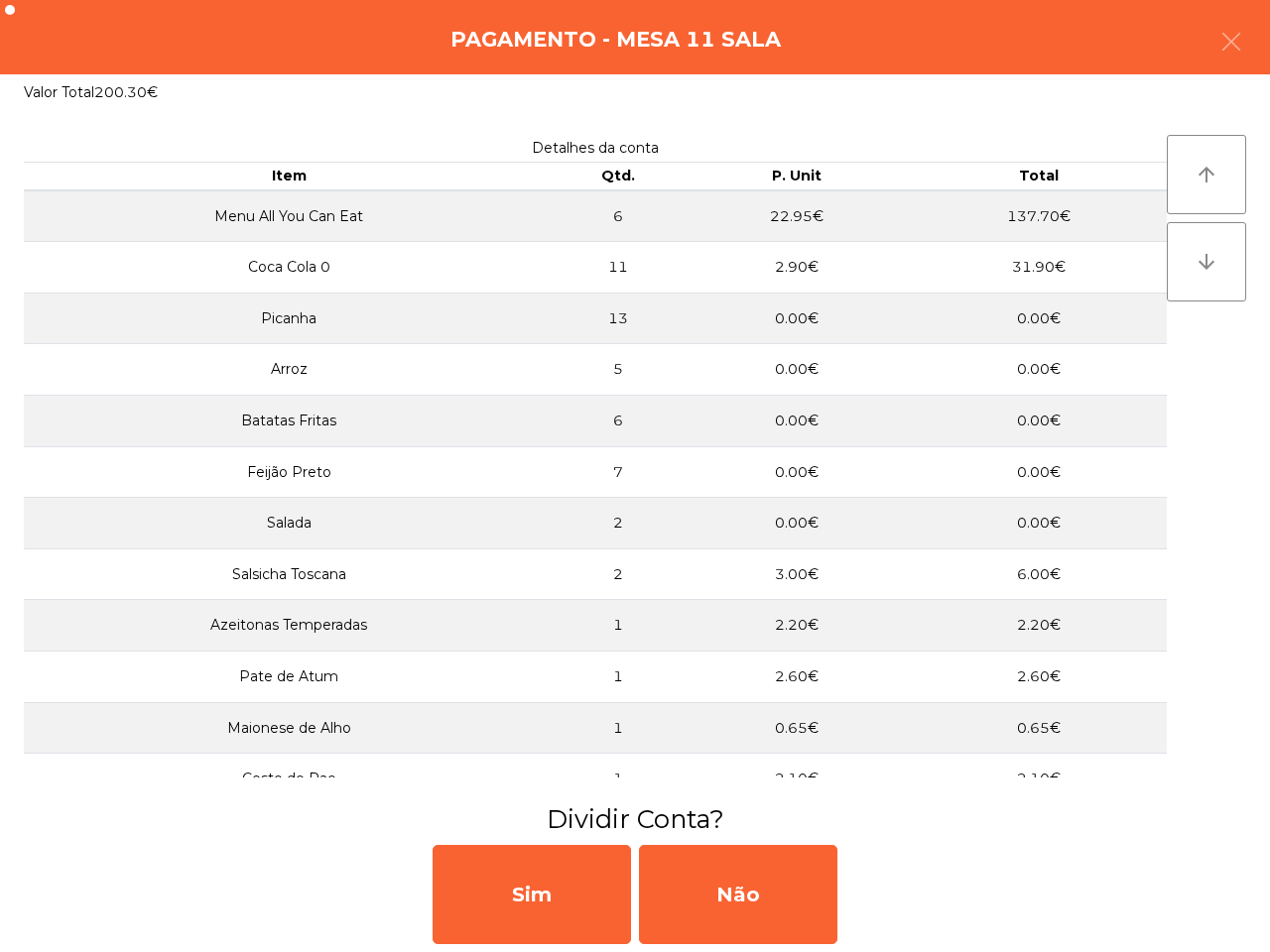 drag, startPoint x: 526, startPoint y: 905, endPoint x: 575, endPoint y: 652, distance: 257.70138 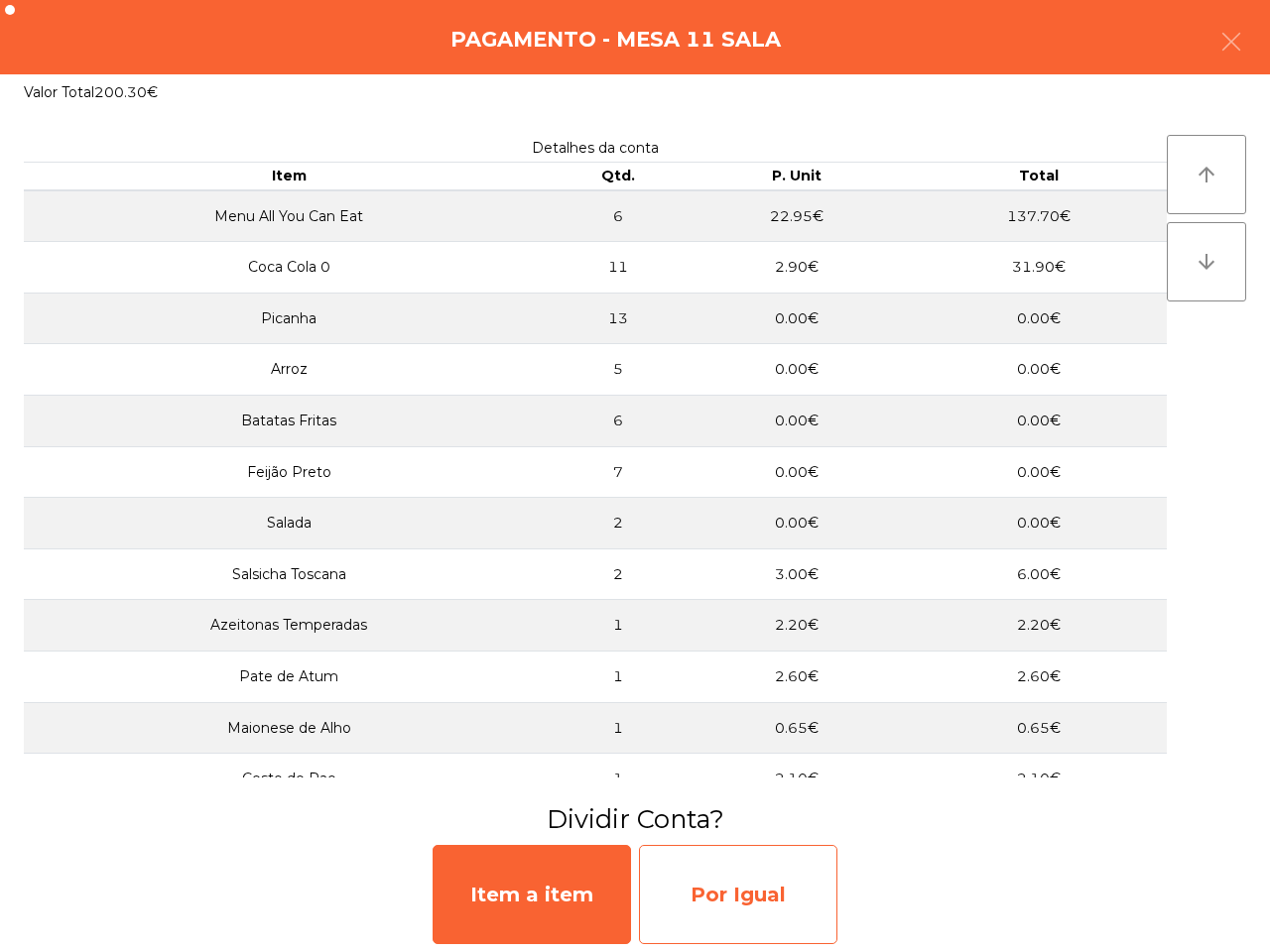 click on "Por Igual" 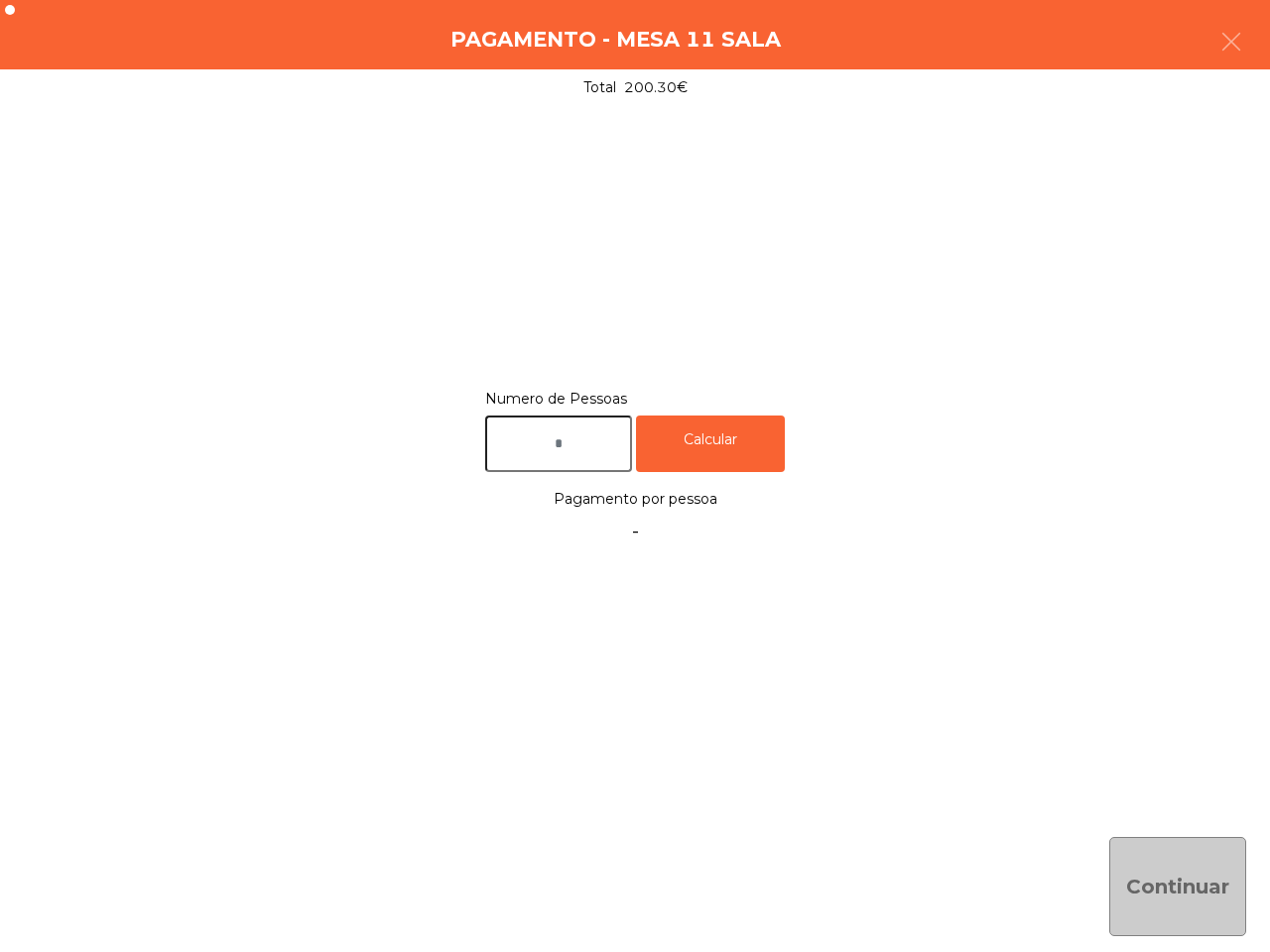 click 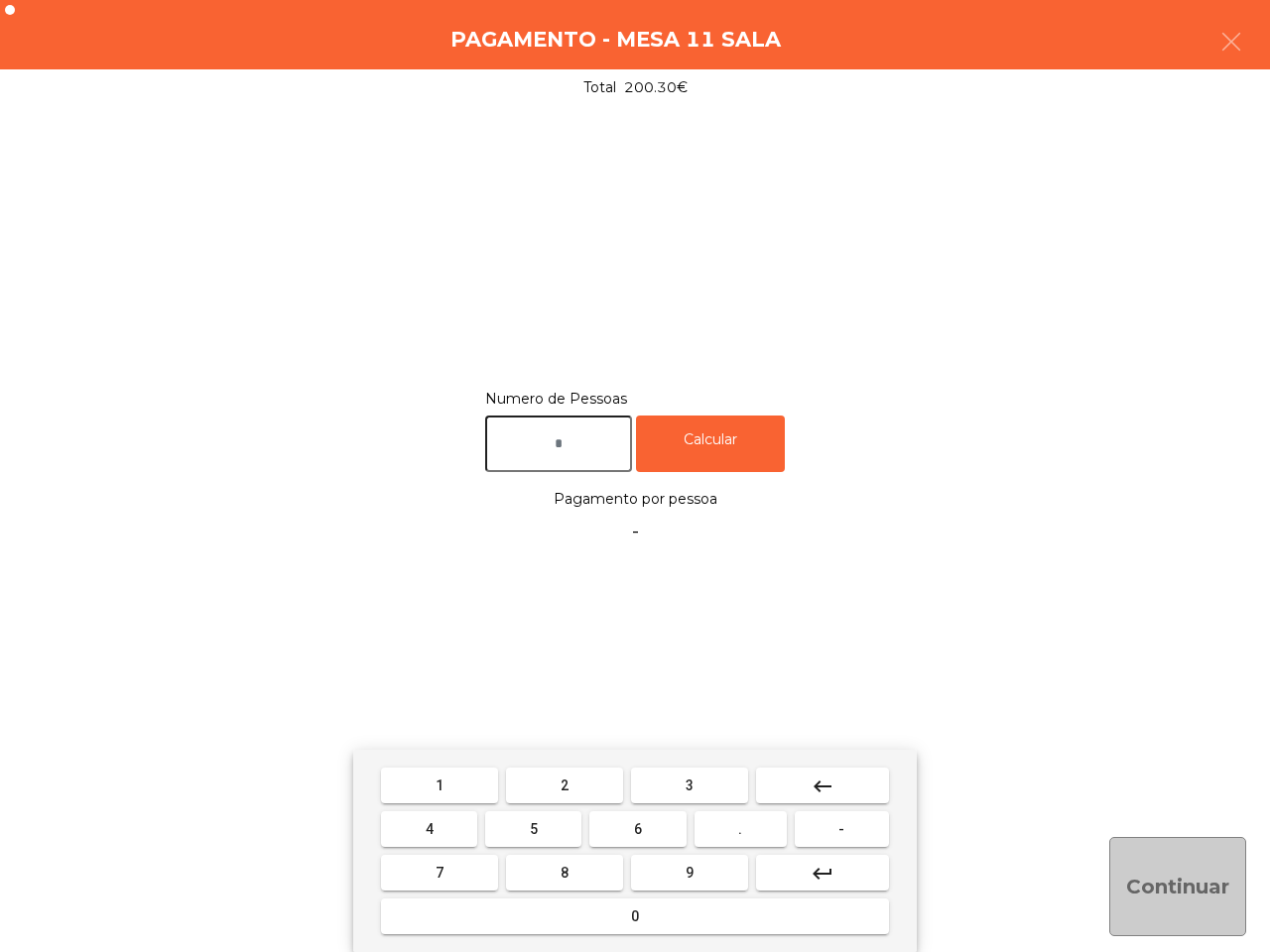 click on "3" at bounding box center (690, 785) 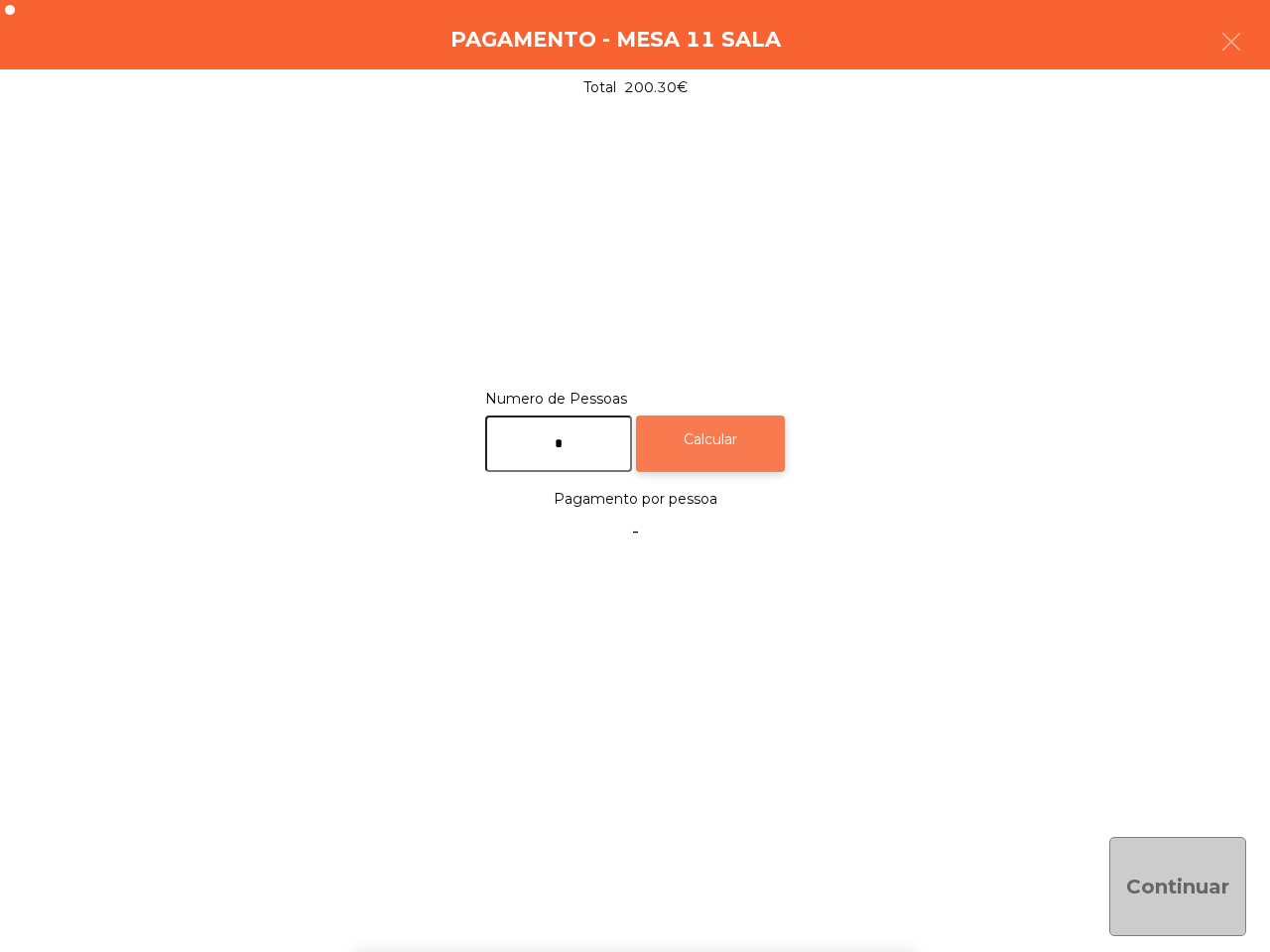 click on "Calcular" 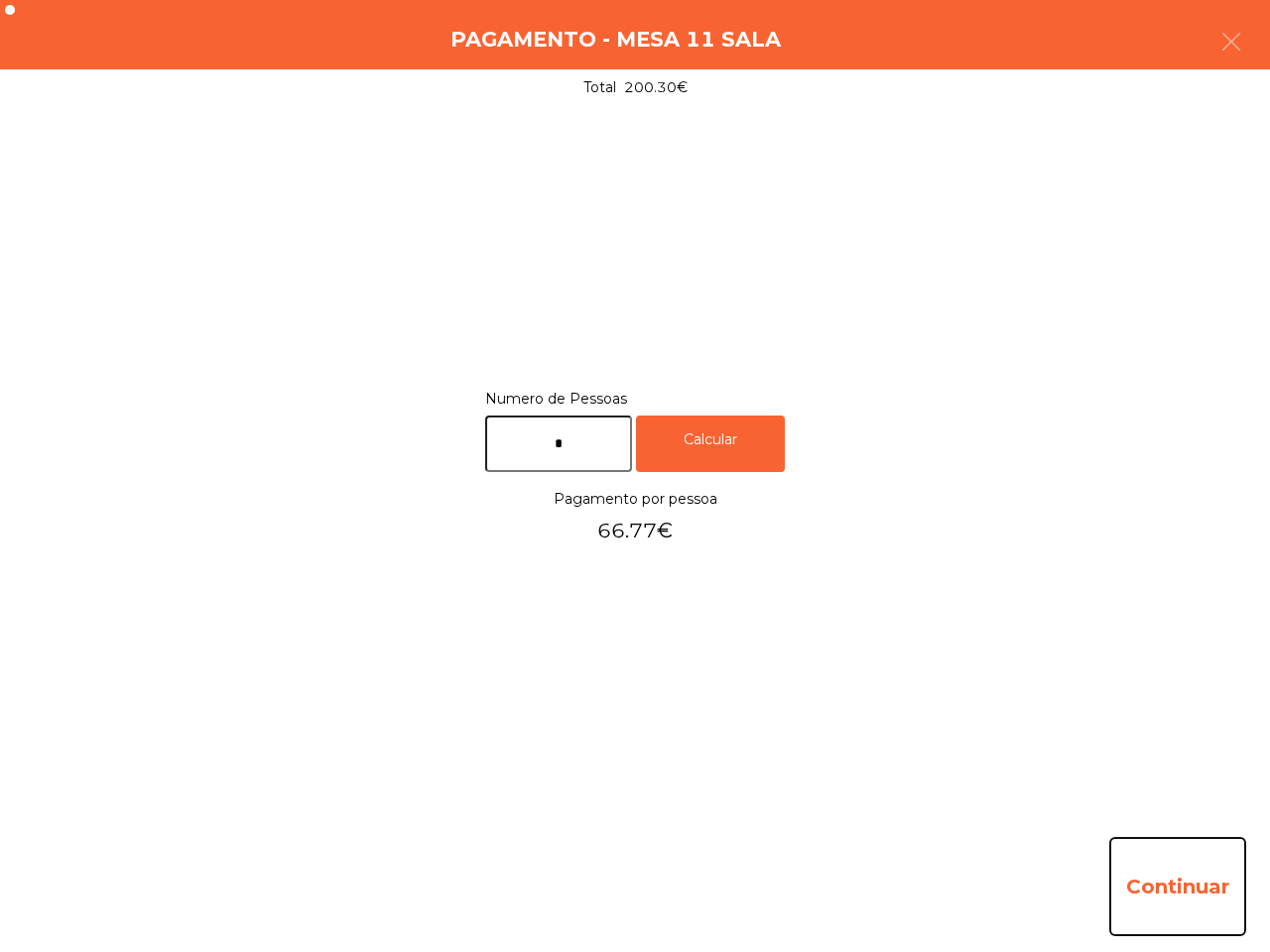 click on "Continuar" 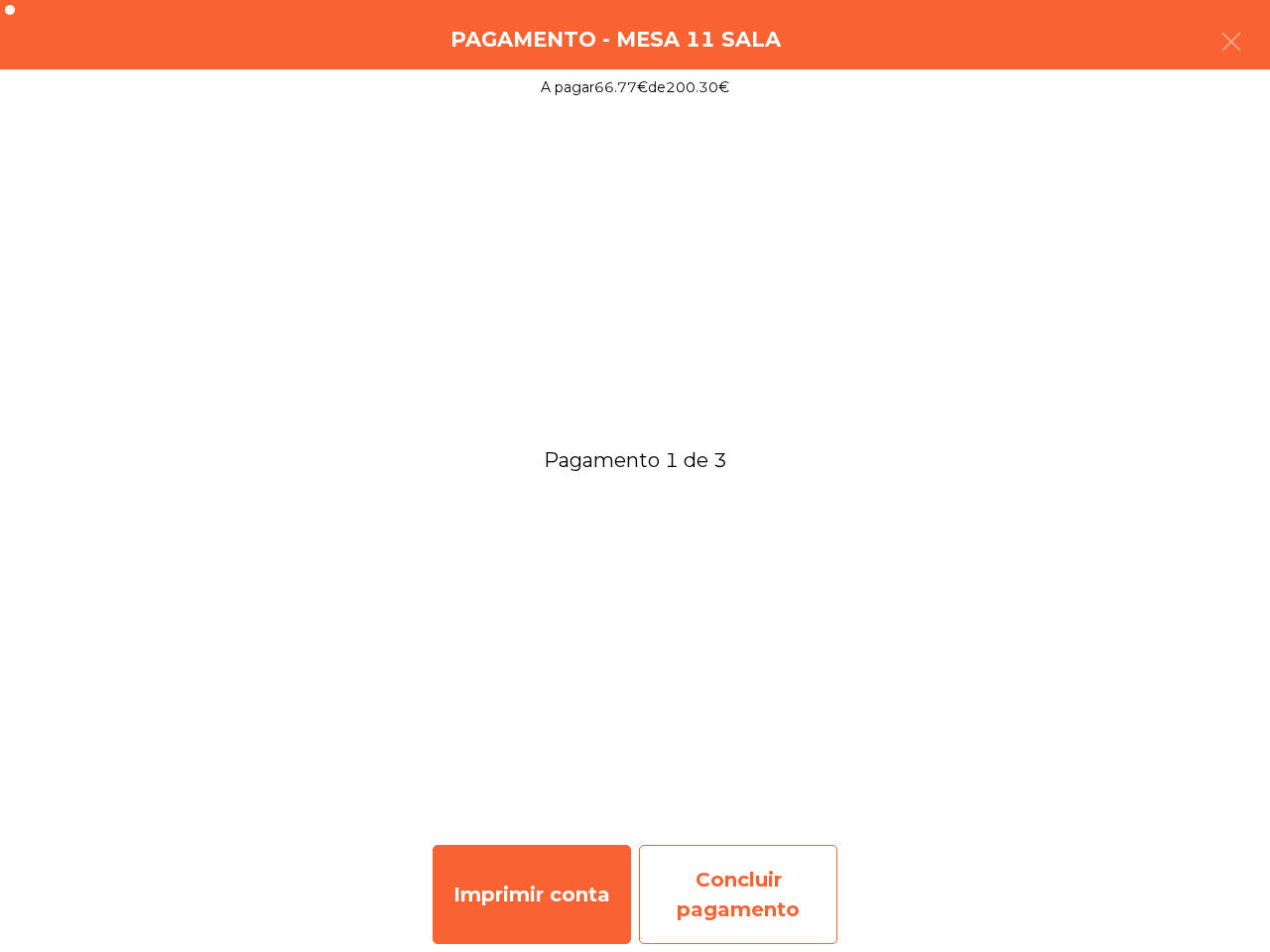 click on "Concluir pagamento" 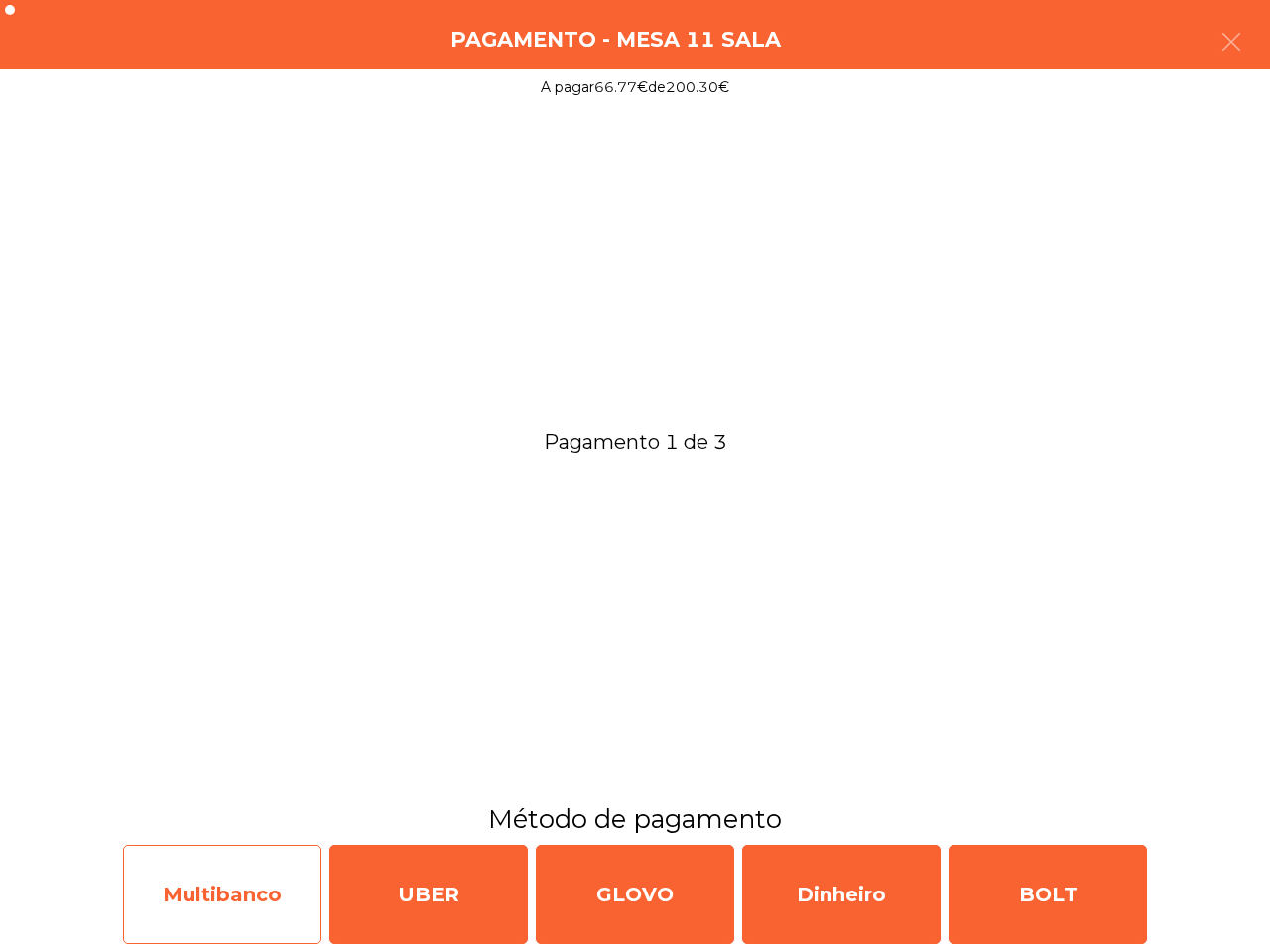 click on "Multibanco" 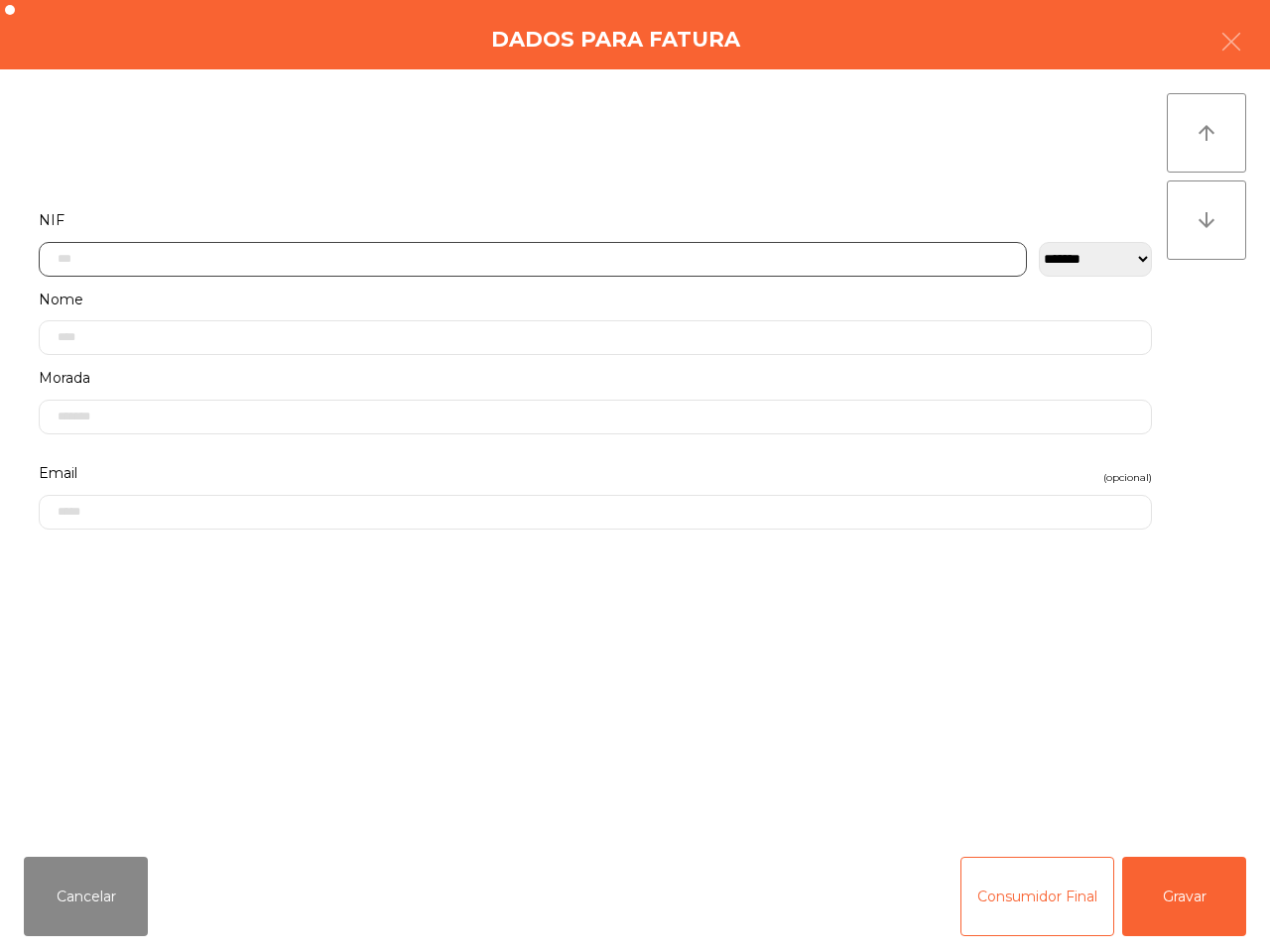 click 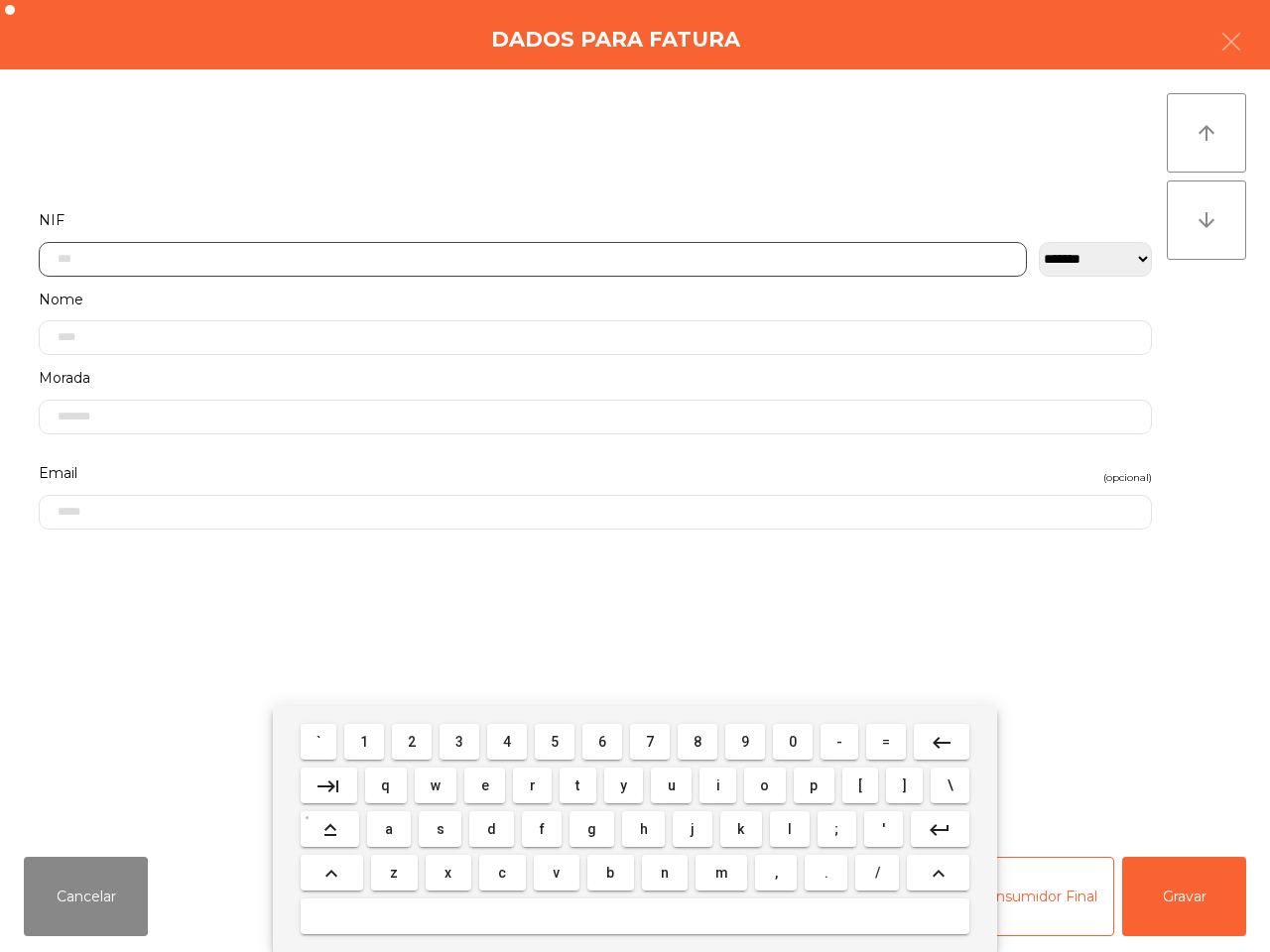 scroll, scrollTop: 111, scrollLeft: 0, axis: vertical 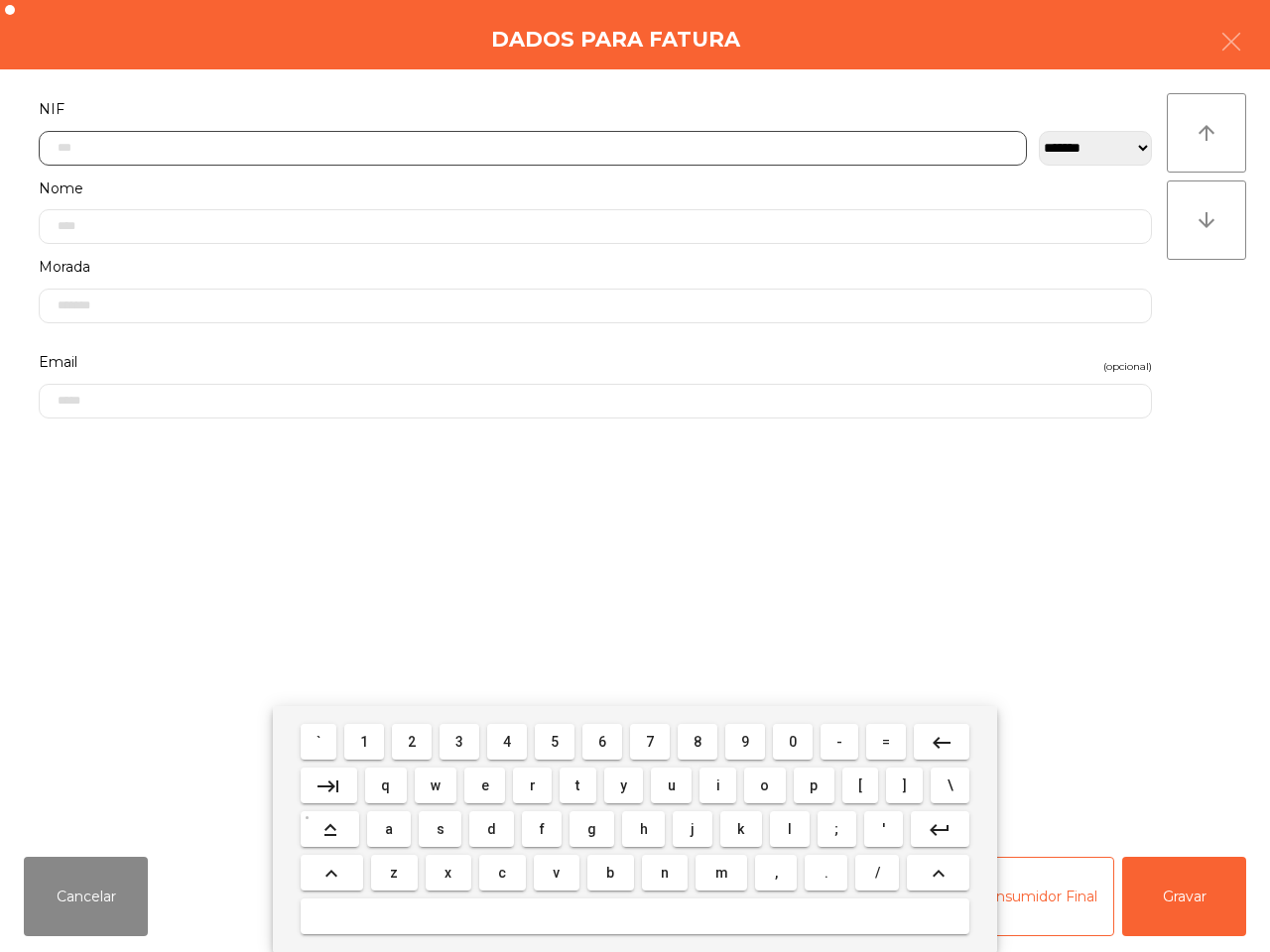 click on "2" at bounding box center (412, 742) 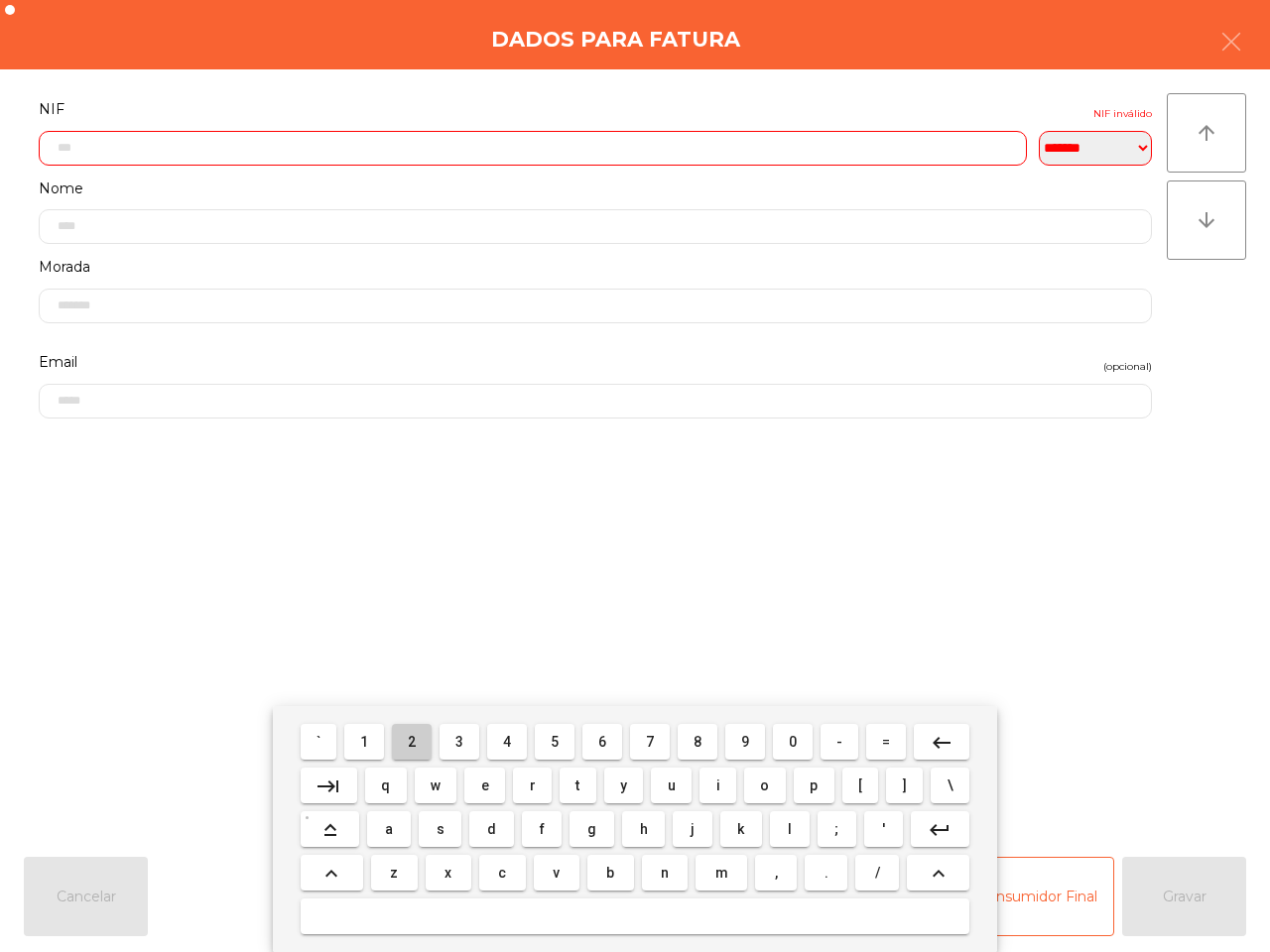 click on "2" at bounding box center (412, 742) 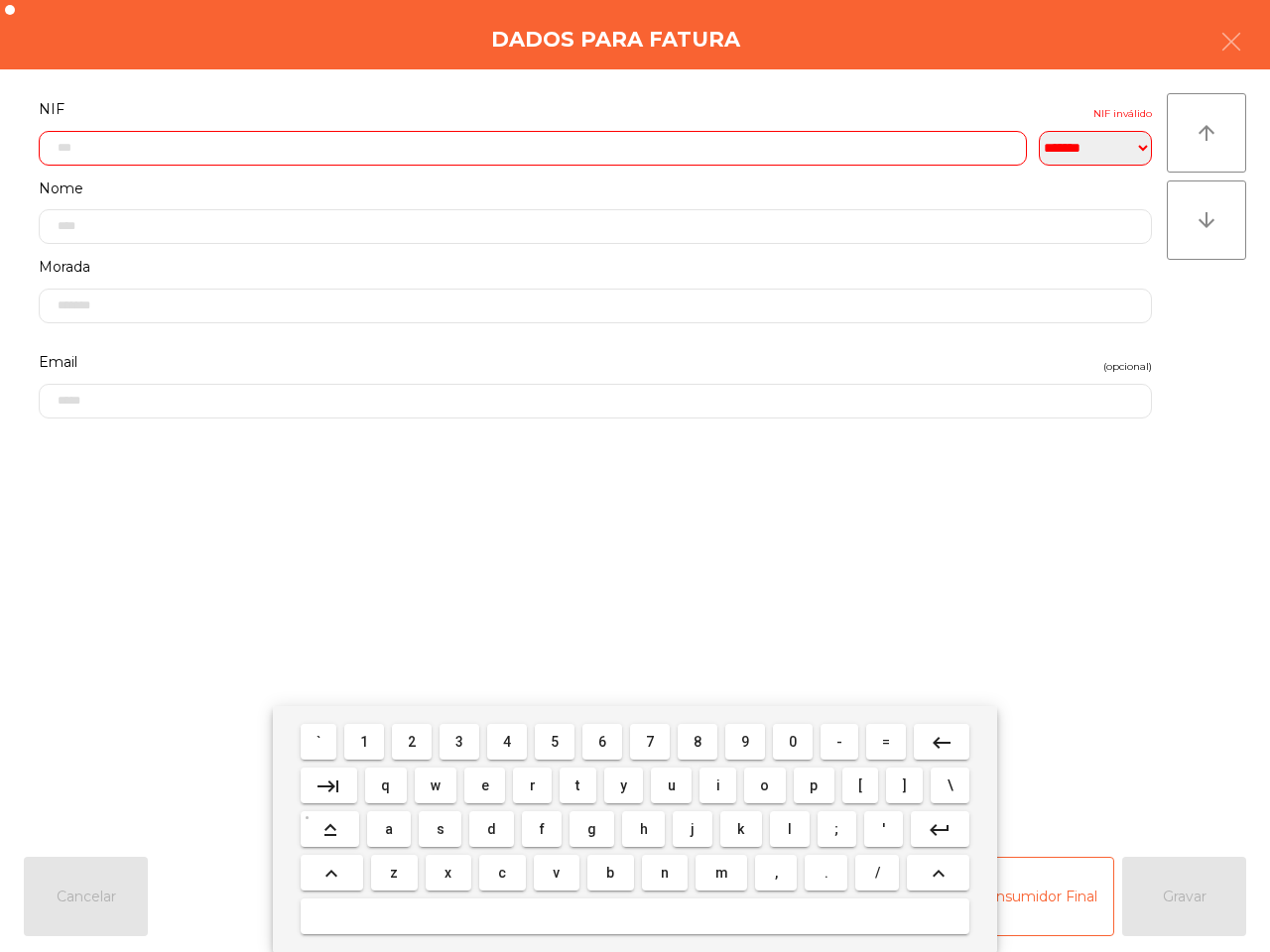 click on "4" at bounding box center [507, 742] 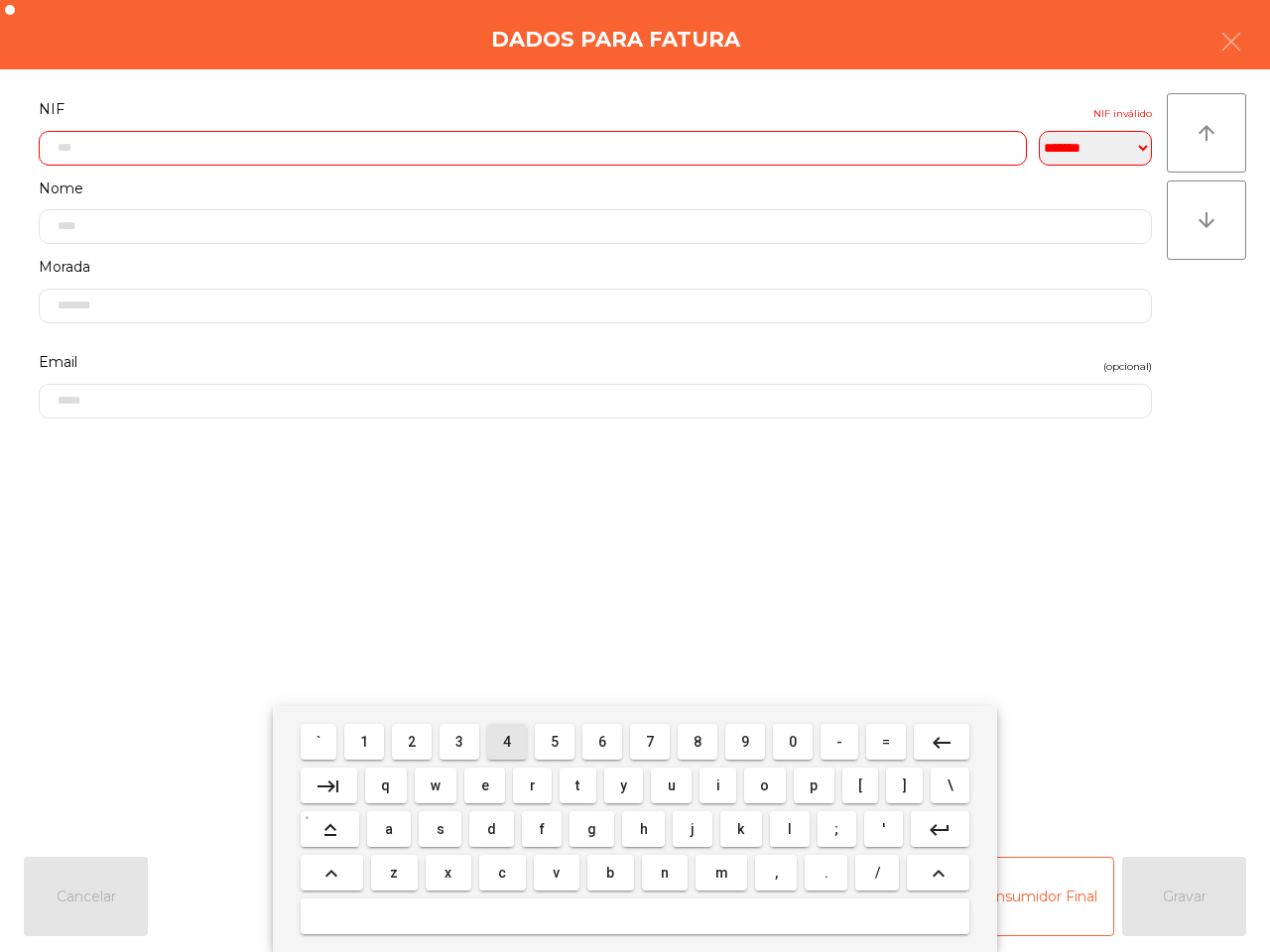 click on "4" at bounding box center [507, 742] 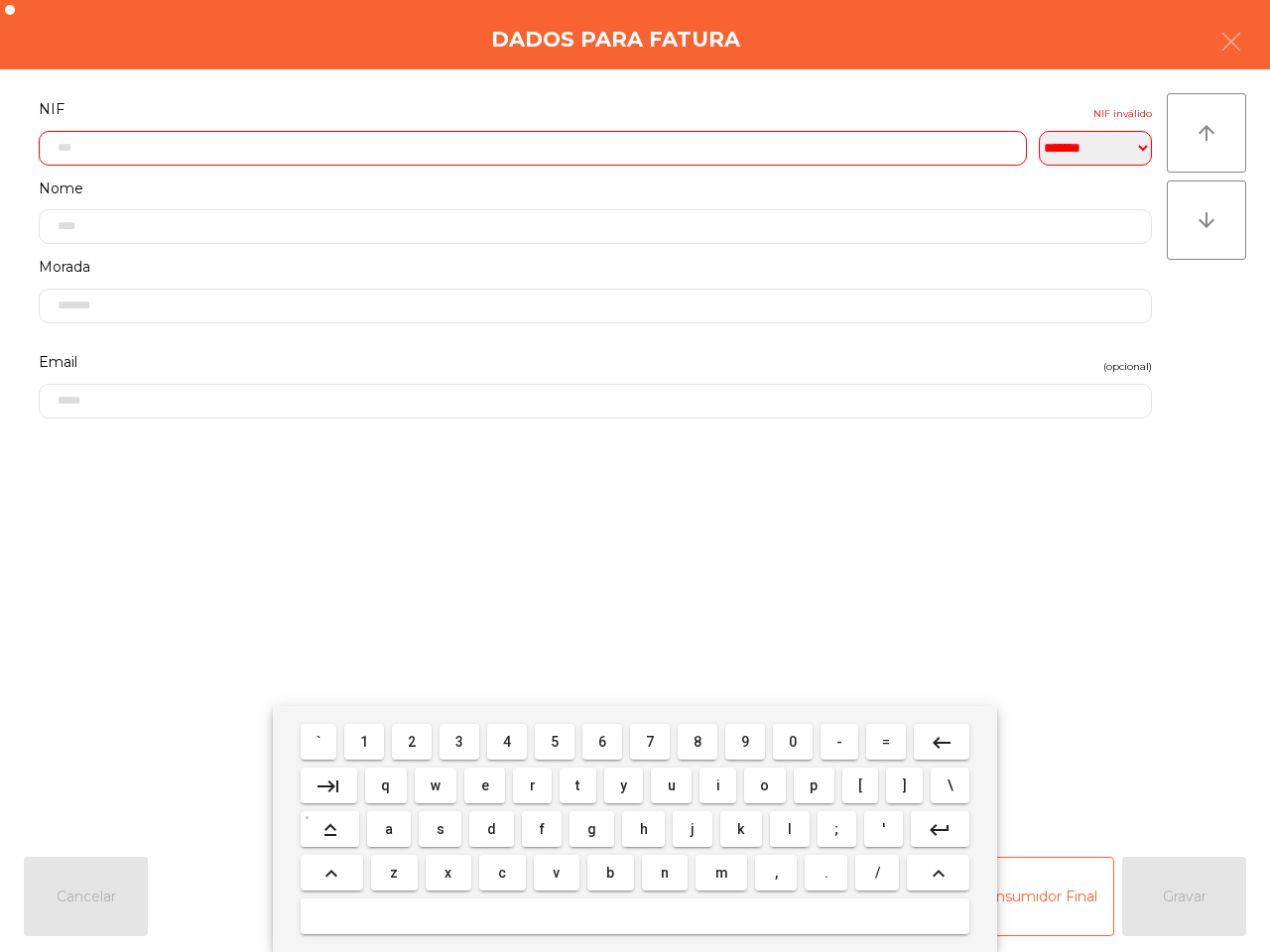 click on "5" at bounding box center [555, 742] 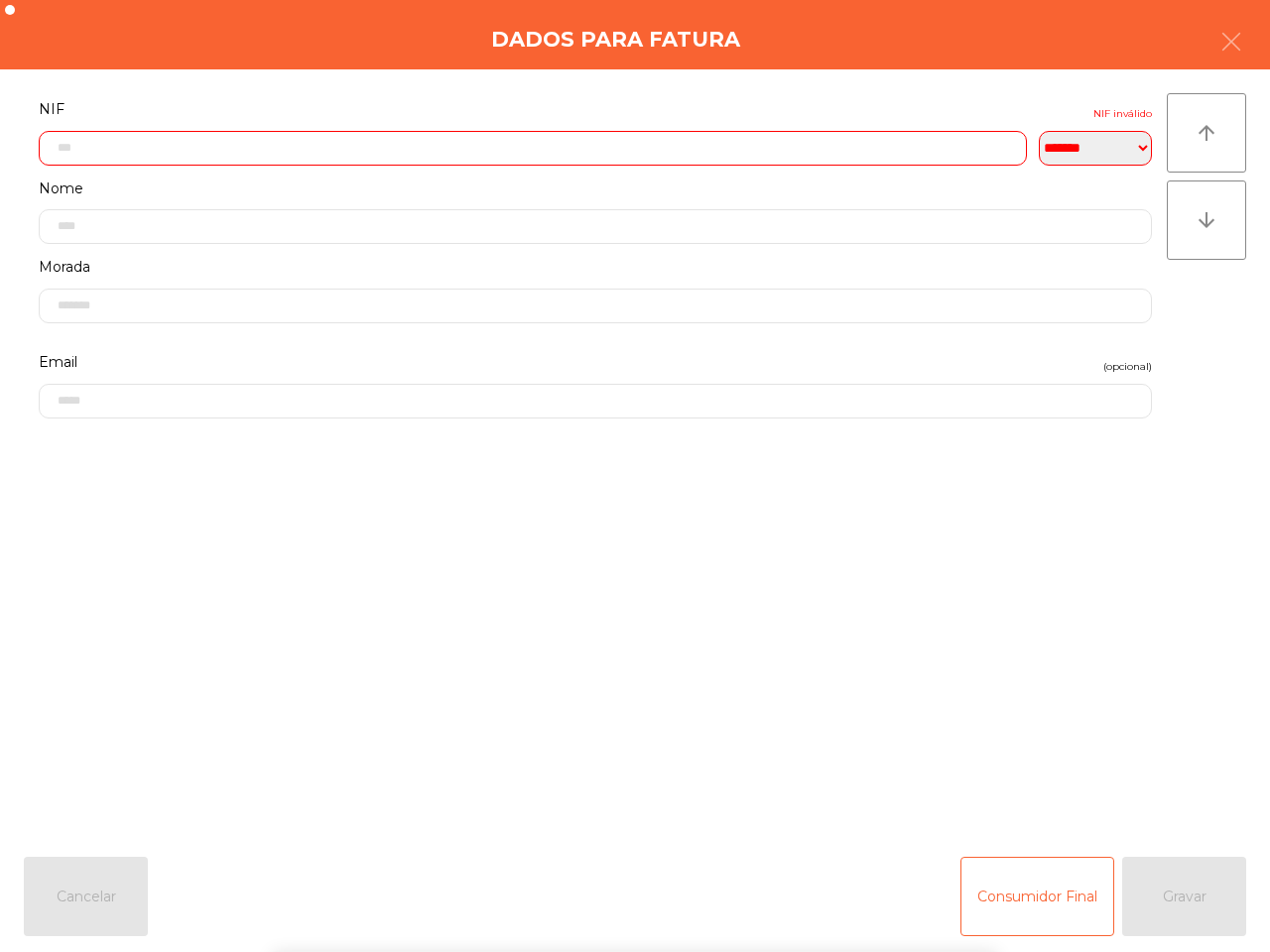 click on "` 1 2 3 4 5 6 7 8 9 0 - = keyboard_backspace keyboard_tab q w e r t y u i o p [ ] \ keyboard_capslock a s d f g h j k l ; ' keyboard_return keyboard_arrow_up z x c v b n m , . / keyboard_arrow_up" at bounding box center (635, 829) 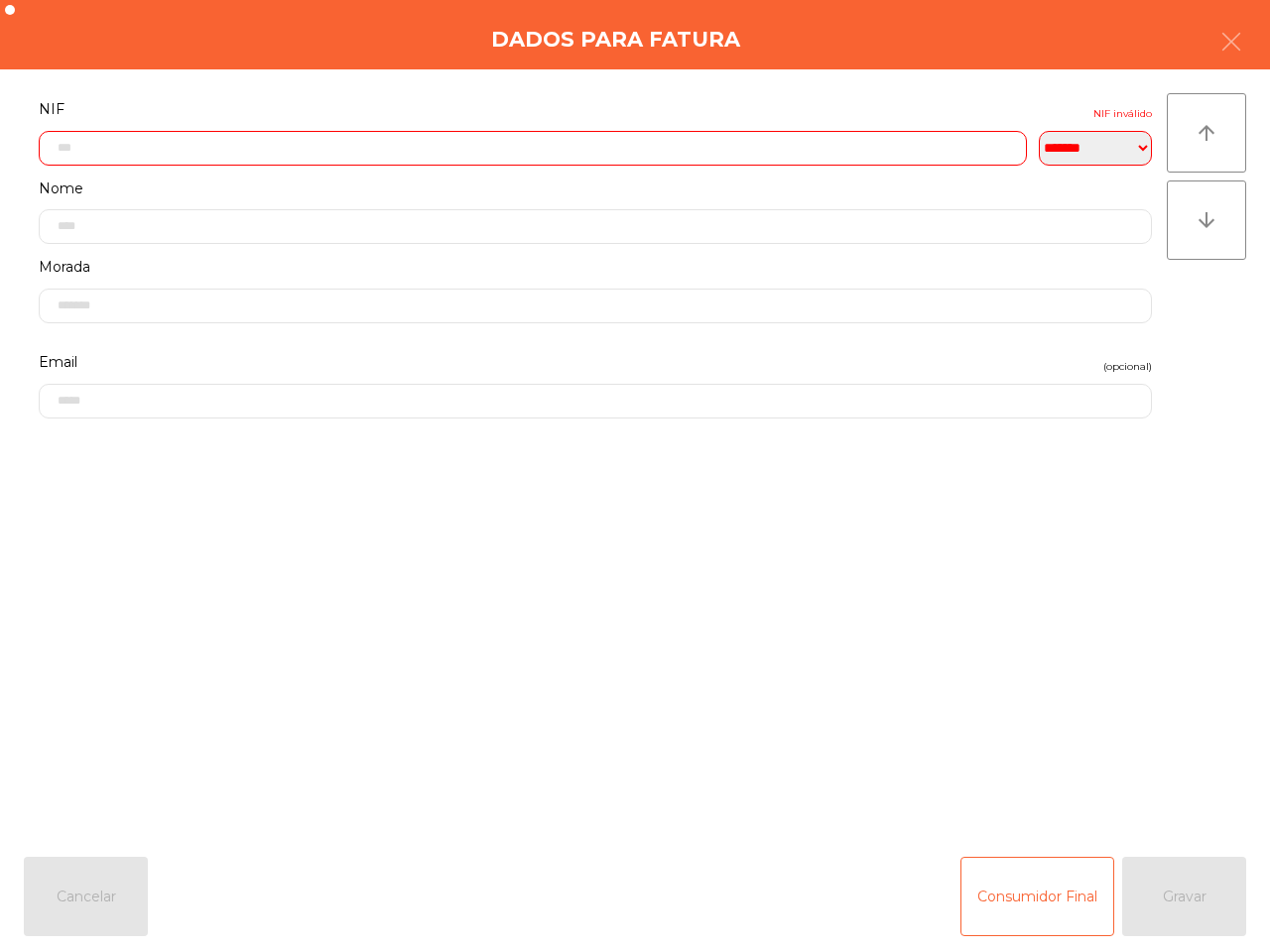 click 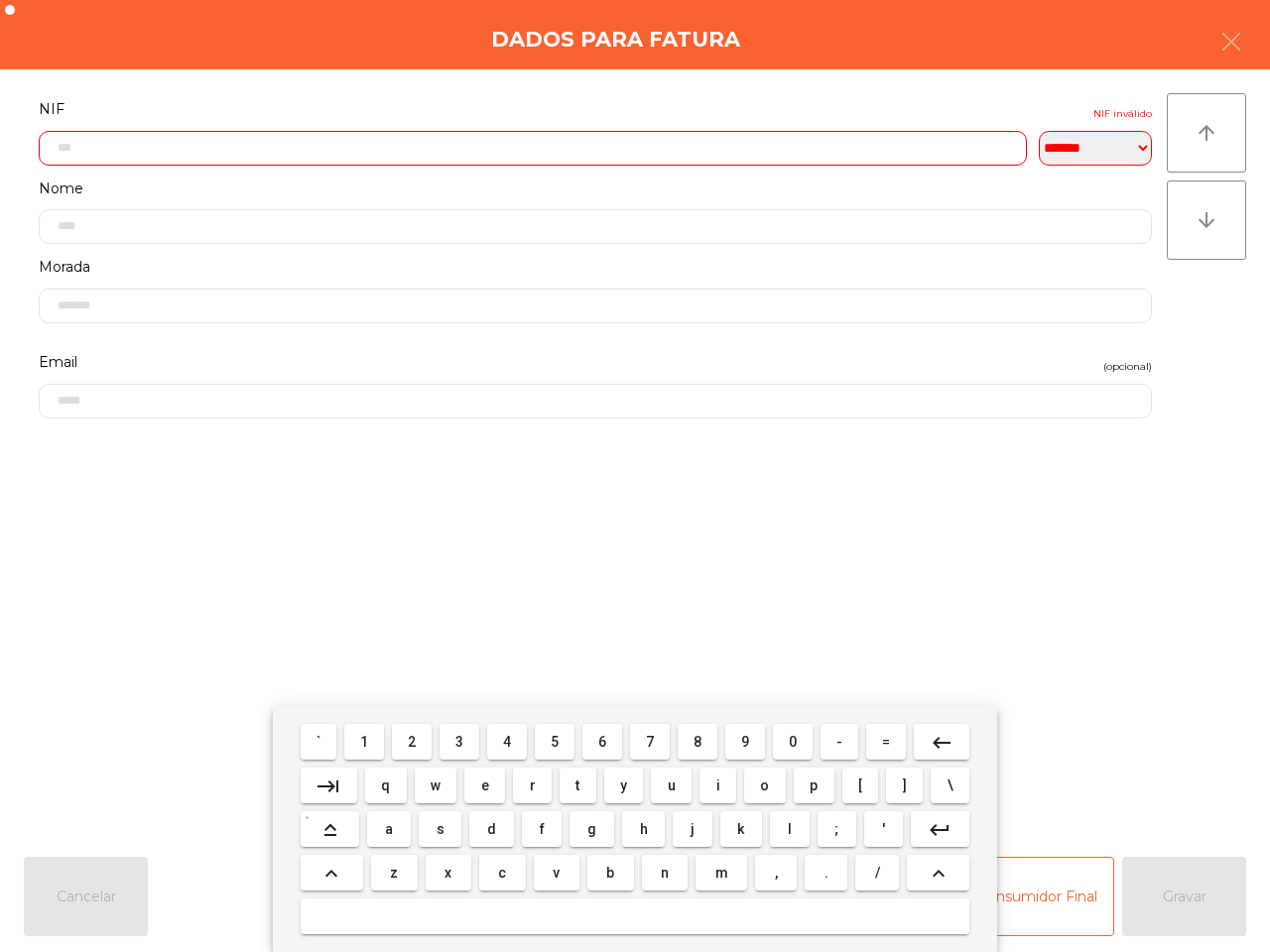 click on "keyboard_backspace" at bounding box center (942, 743) 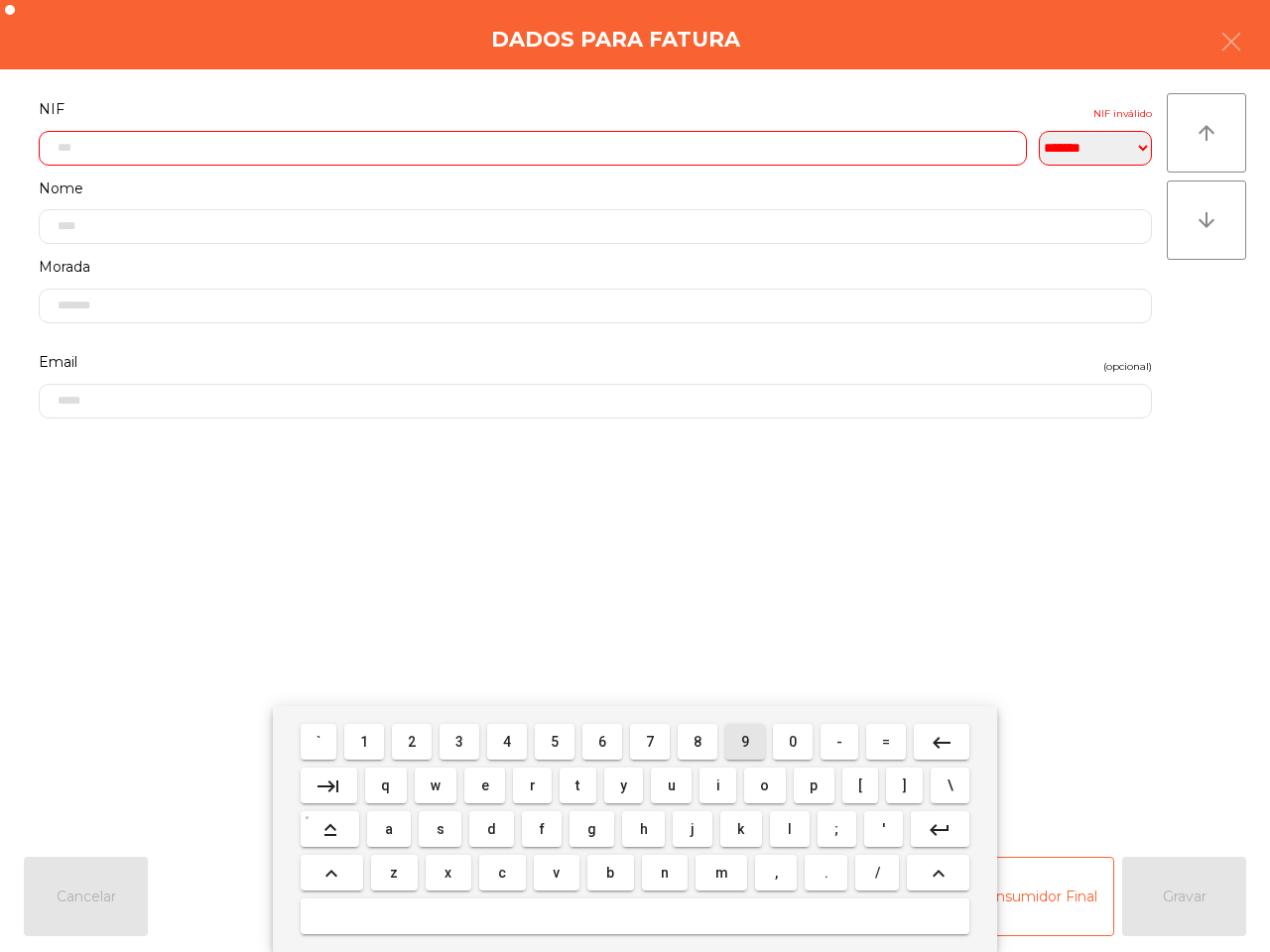 click on "9" at bounding box center (745, 742) 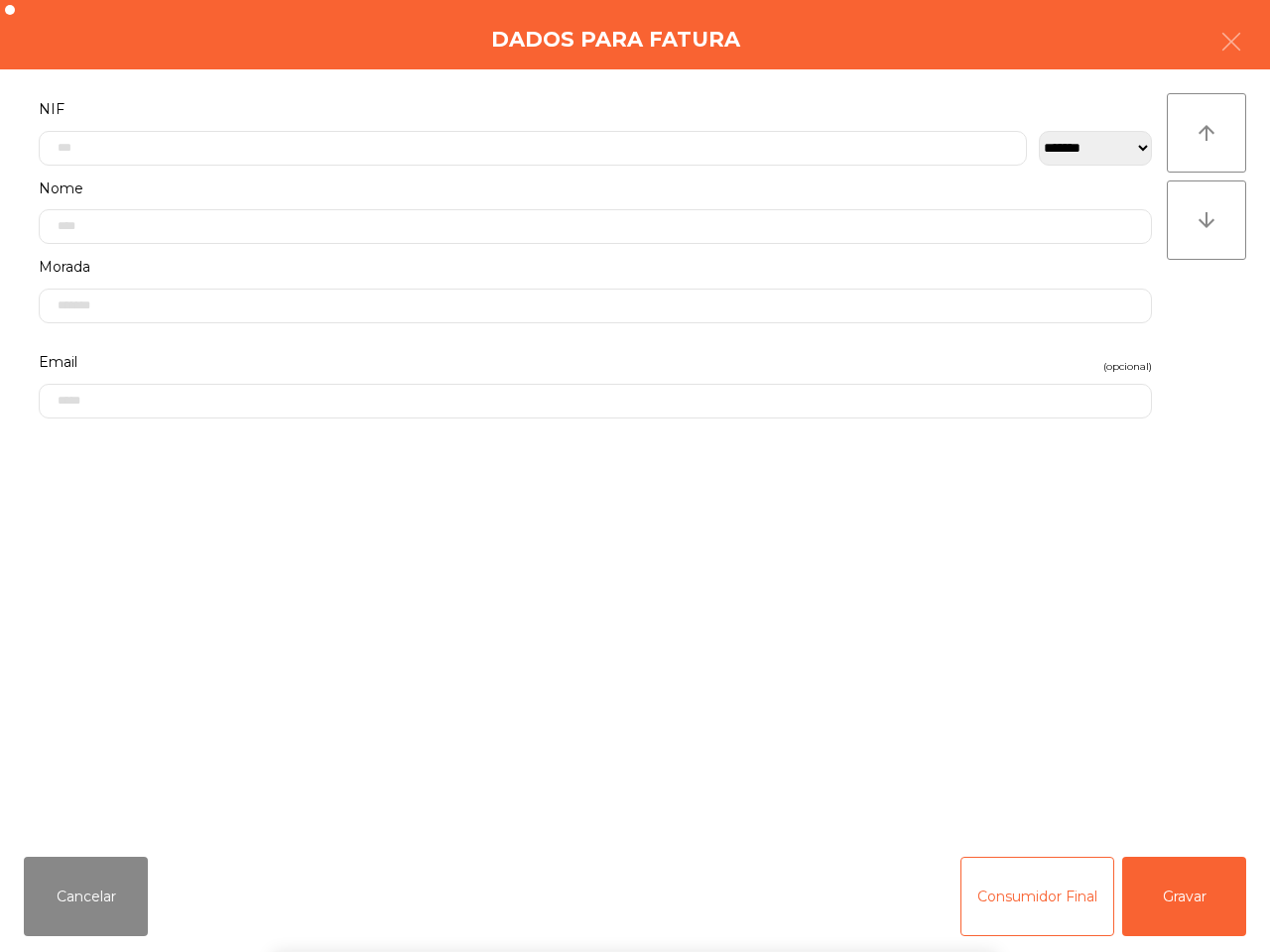click on "` 1 2 3 4 5 6 7 8 9 0 - = keyboard_backspace keyboard_tab q w e r t y u i o p [ ] \ keyboard_capslock a s d f g h j k l ; ' keyboard_return keyboard_arrow_up z x c v b n m , . / keyboard_arrow_up" at bounding box center [635, 829] 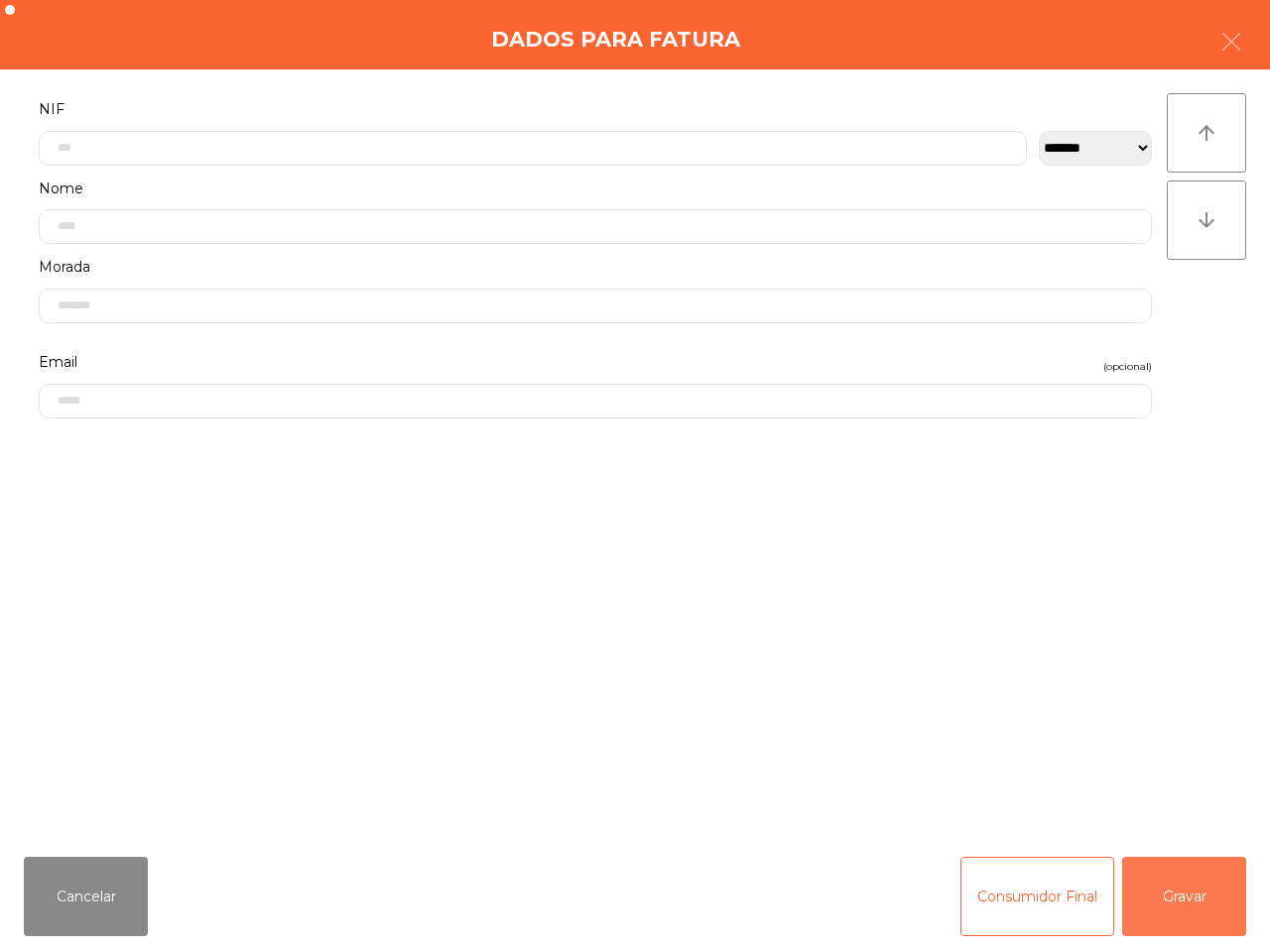 click on "Gravar" 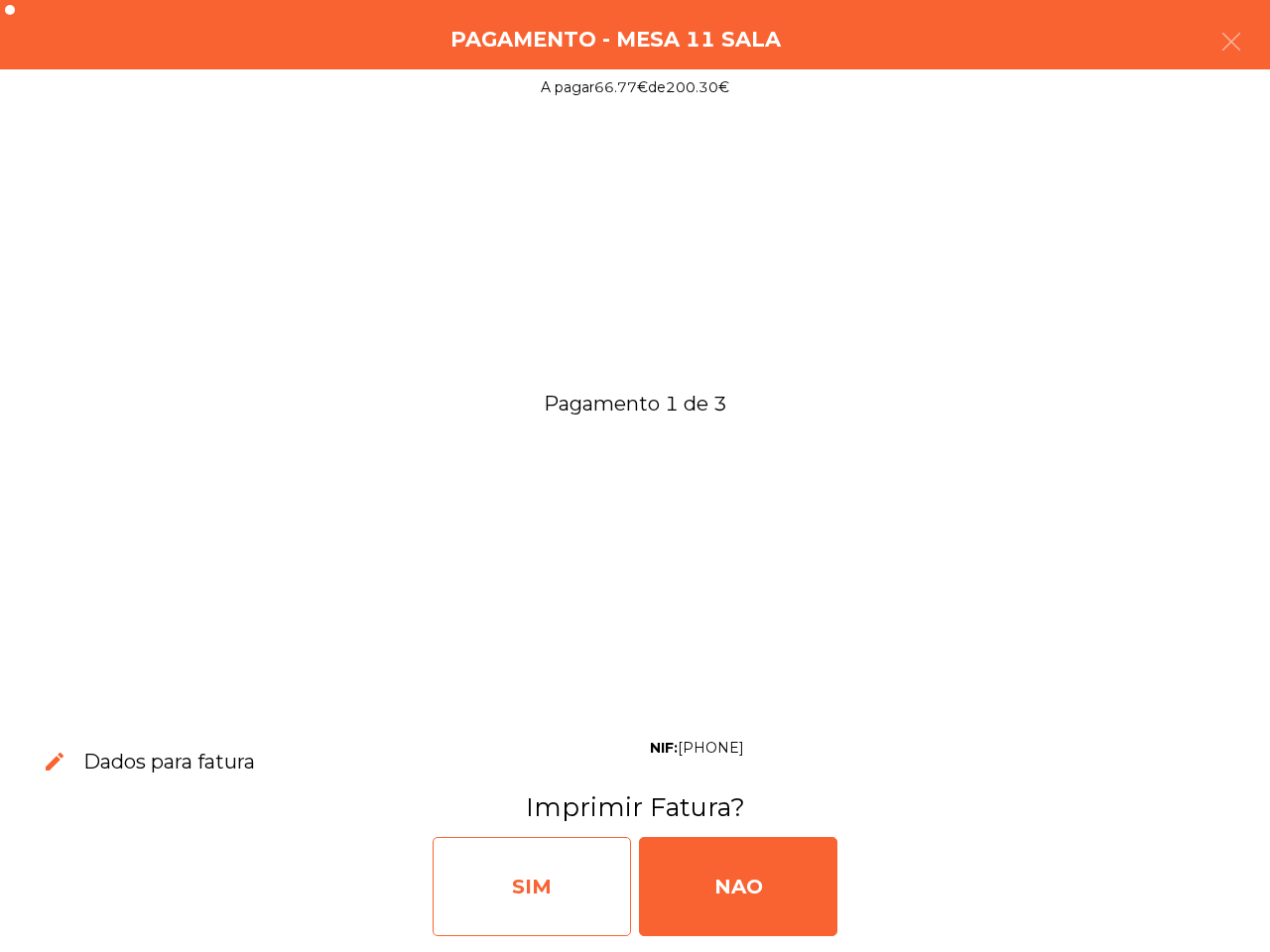 click on "SIM" 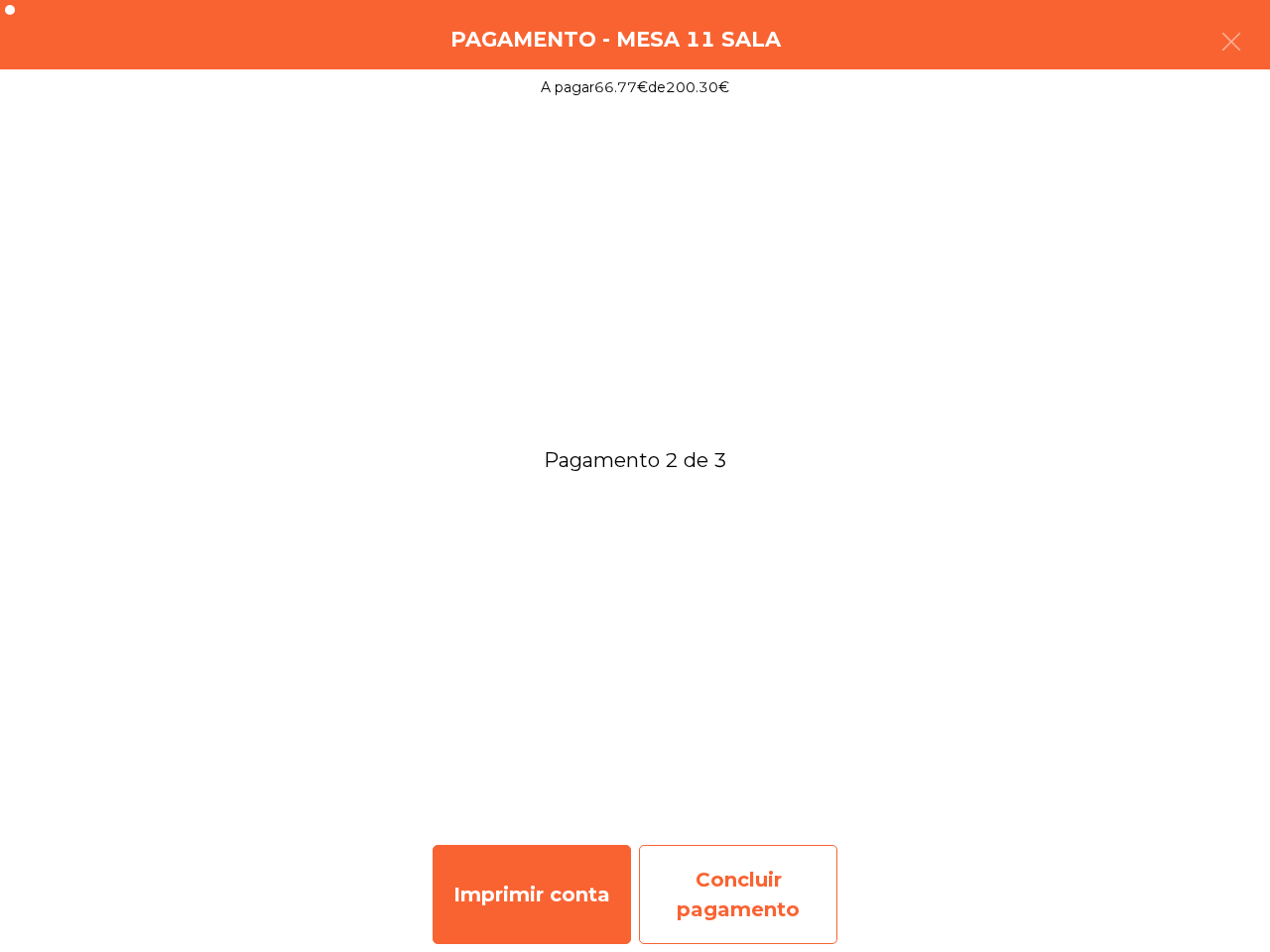 click on "Concluir pagamento" 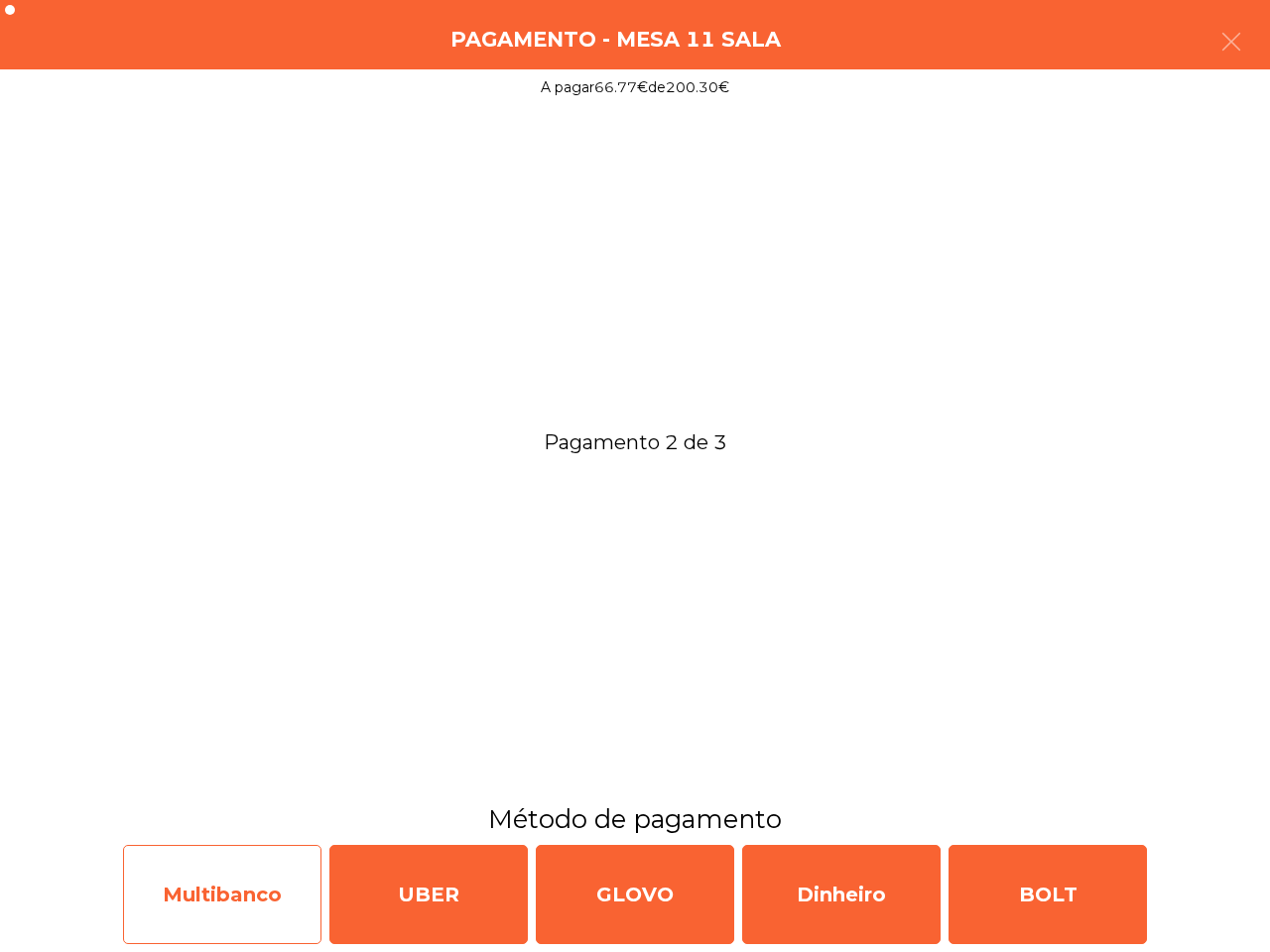 click on "Multibanco" 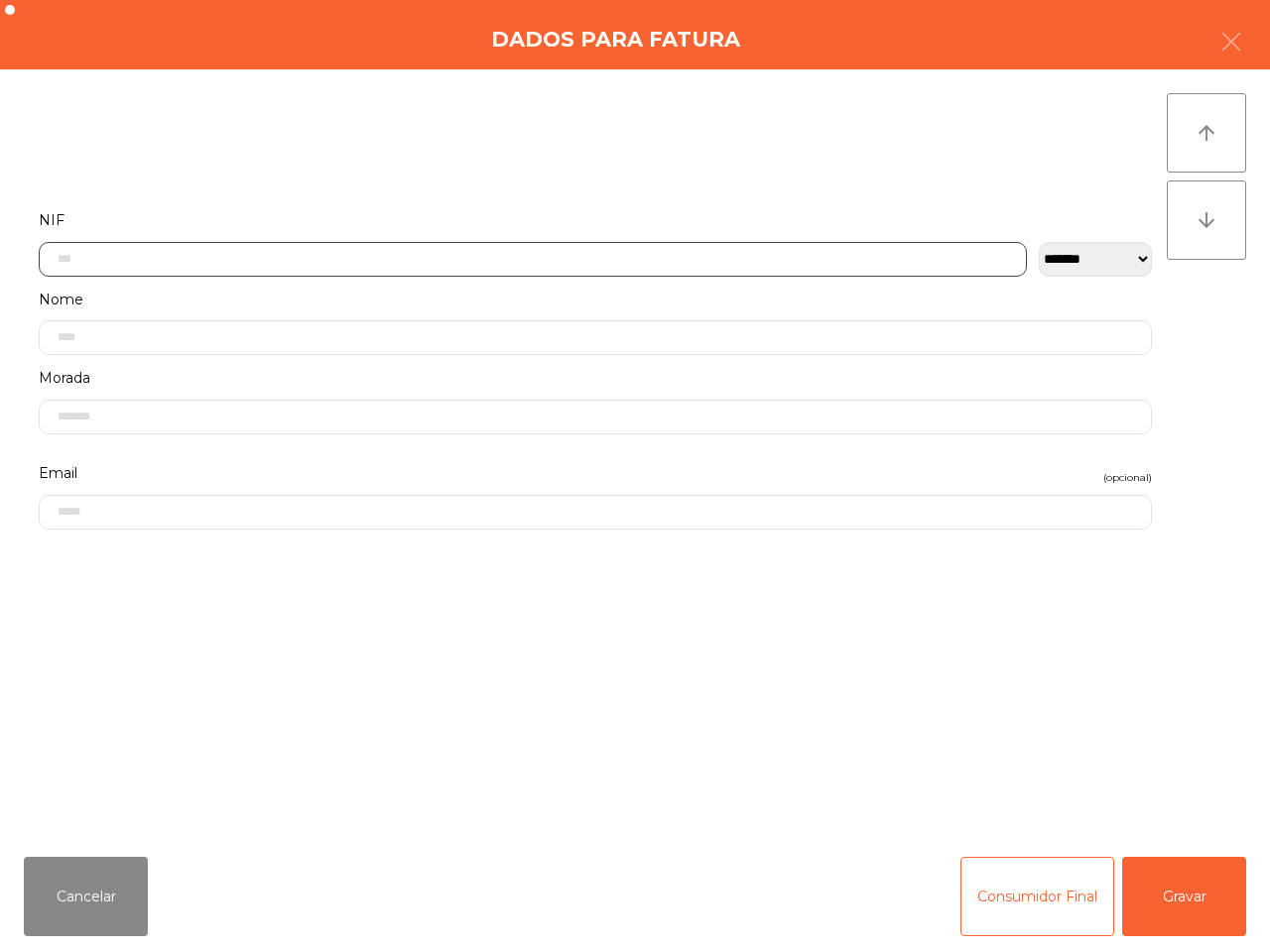 click 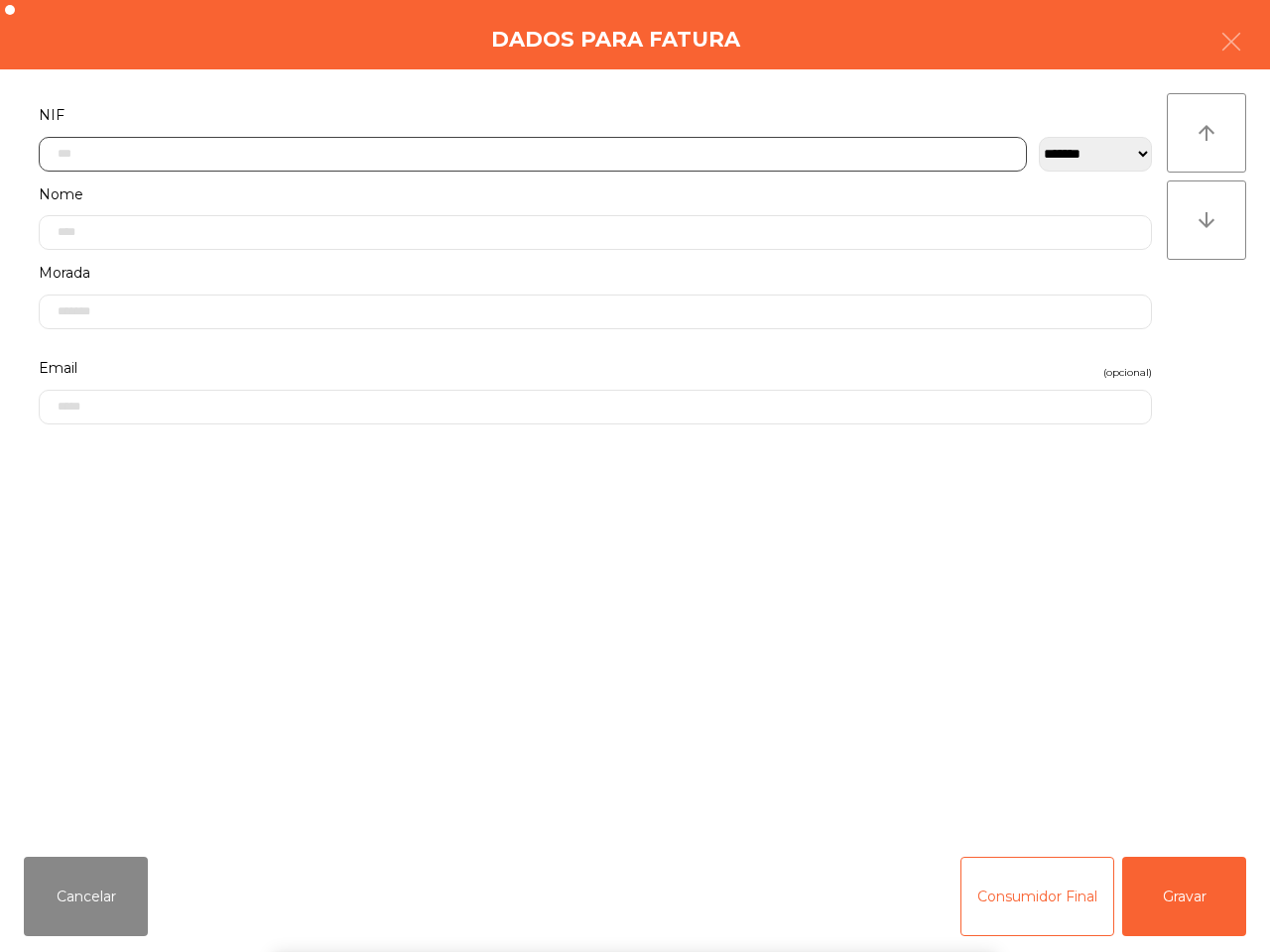 scroll, scrollTop: 111, scrollLeft: 0, axis: vertical 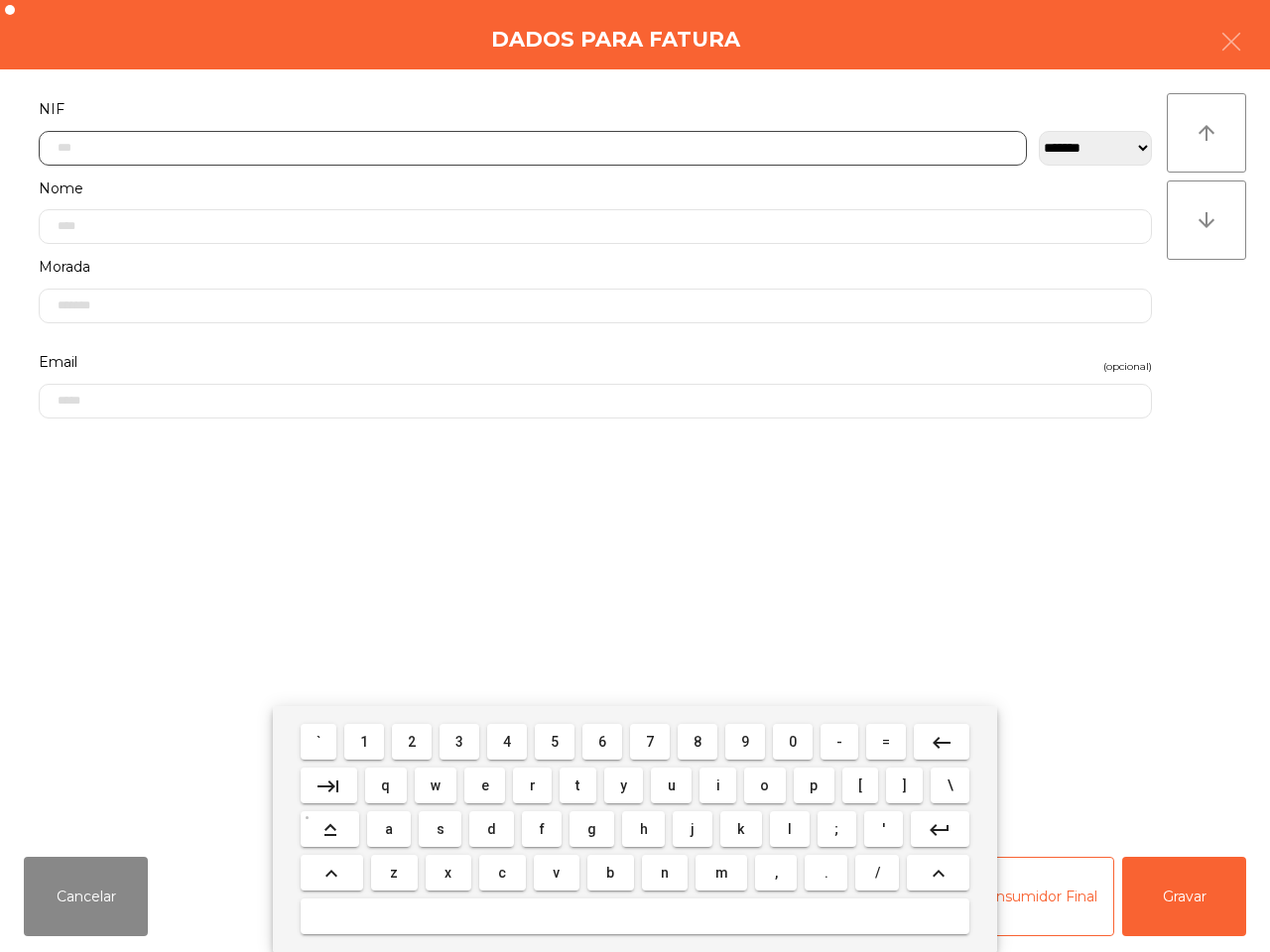 click on "2" at bounding box center [412, 742] 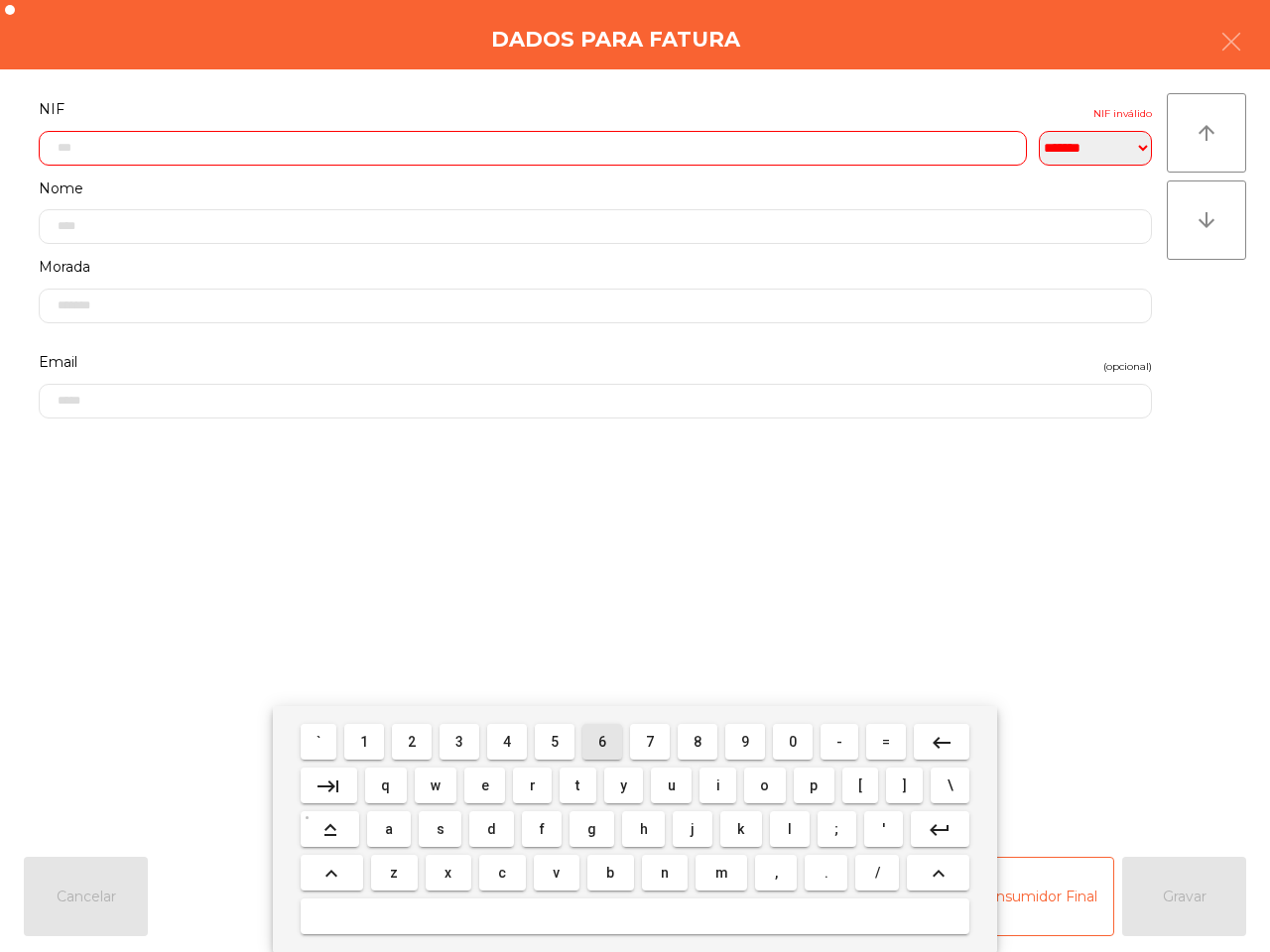 click on "6" at bounding box center [602, 742] 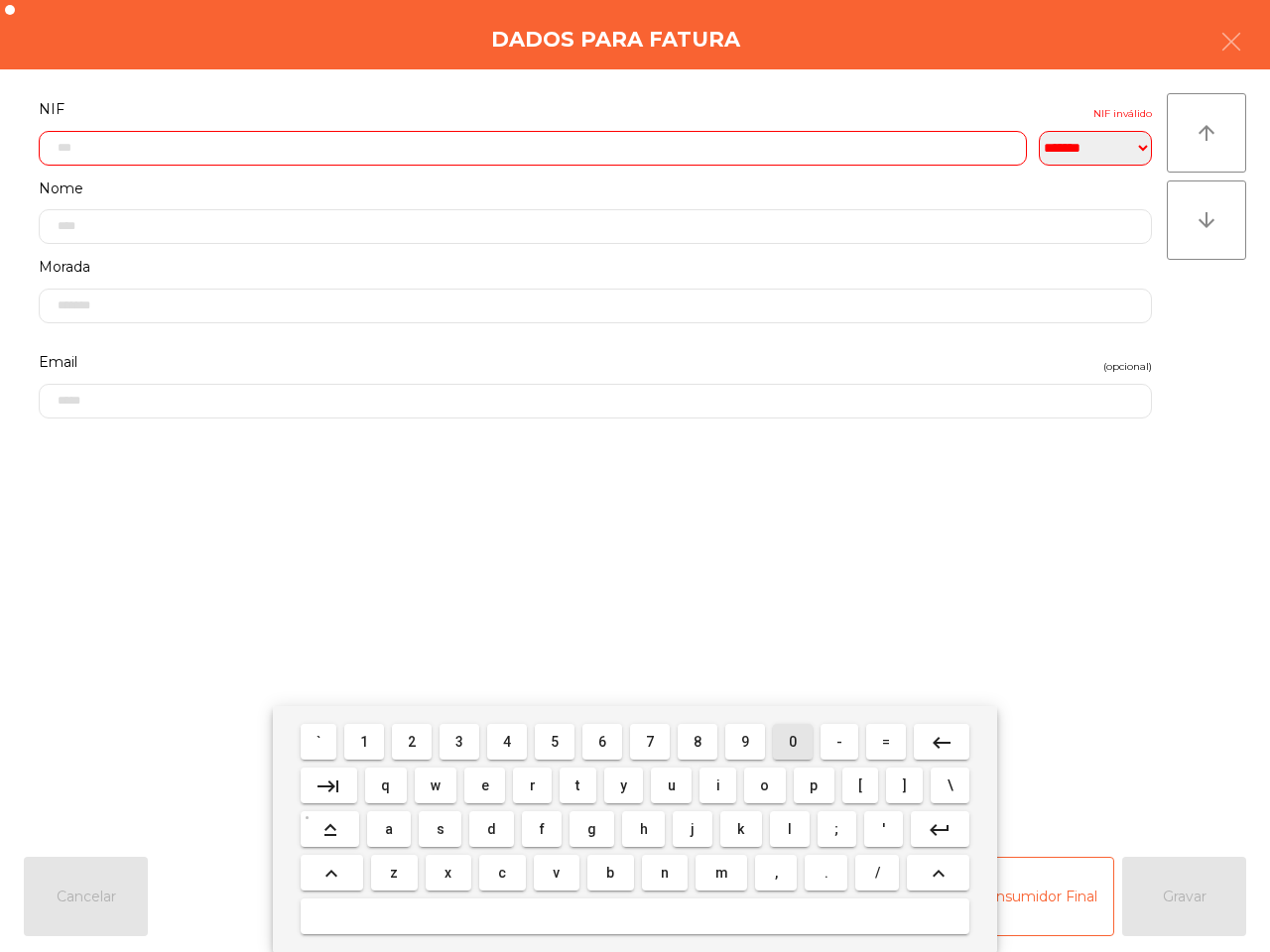 click on "0" at bounding box center [793, 742] 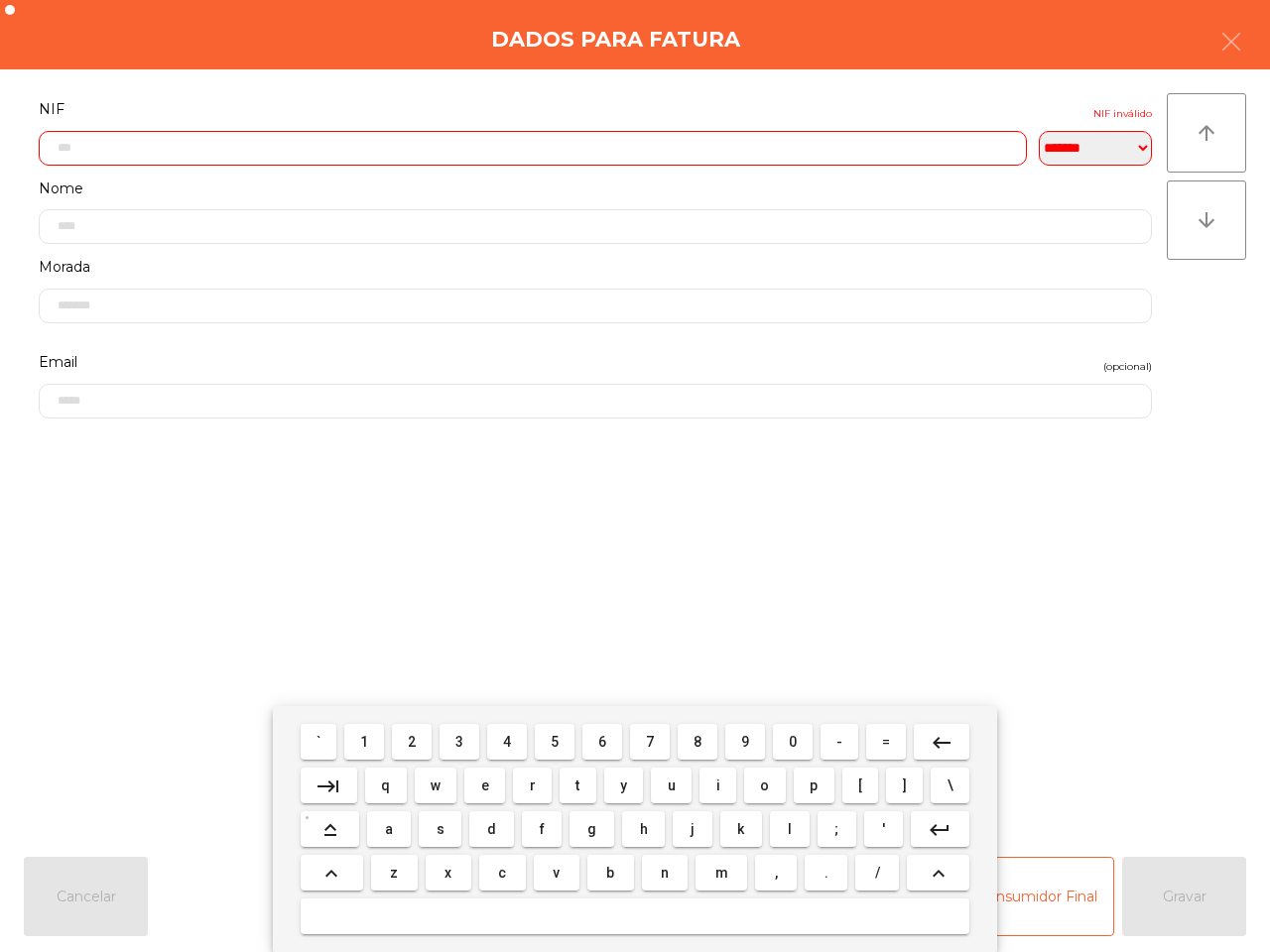 click on "3" at bounding box center [459, 742] 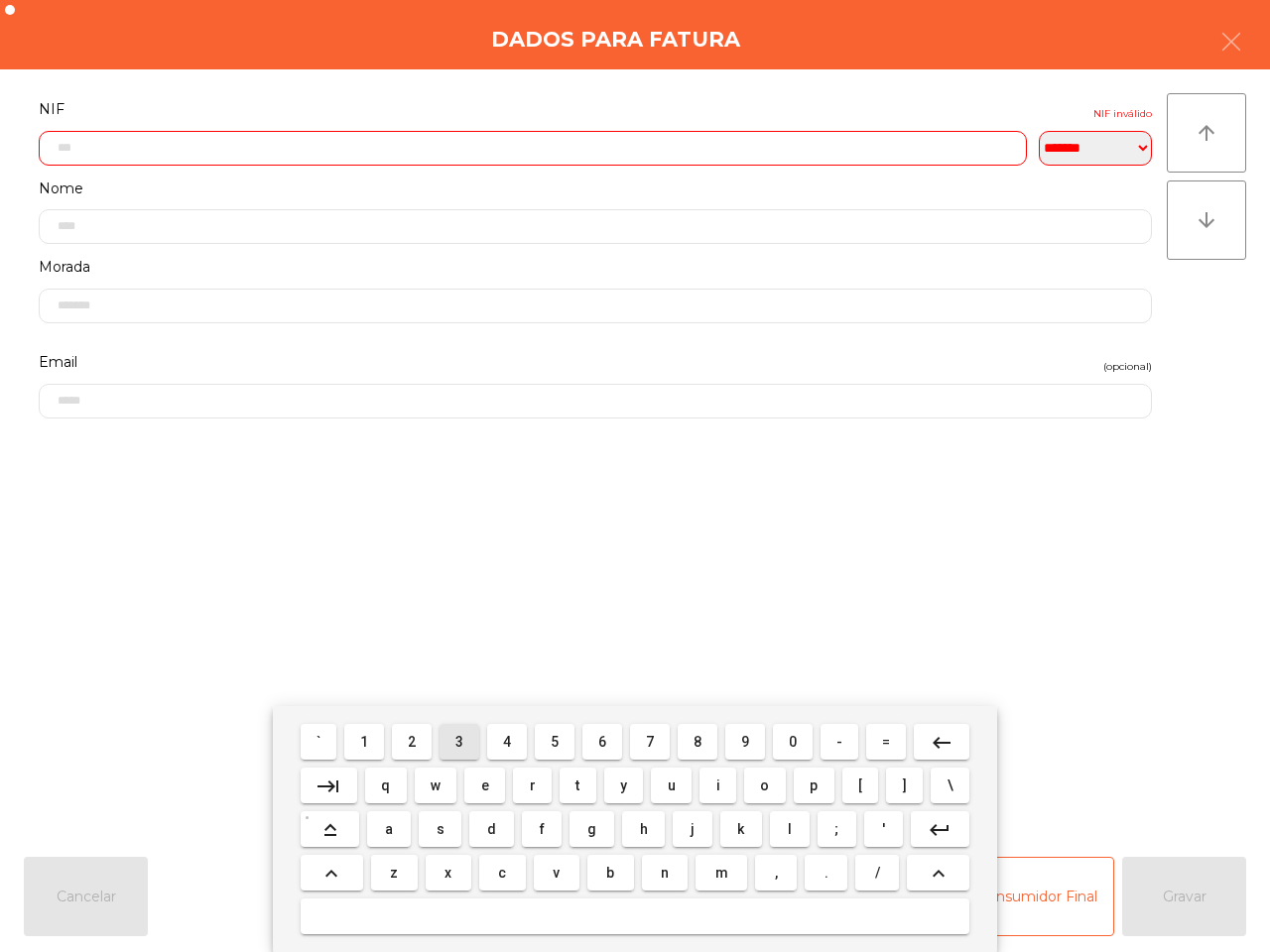 click on "3" at bounding box center (459, 742) 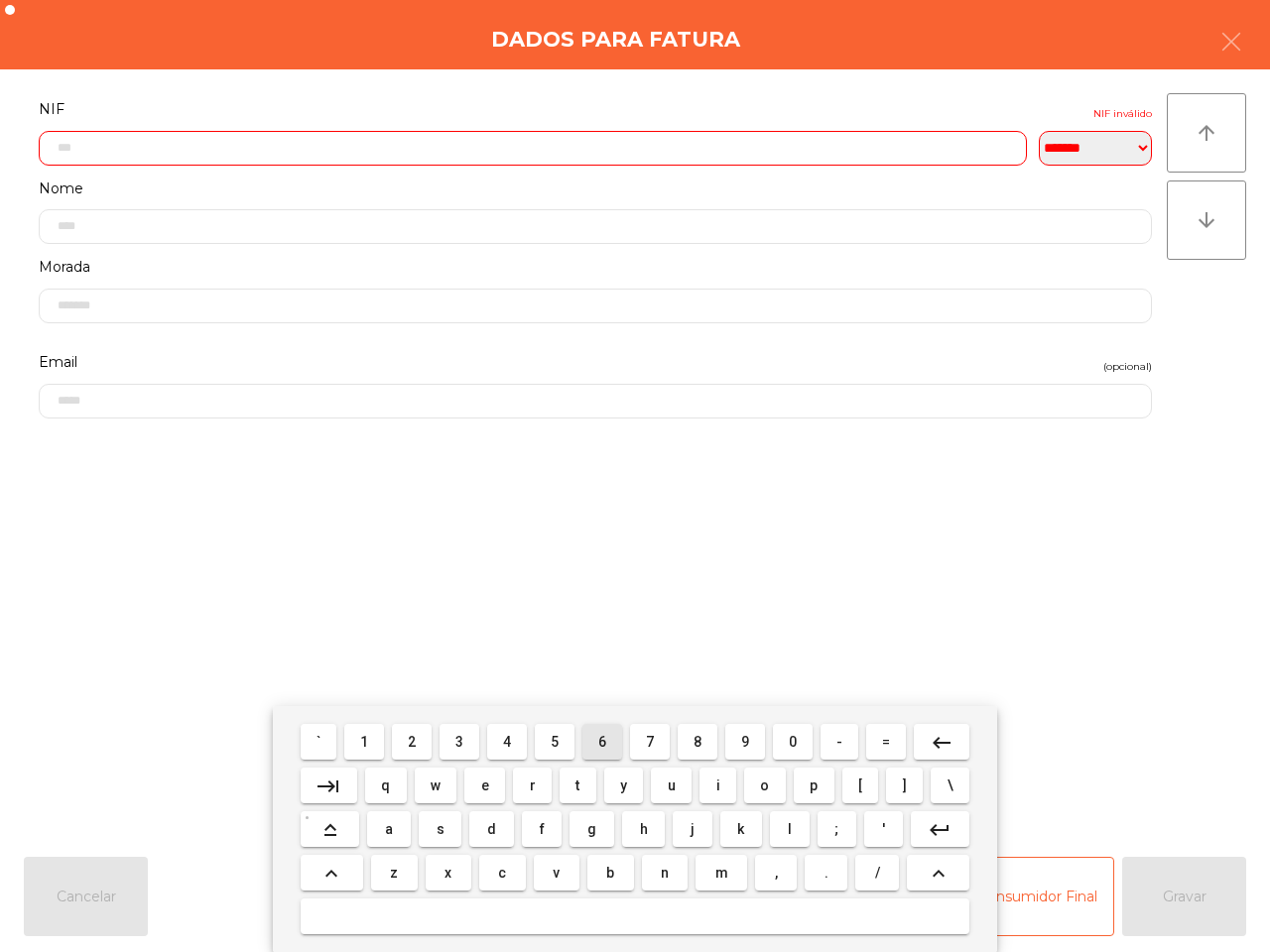 click on "6" at bounding box center (602, 742) 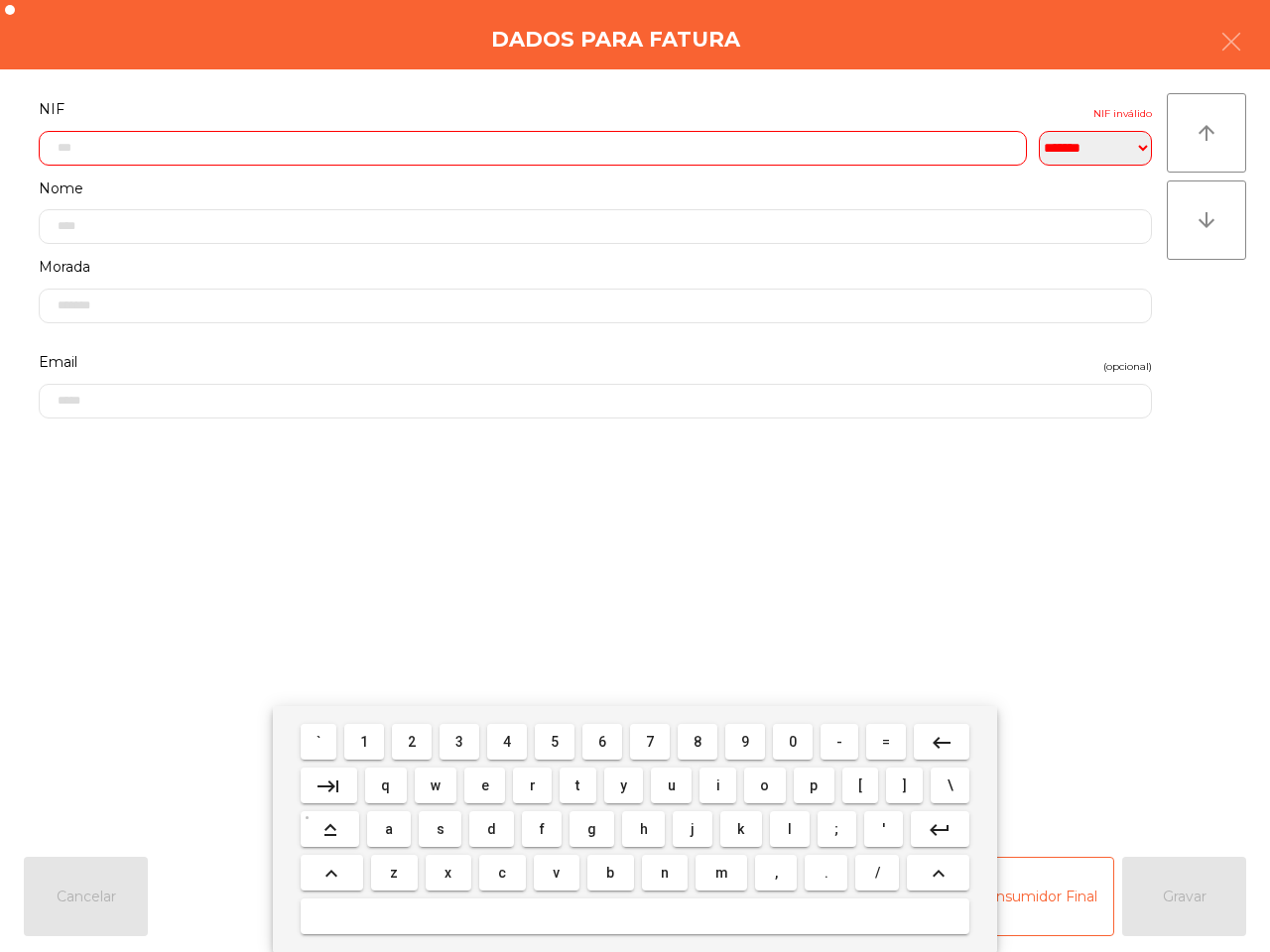 click on "2" at bounding box center [412, 742] 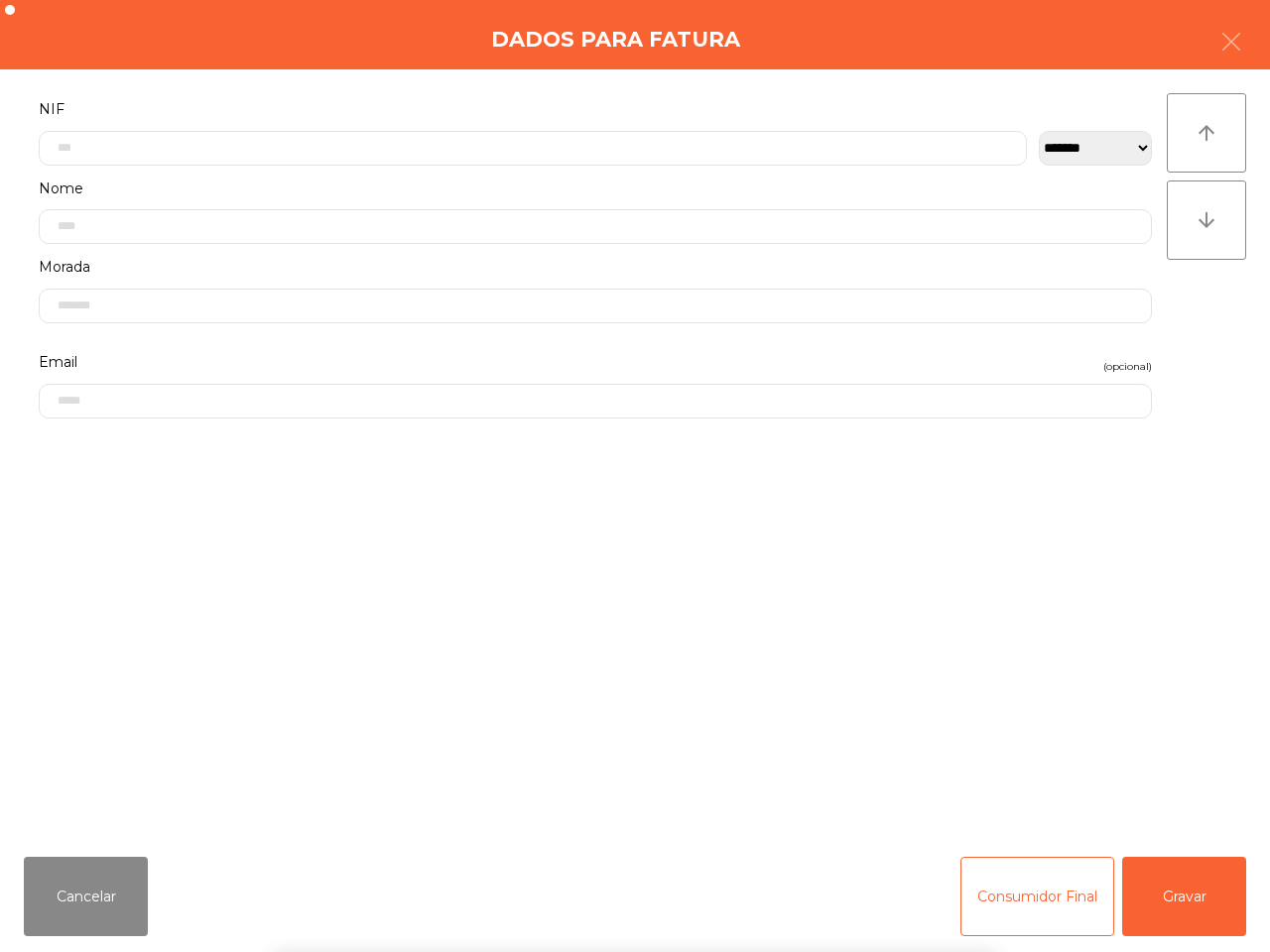 click on "` 1 2 3 4 5 6 7 8 9 0 - = keyboard_backspace keyboard_tab q w e r t y u i o p [ ] \ keyboard_capslock a s d f g h j k l ; ' keyboard_return keyboard_arrow_up z x c v b n m , . / keyboard_arrow_up" at bounding box center [635, 829] 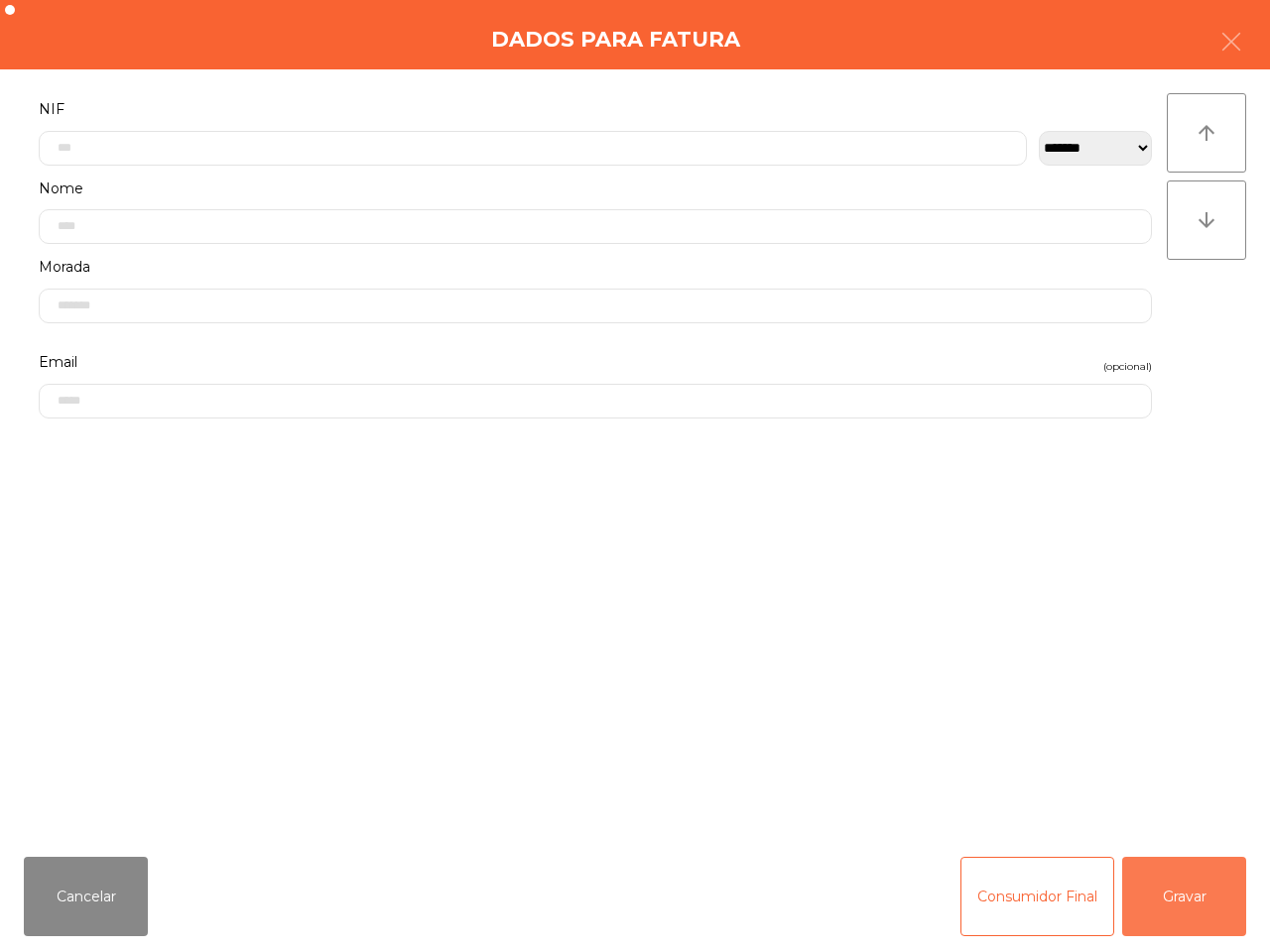 click on "Gravar" 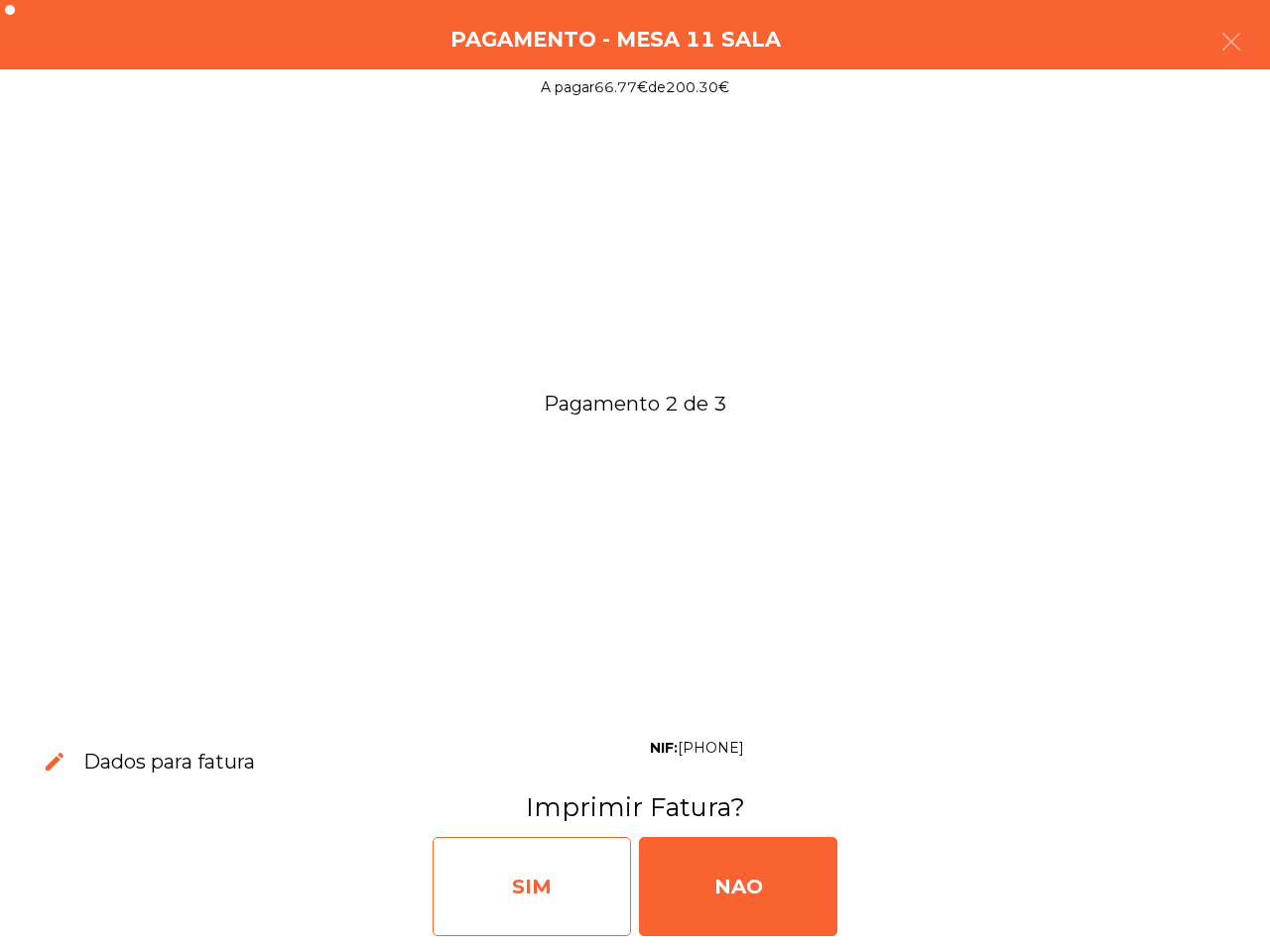 click on "SIM" 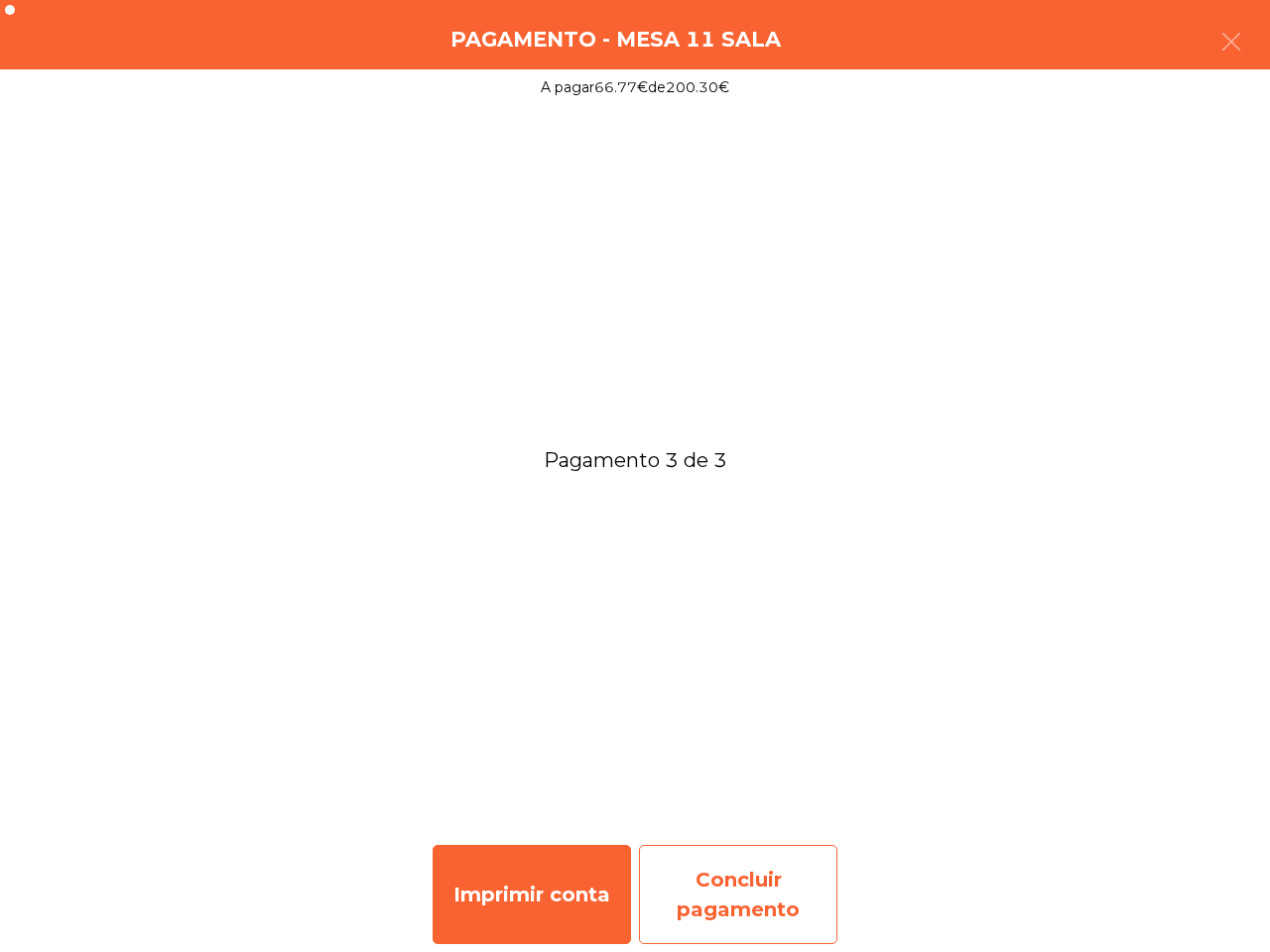 click on "Concluir pagamento" 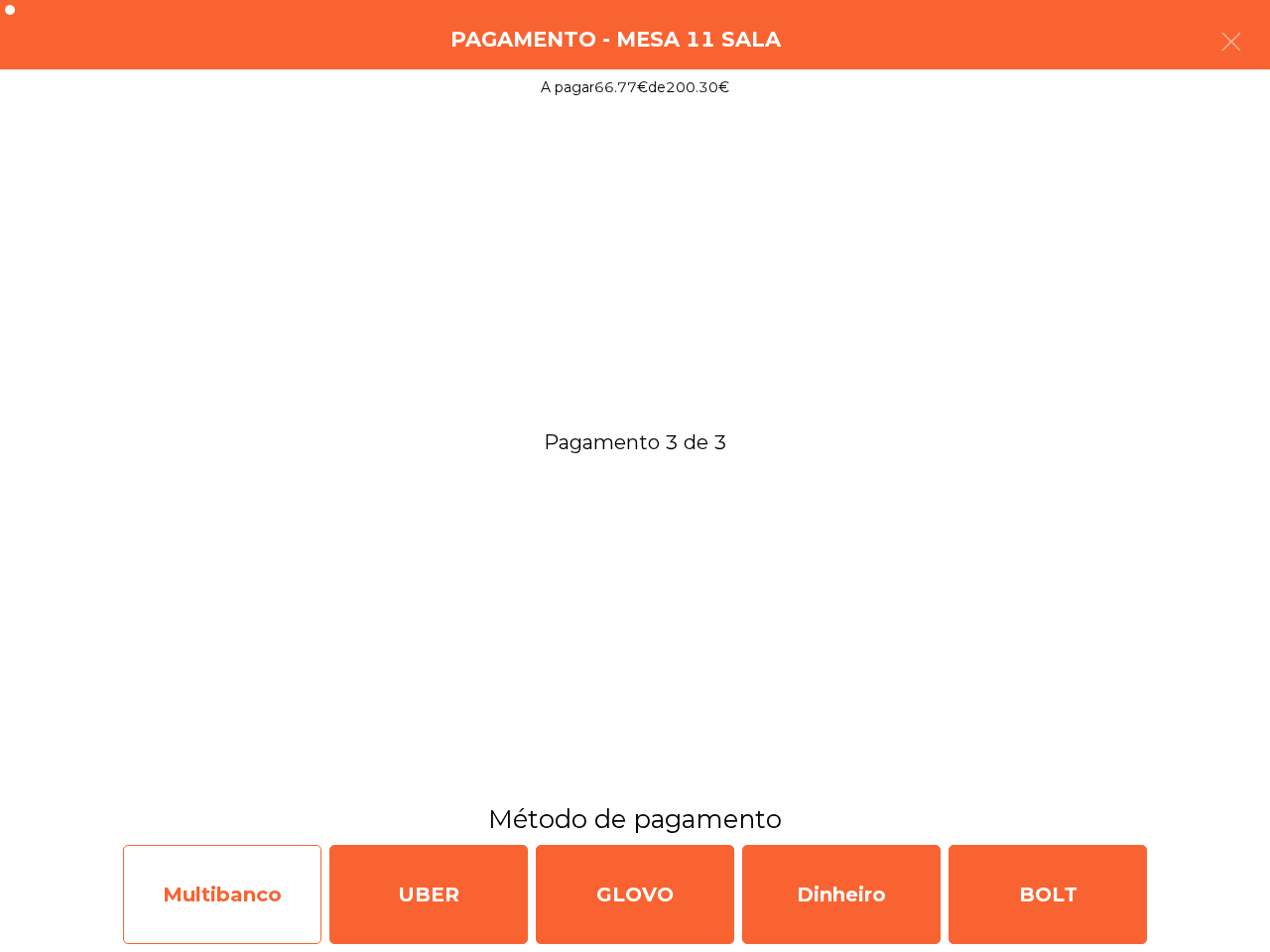 click on "Multibanco" 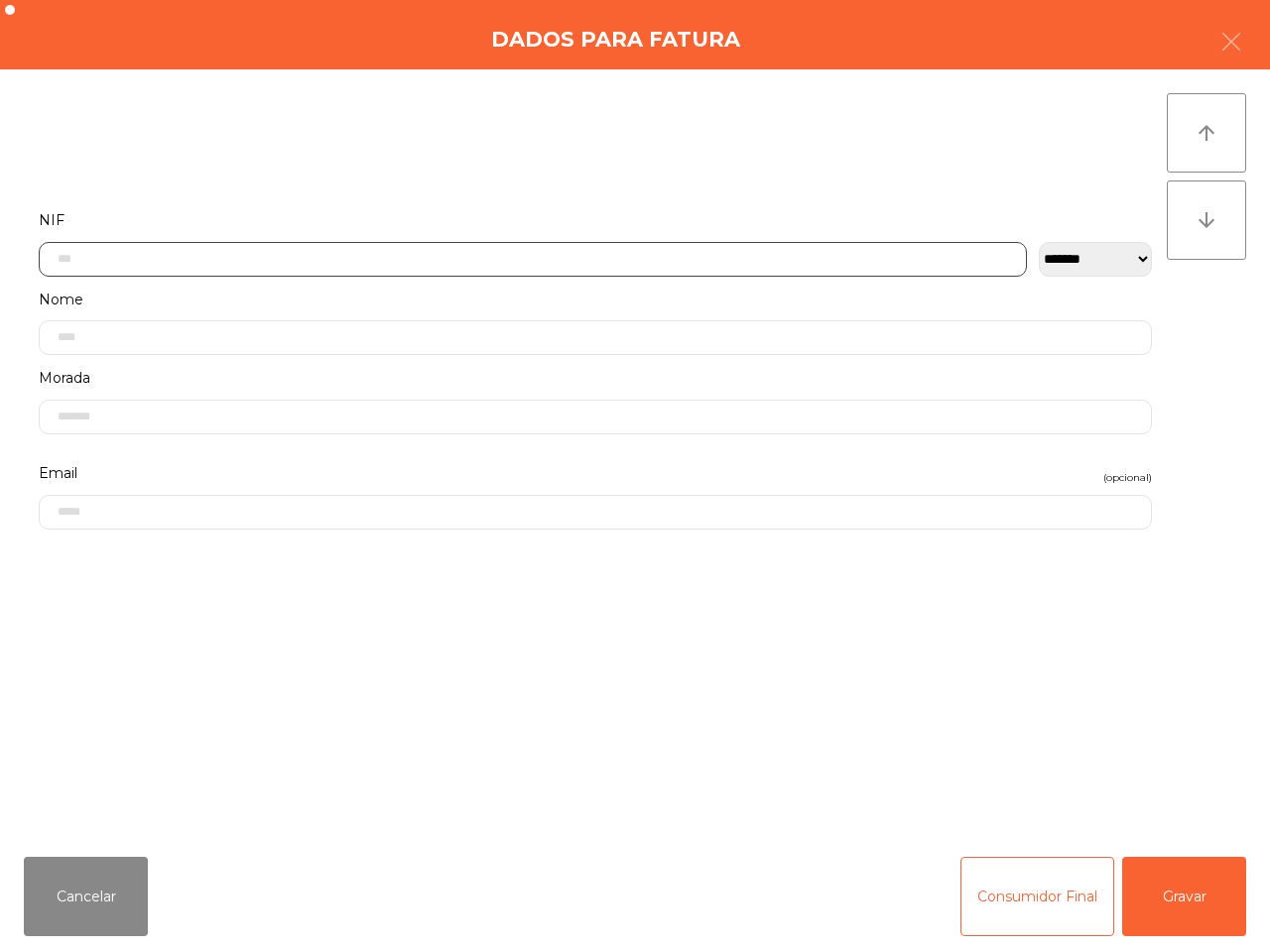 click 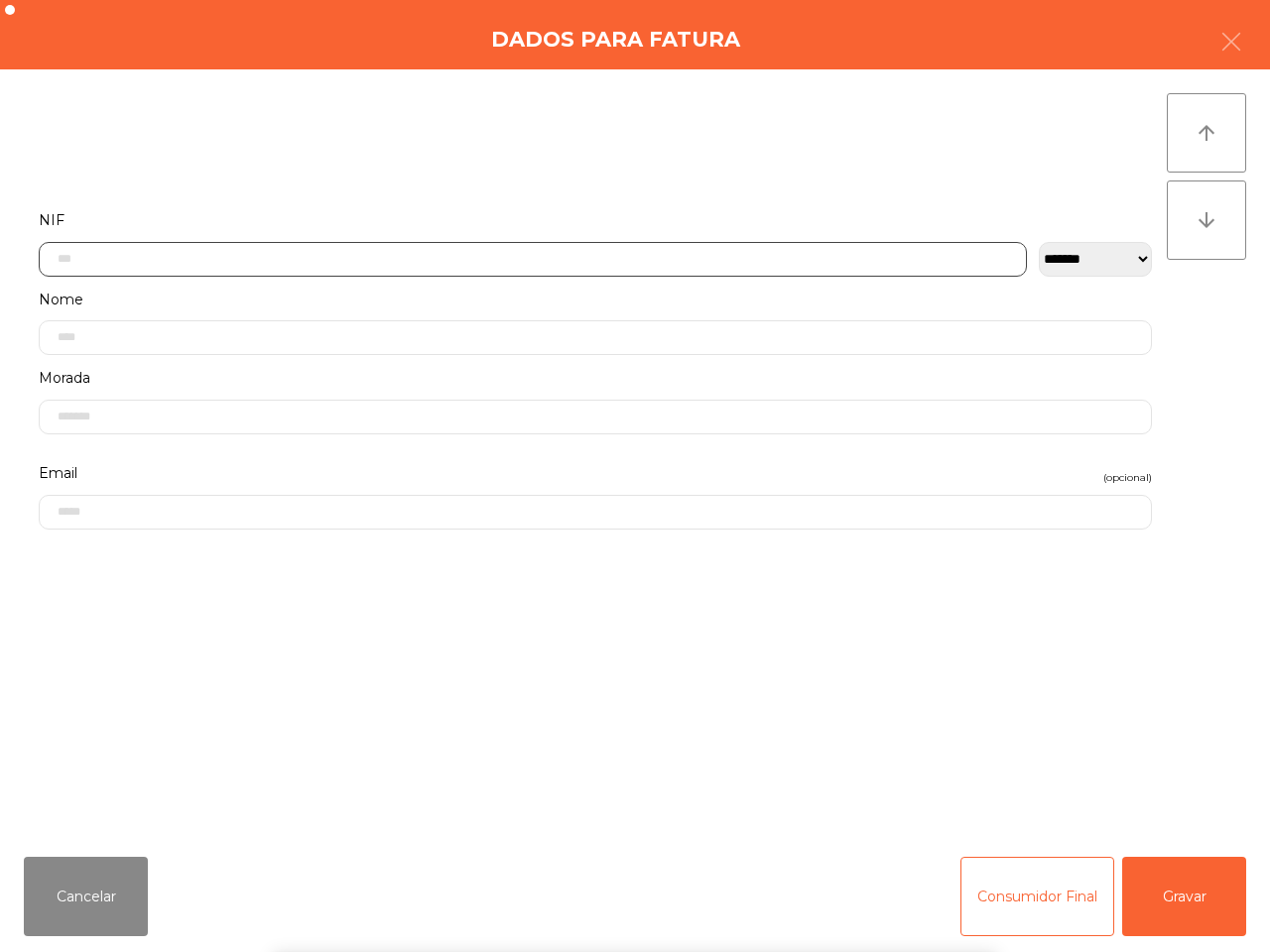 scroll, scrollTop: 111, scrollLeft: 0, axis: vertical 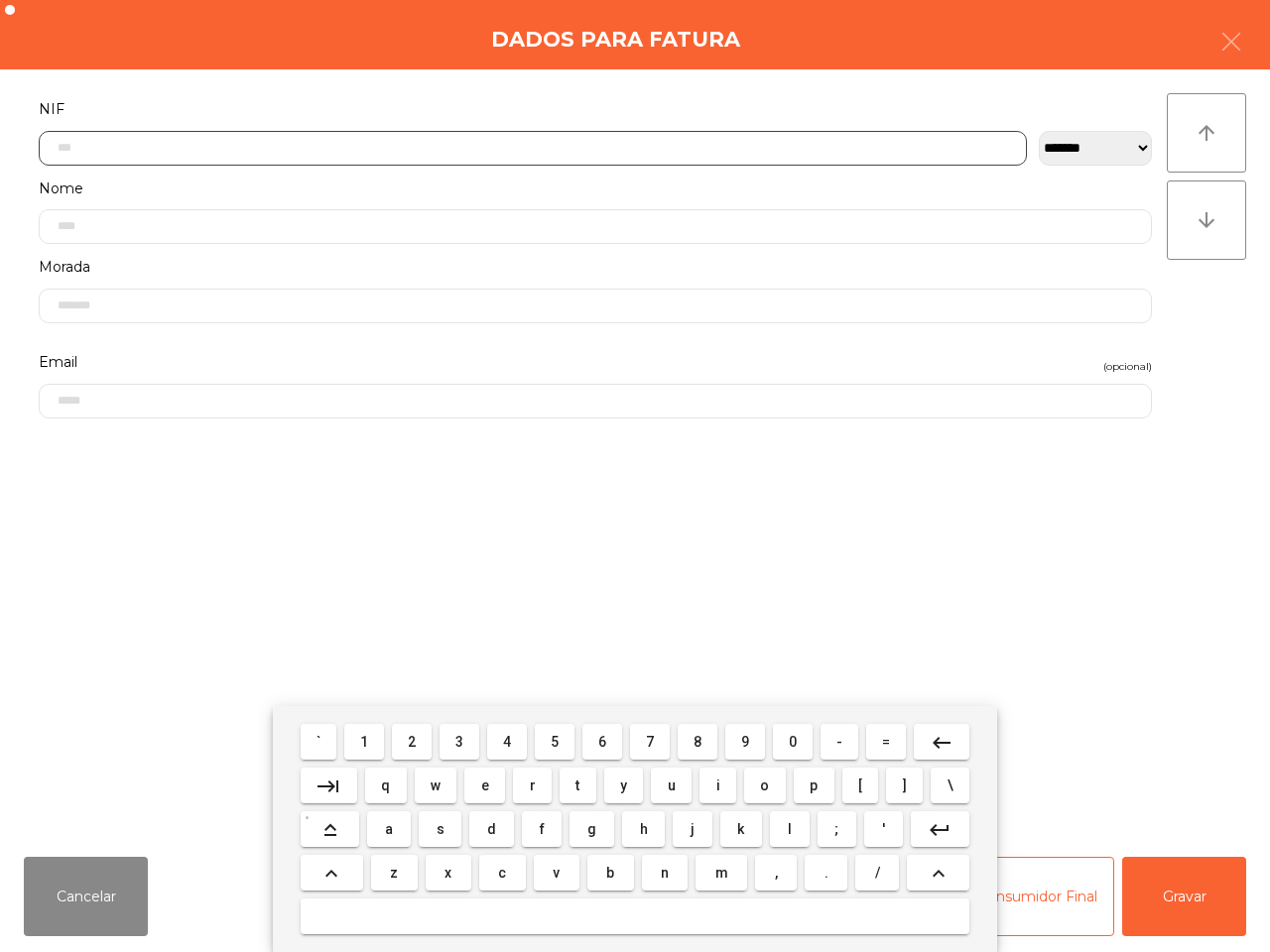 click on "2" at bounding box center [412, 742] 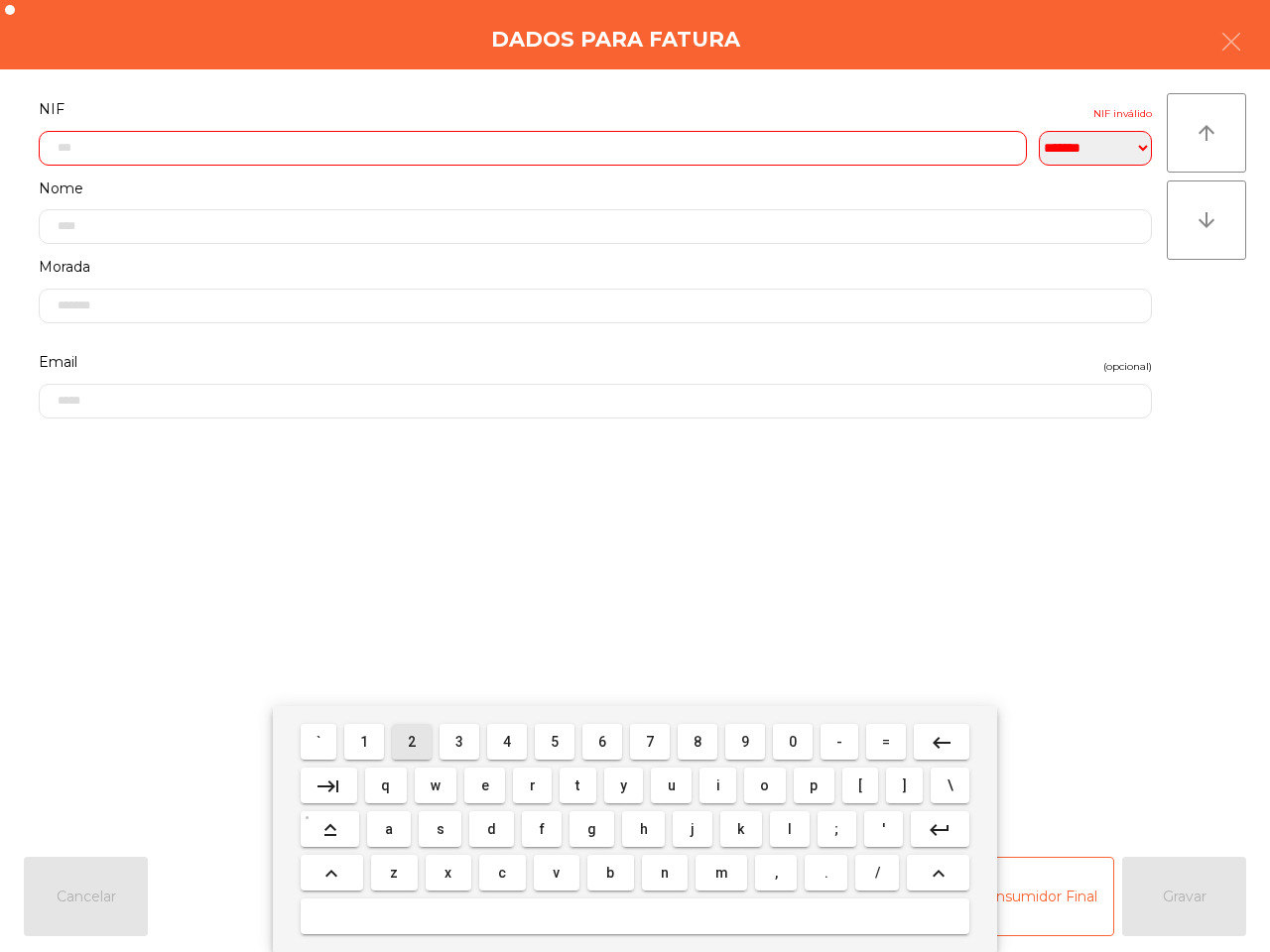 click on "2" at bounding box center (412, 742) 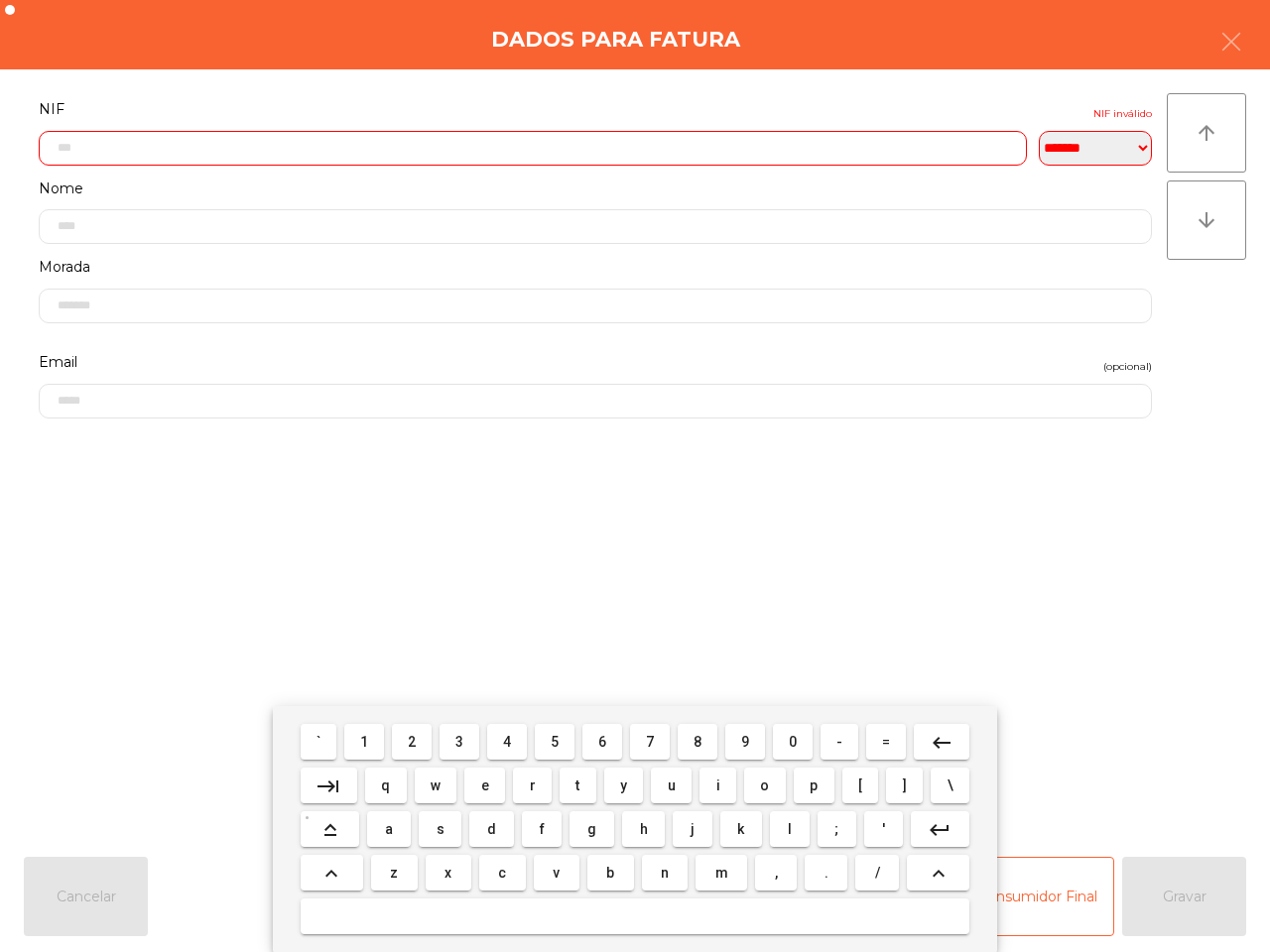 click on "4" at bounding box center [507, 742] 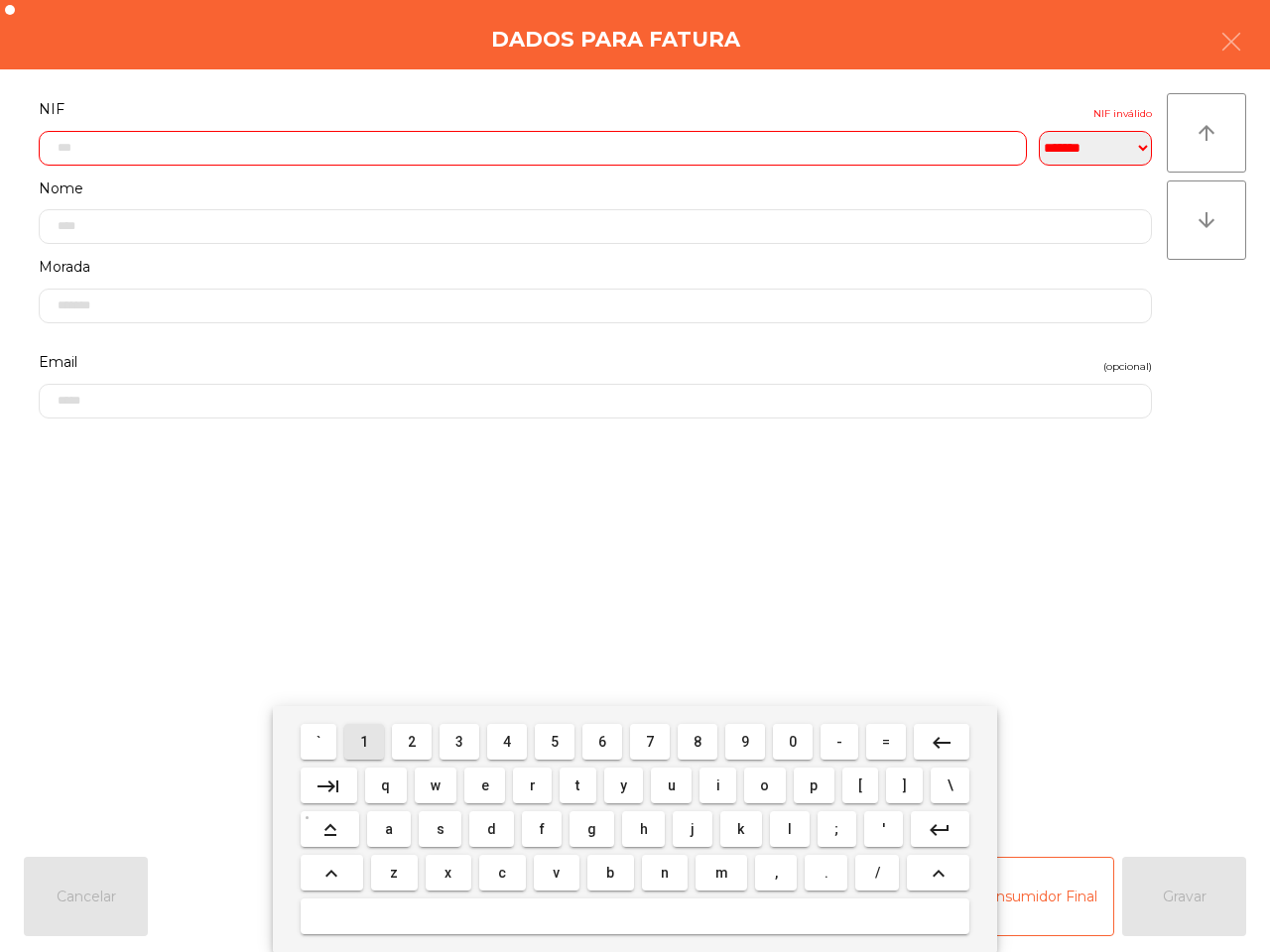 click on "1" at bounding box center (364, 742) 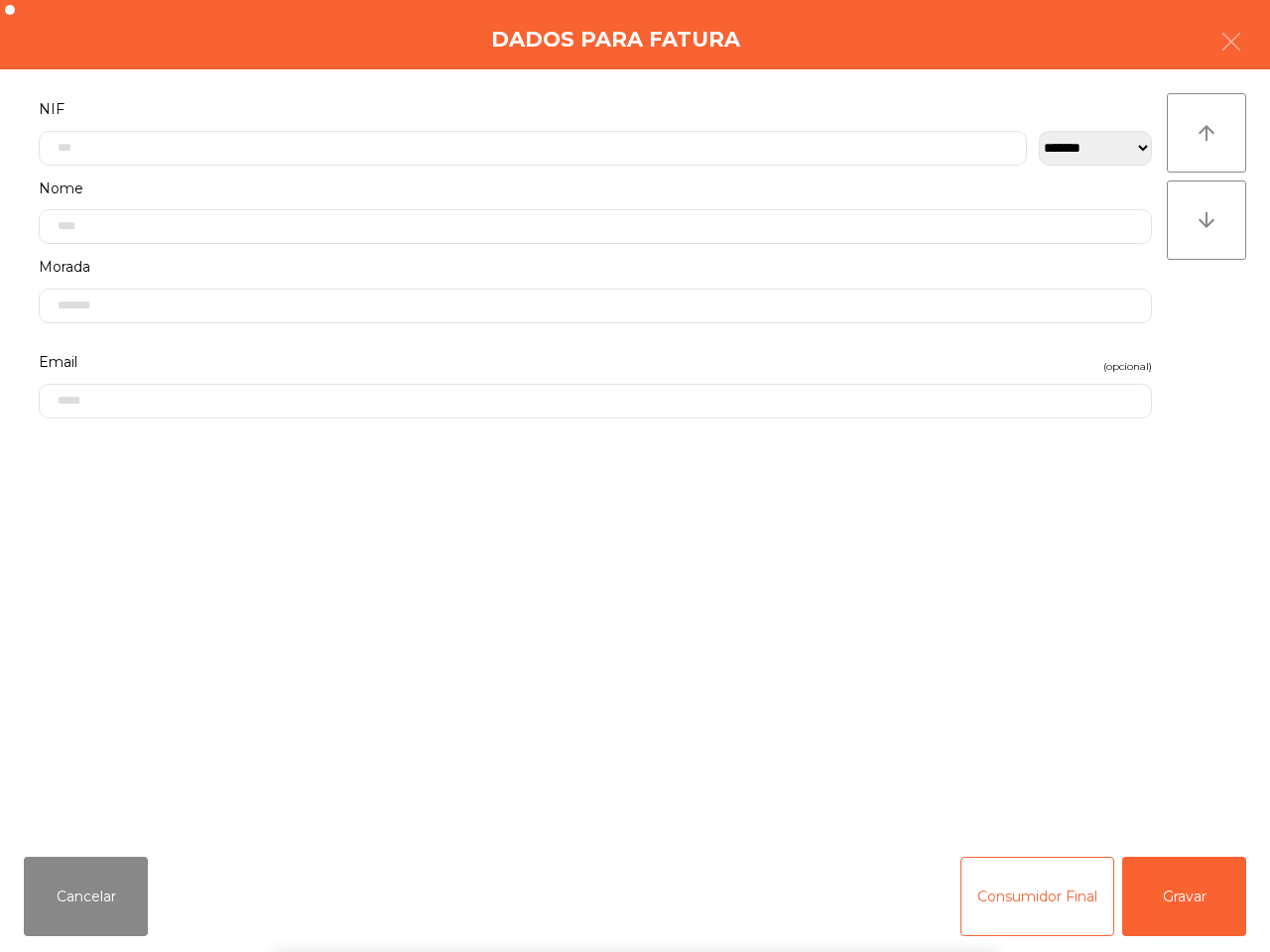 click on "` 1 2 3 4 5 6 7 8 9 0 - = keyboard_backspace keyboard_tab q w e r t y u i o p [ ] \ keyboard_capslock a s d f g h j k l ; ' keyboard_return keyboard_arrow_up z x c v b n m , . / keyboard_arrow_up" at bounding box center [635, 829] 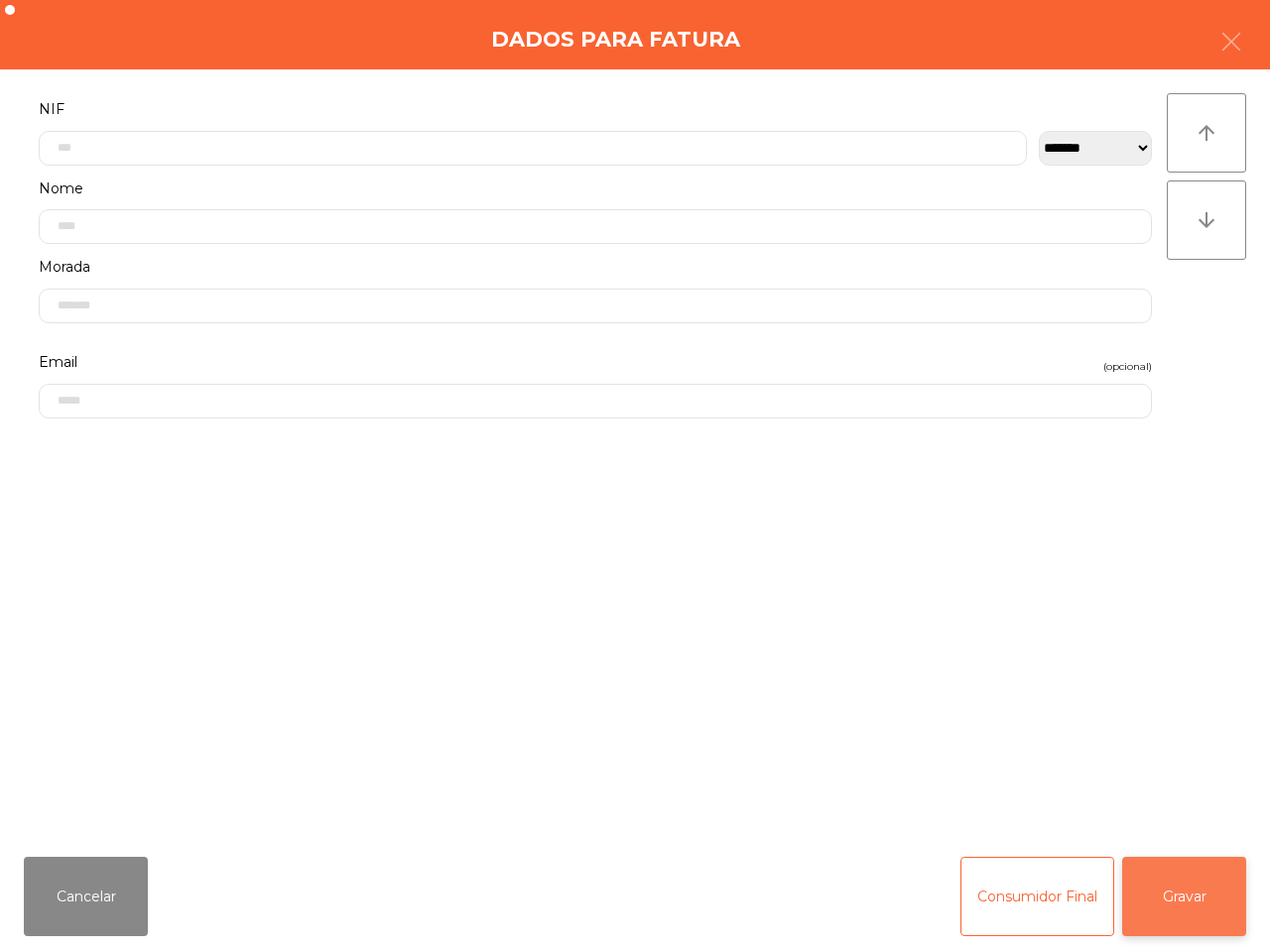 click on "Gravar" 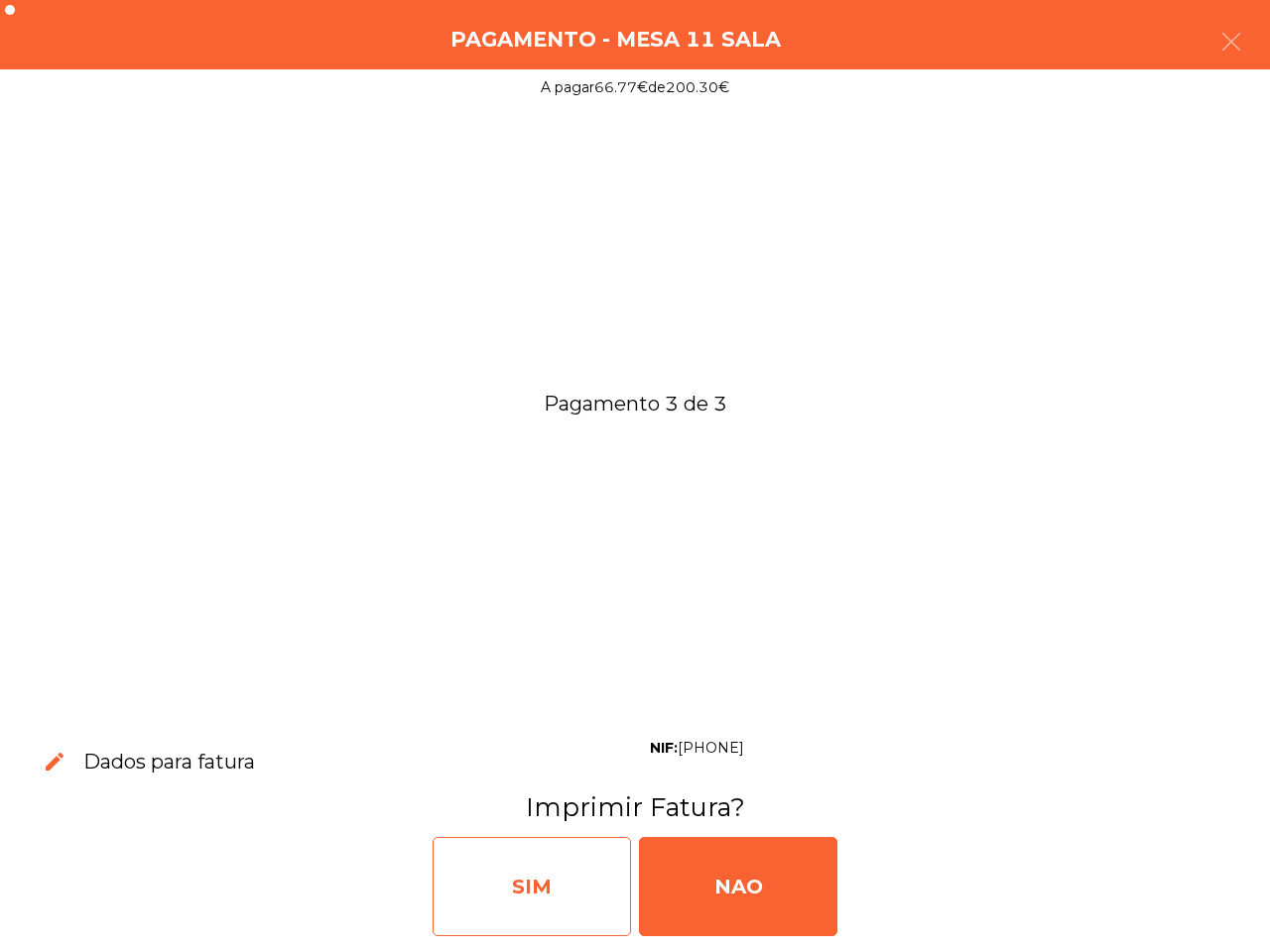 click on "SIM" 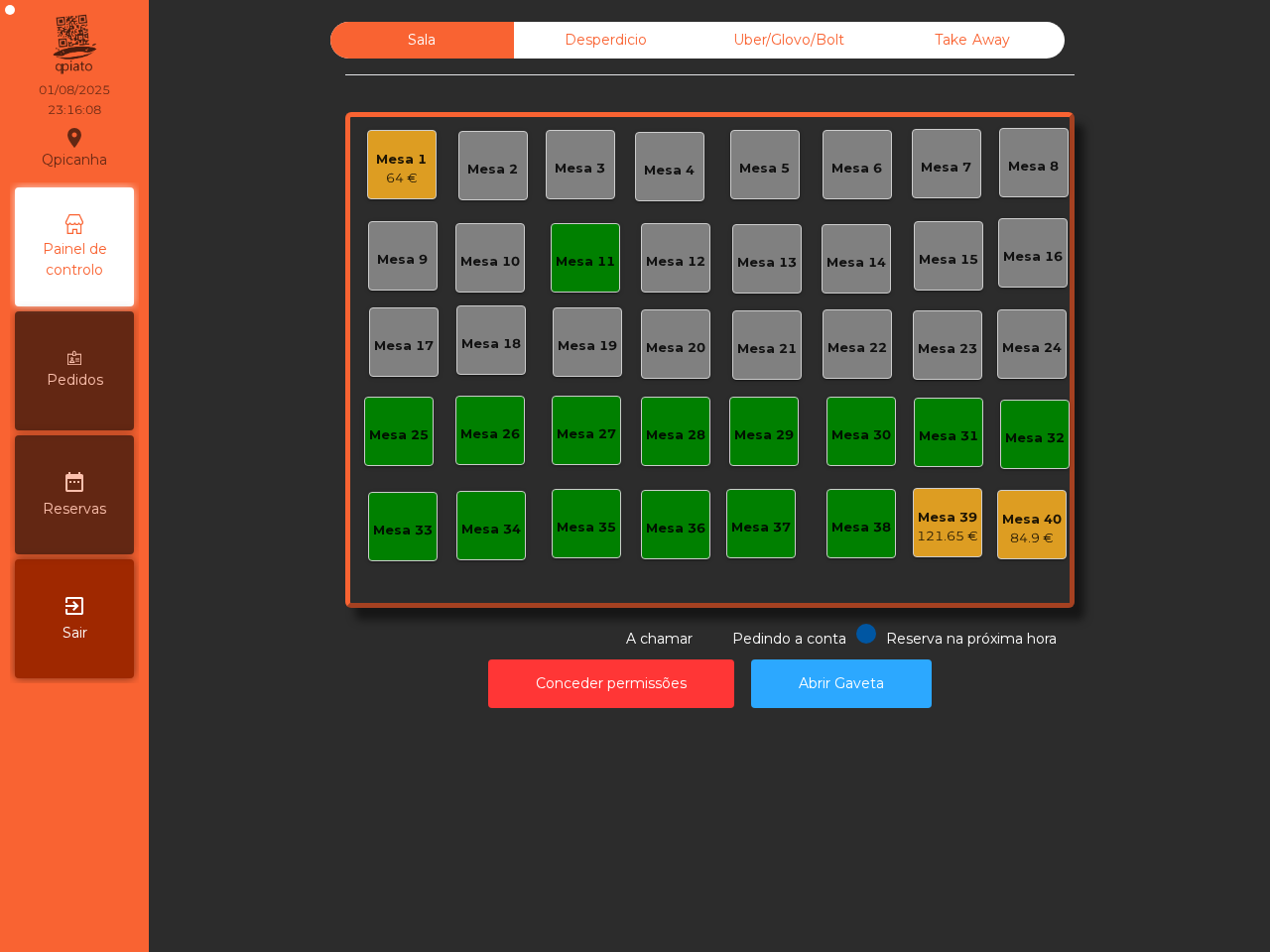 click on "Sala   Desperdicio   Uber/Glovo/Bolt   Take Away   Mesa 1   64 €   Mesa 2   Mesa 3   Mesa 4   Mesa 5   Mesa 6   Mesa 7   Mesa 8   Mesa 9   Mesa 10   Mesa 11   Mesa 12   Mesa 13   Mesa 14   Mesa 15   Mesa 16   Mesa 17   Mesa 18   Mesa 19   Mesa 20   Mesa 21   Mesa 22   Mesa 23   Mesa 24   Mesa 25   Mesa 26   Mesa 27   Mesa 28   Mesa 29   Mesa 30   Mesa 31   Mesa 32   Mesa 33   Mesa 34   Mesa 35   Mesa 36   Mesa 37   Mesa 38   Mesa 39   121.65 €   Mesa 40   84.9 €  Reserva na próxima hora Pedindo a conta A chamar  Conceder permissões   Abrir Gaveta" 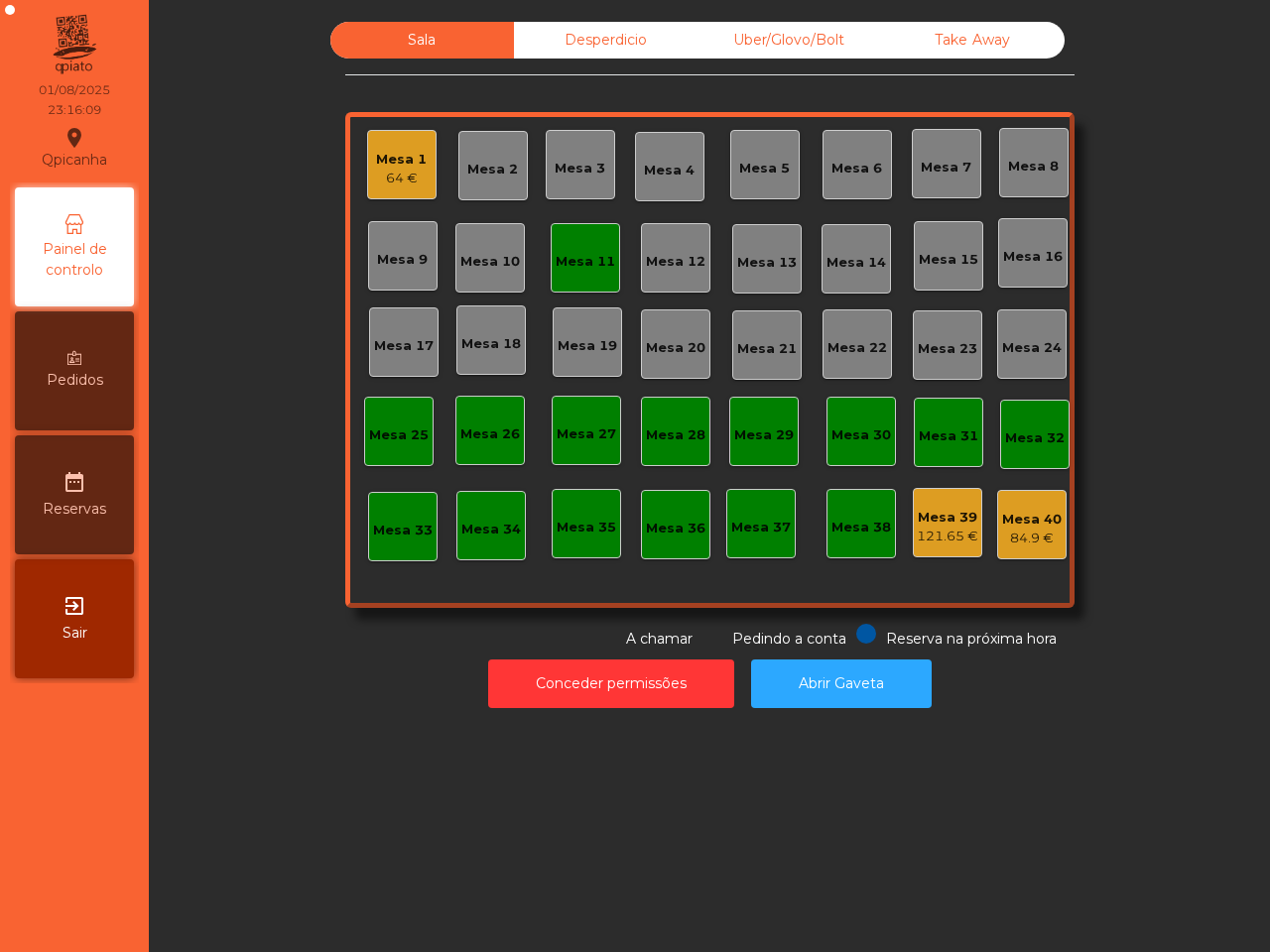 click on "Mesa 1" 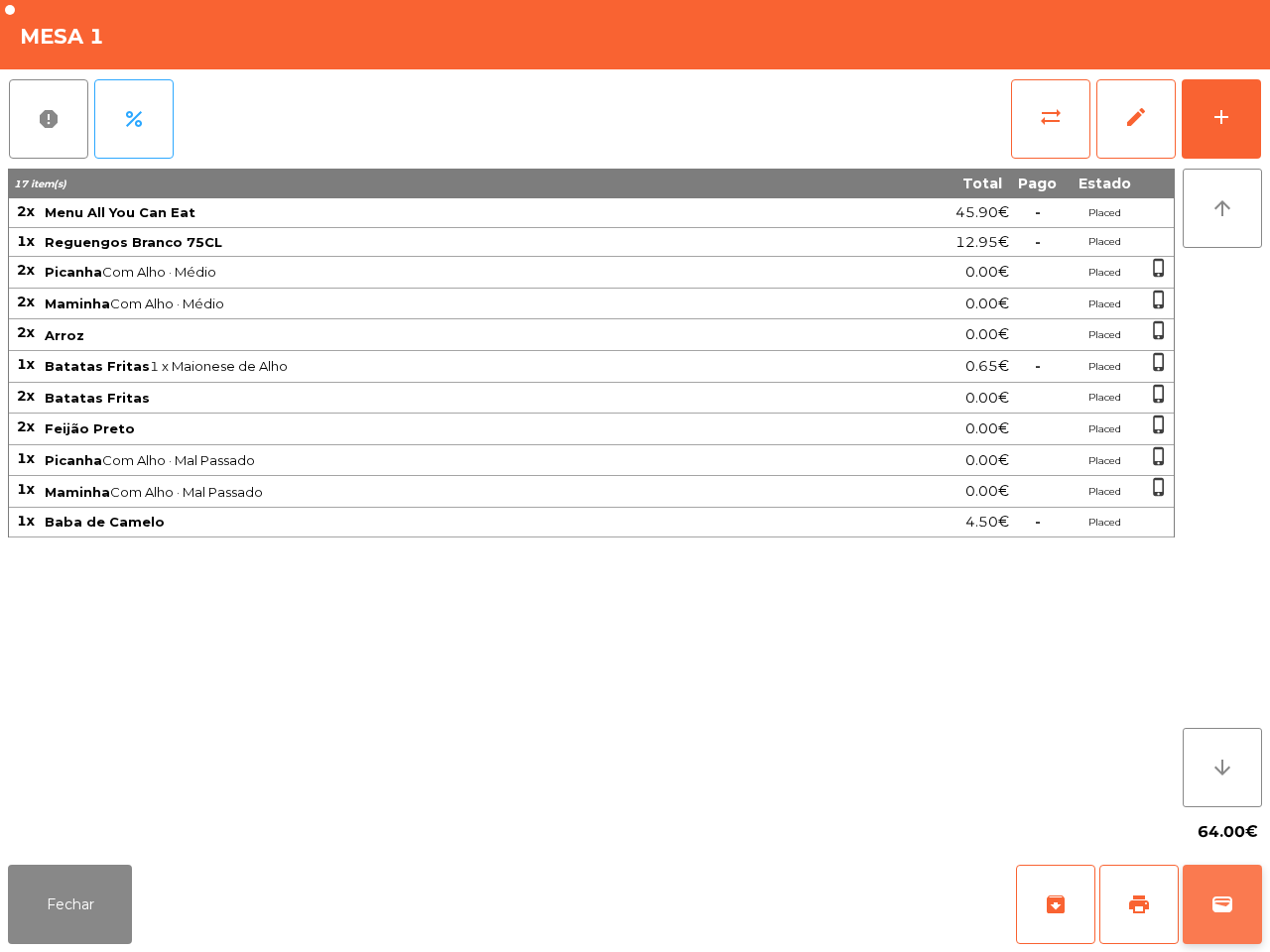 click on "wallet" 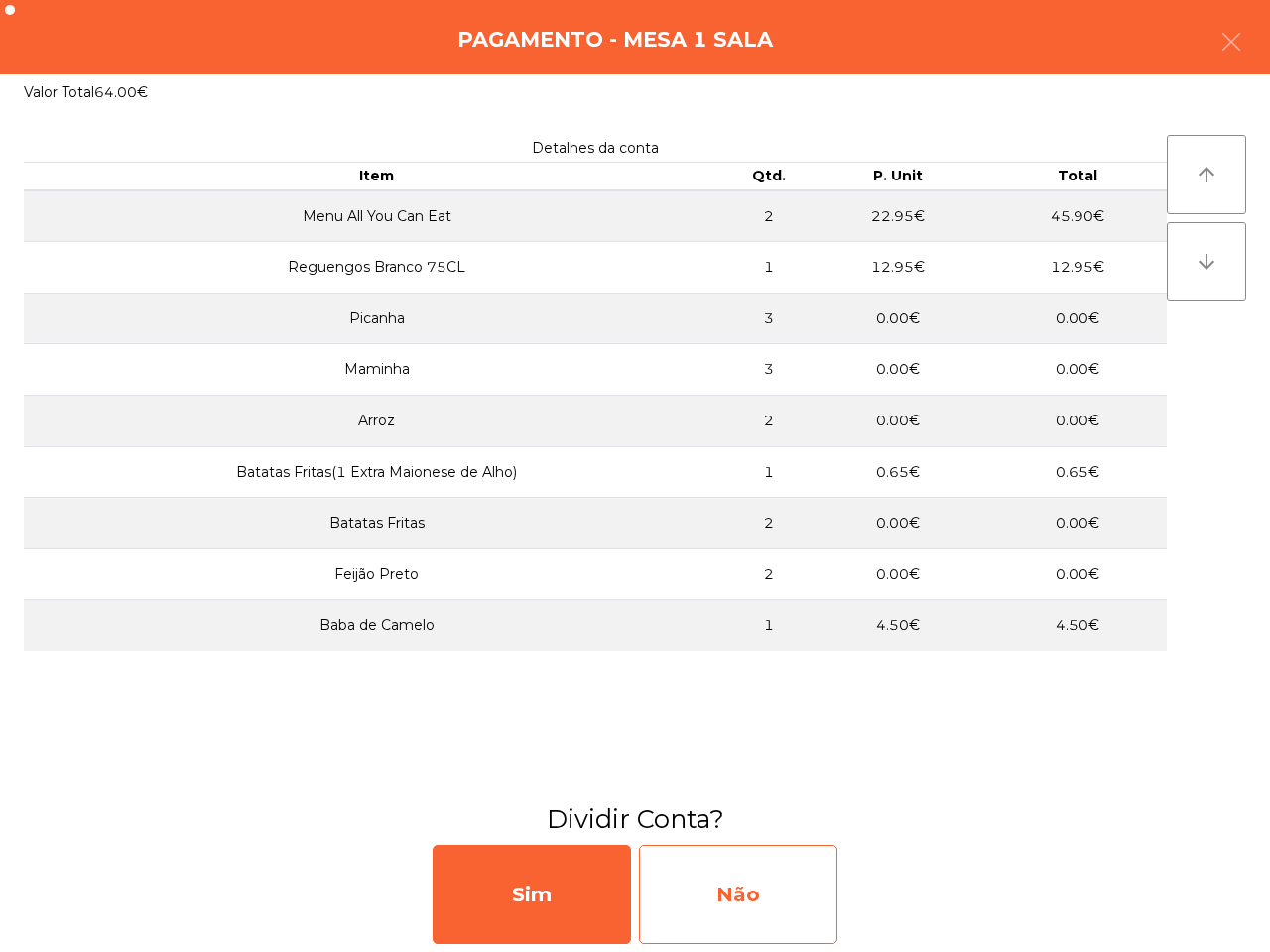 click on "Não" 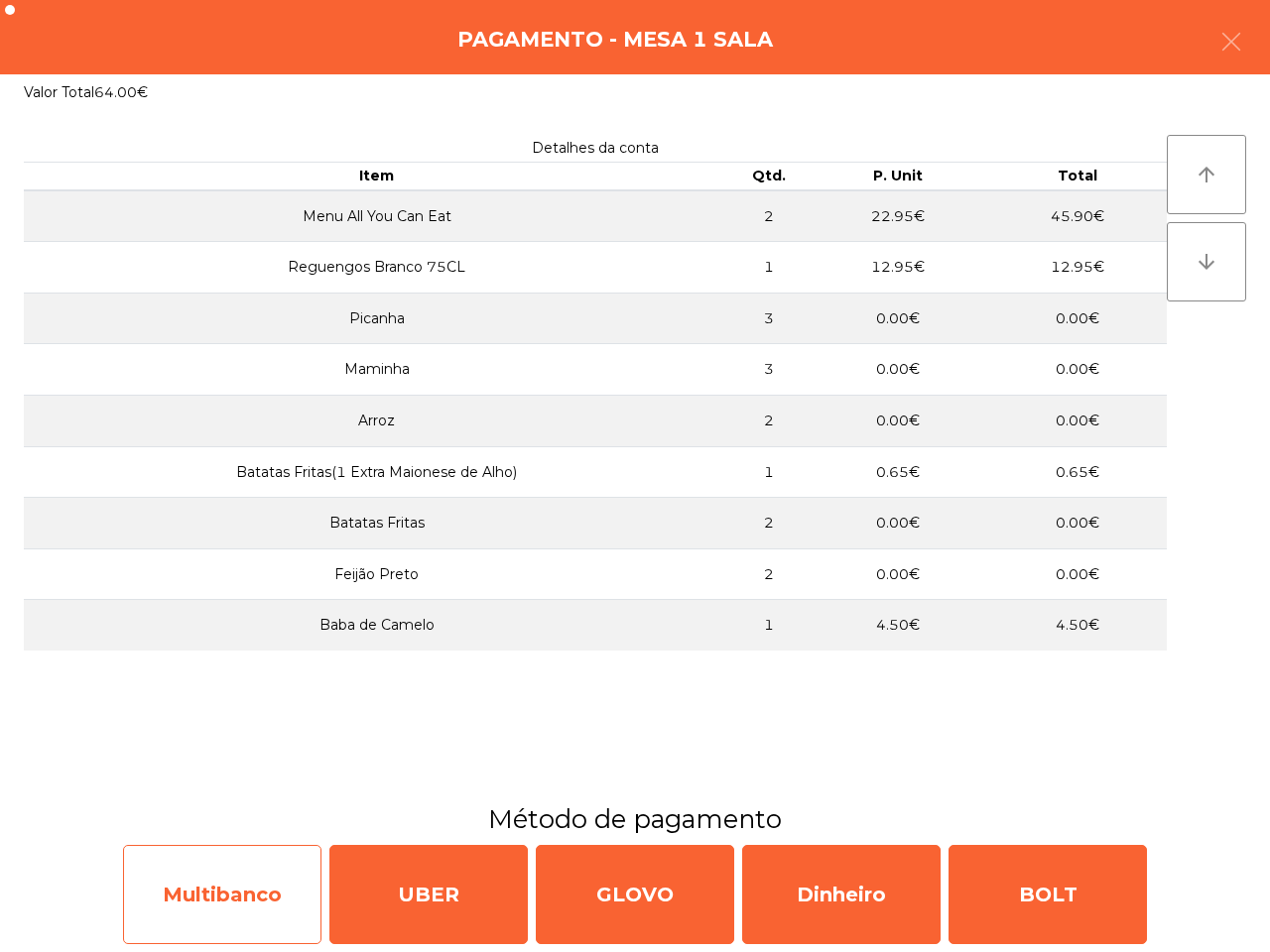 click on "Multibanco" 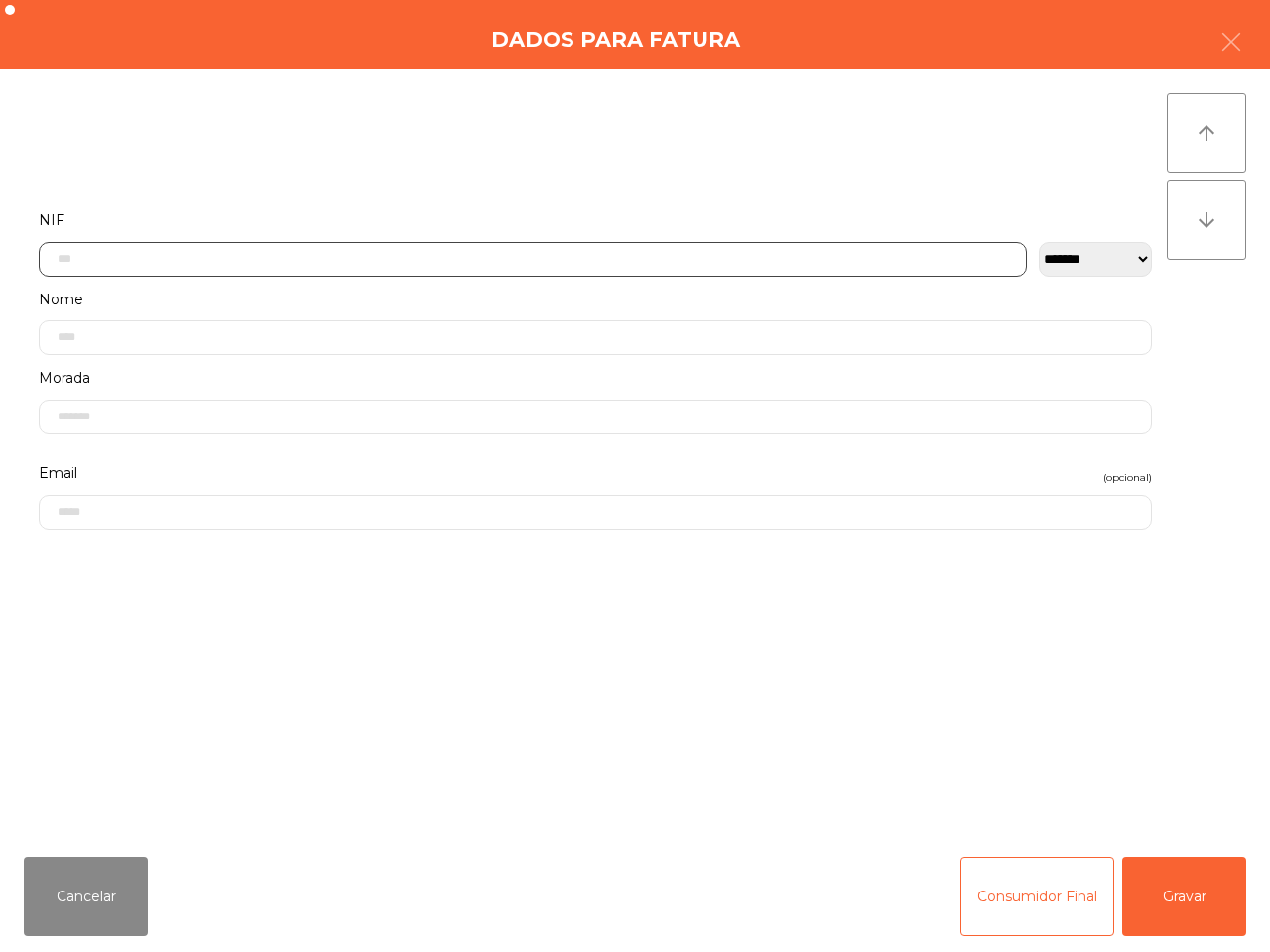 click 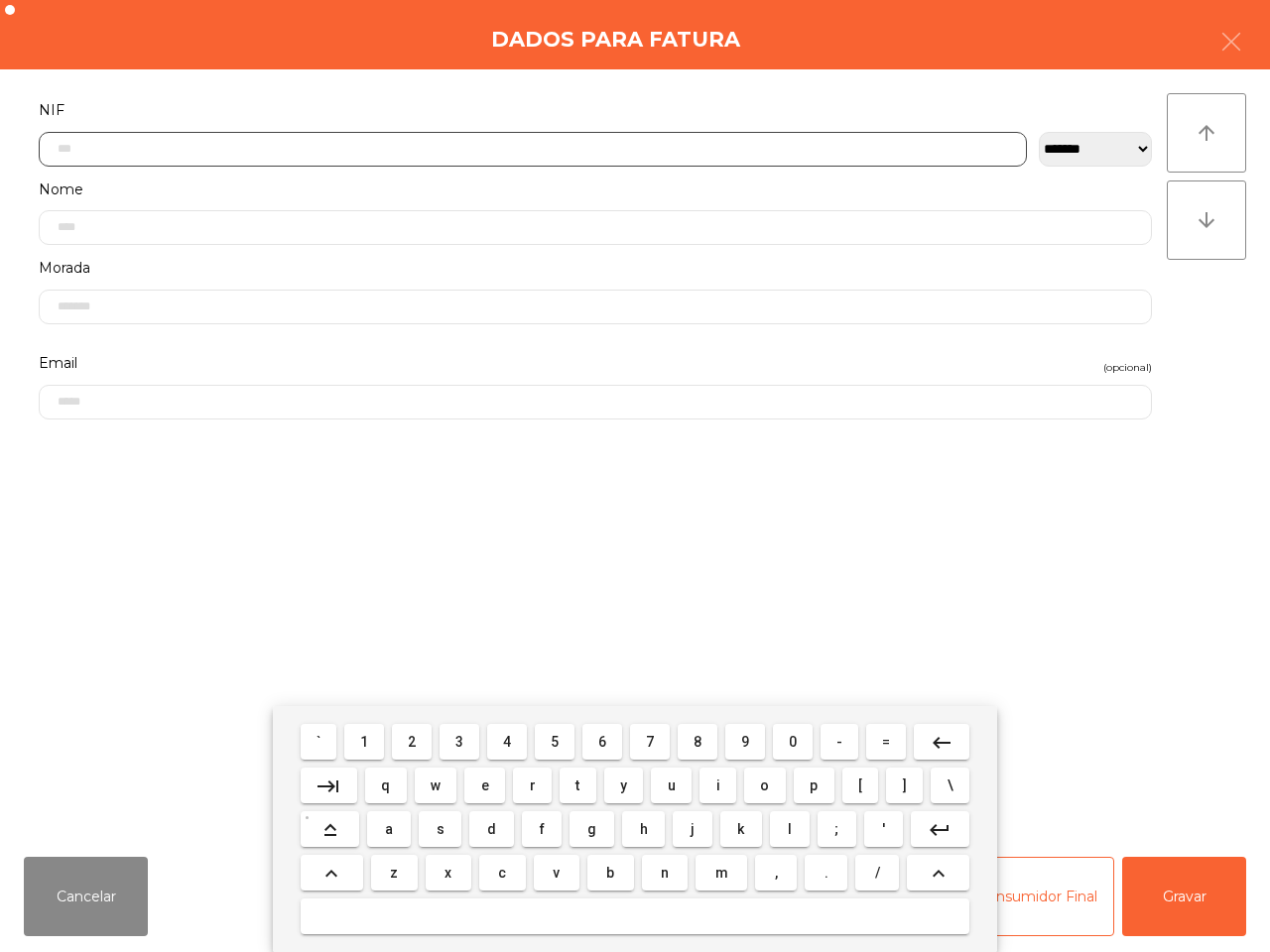 scroll, scrollTop: 111, scrollLeft: 0, axis: vertical 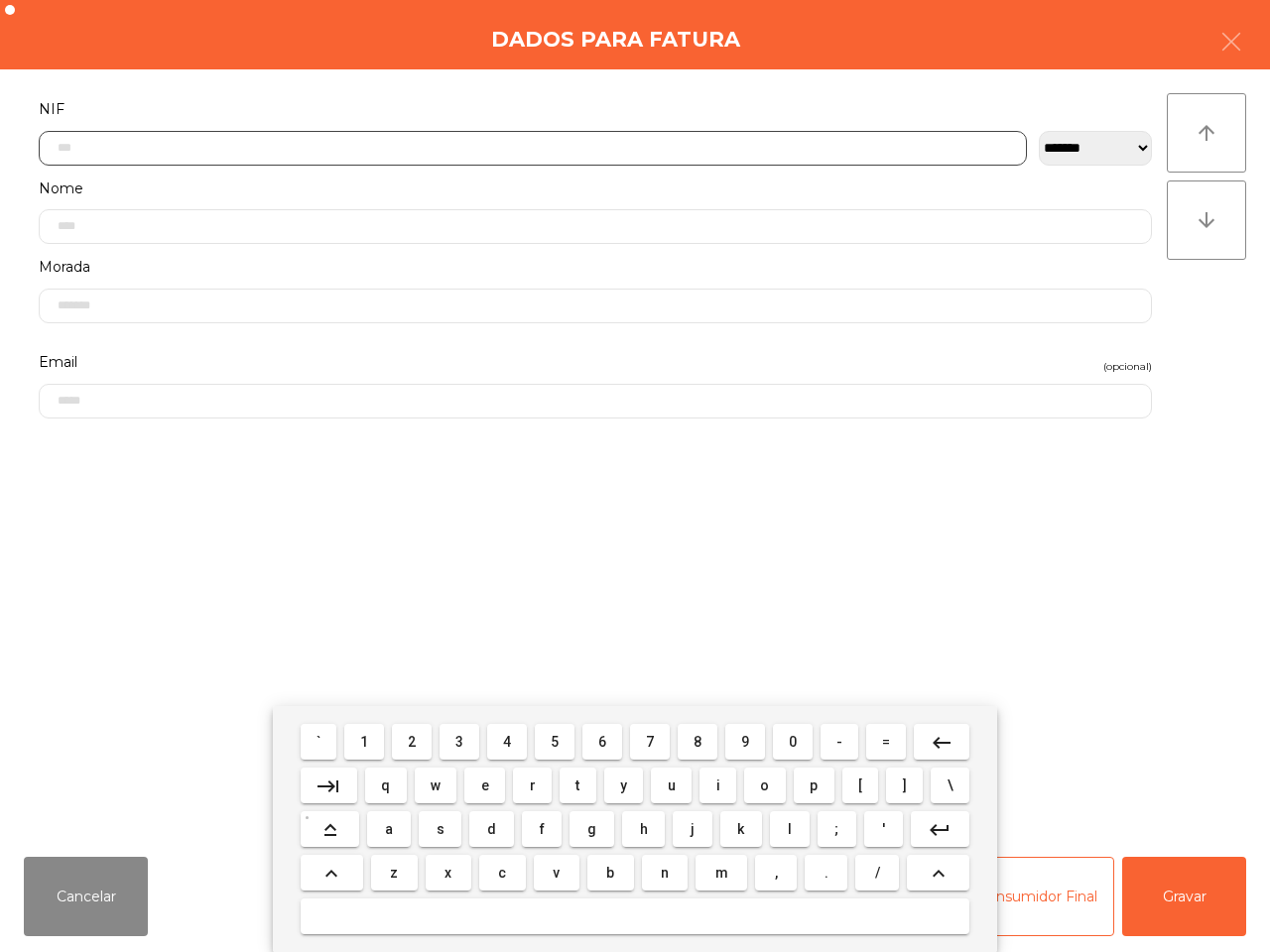 click on "5" at bounding box center (555, 742) 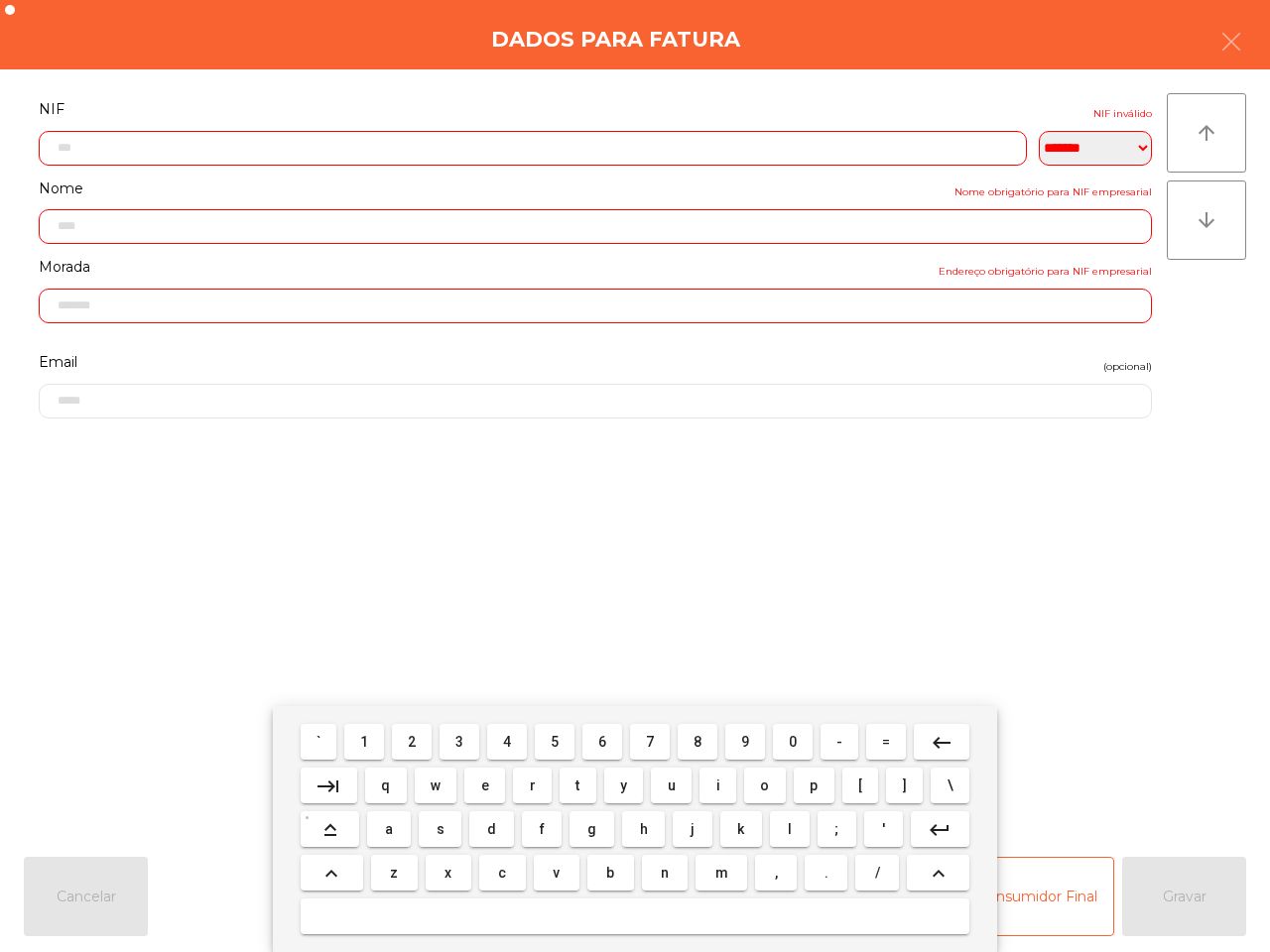 drag, startPoint x: 795, startPoint y: 741, endPoint x: 782, endPoint y: 742, distance: 13.038405 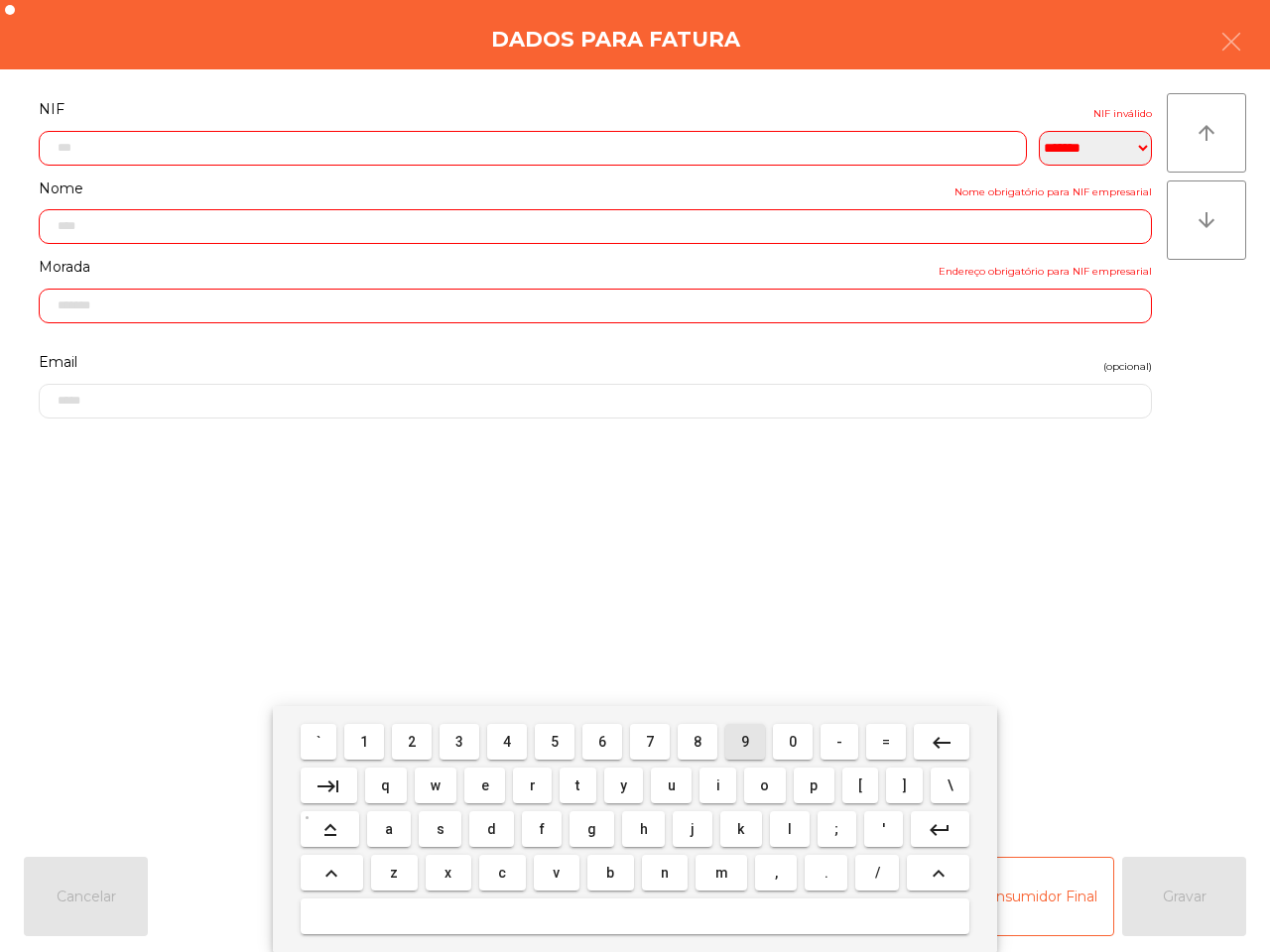 click on "9" at bounding box center [745, 742] 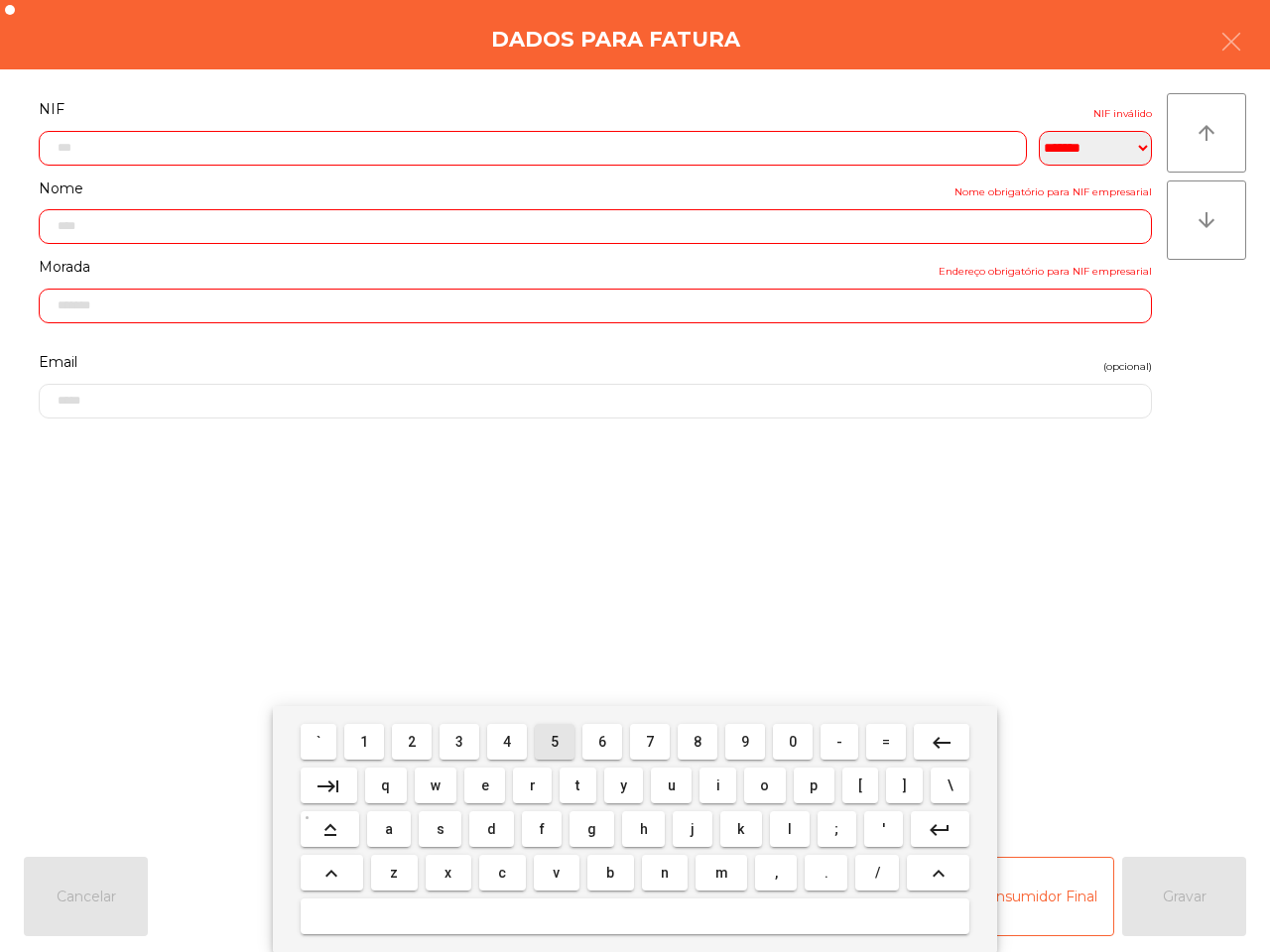 click on "5" at bounding box center [555, 742] 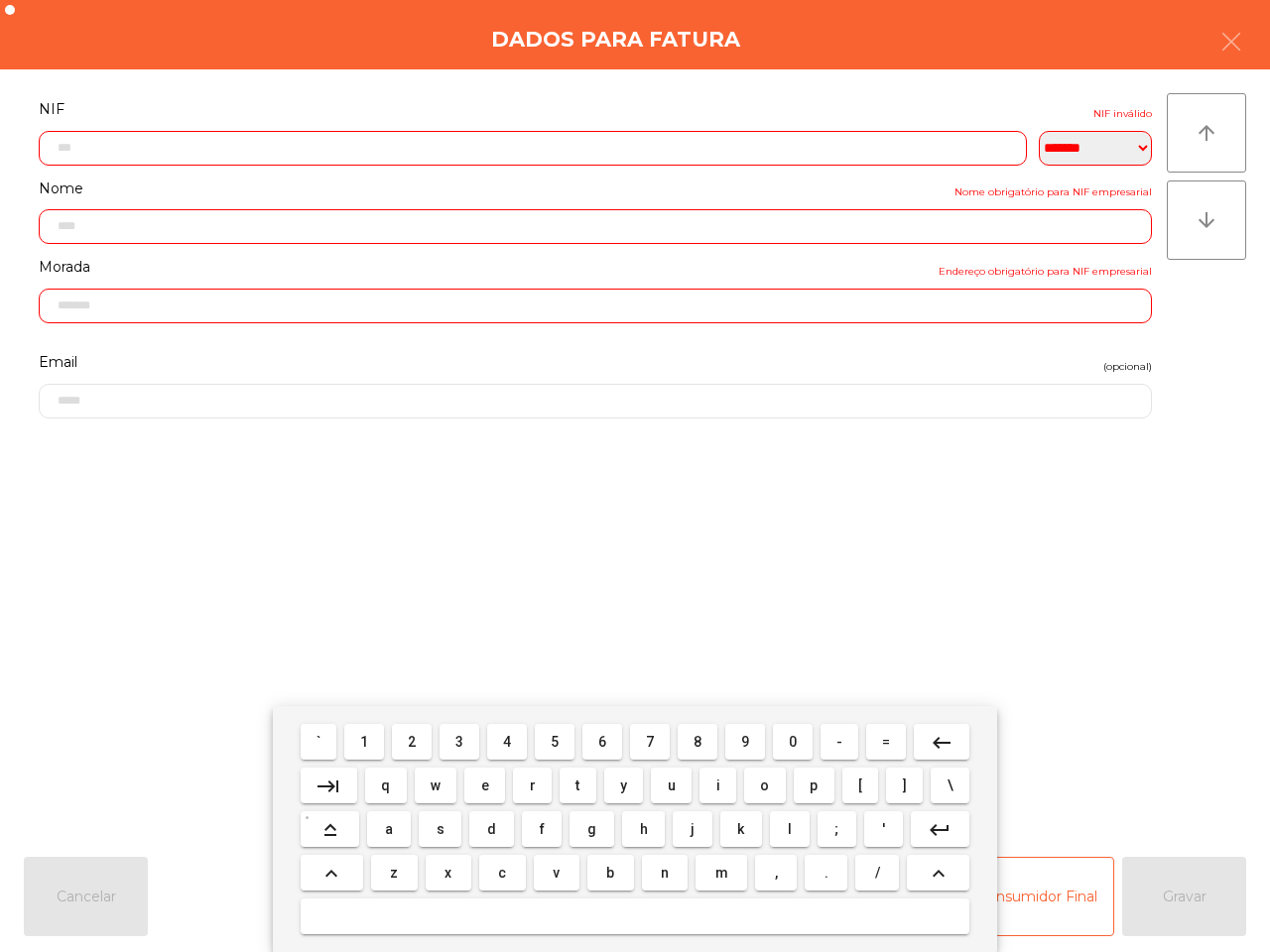 click on "4" at bounding box center [507, 742] 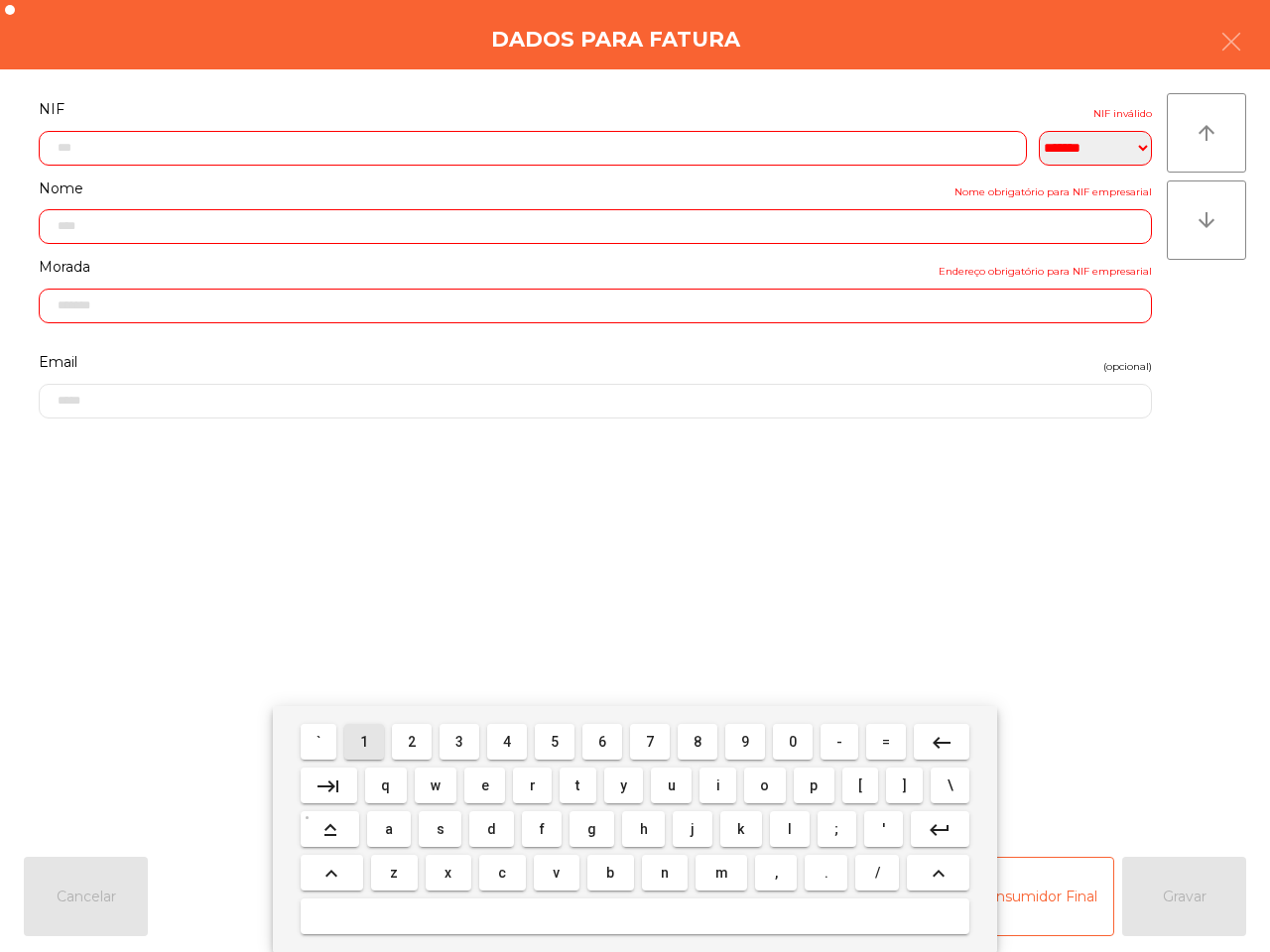 click on "1" at bounding box center (364, 742) 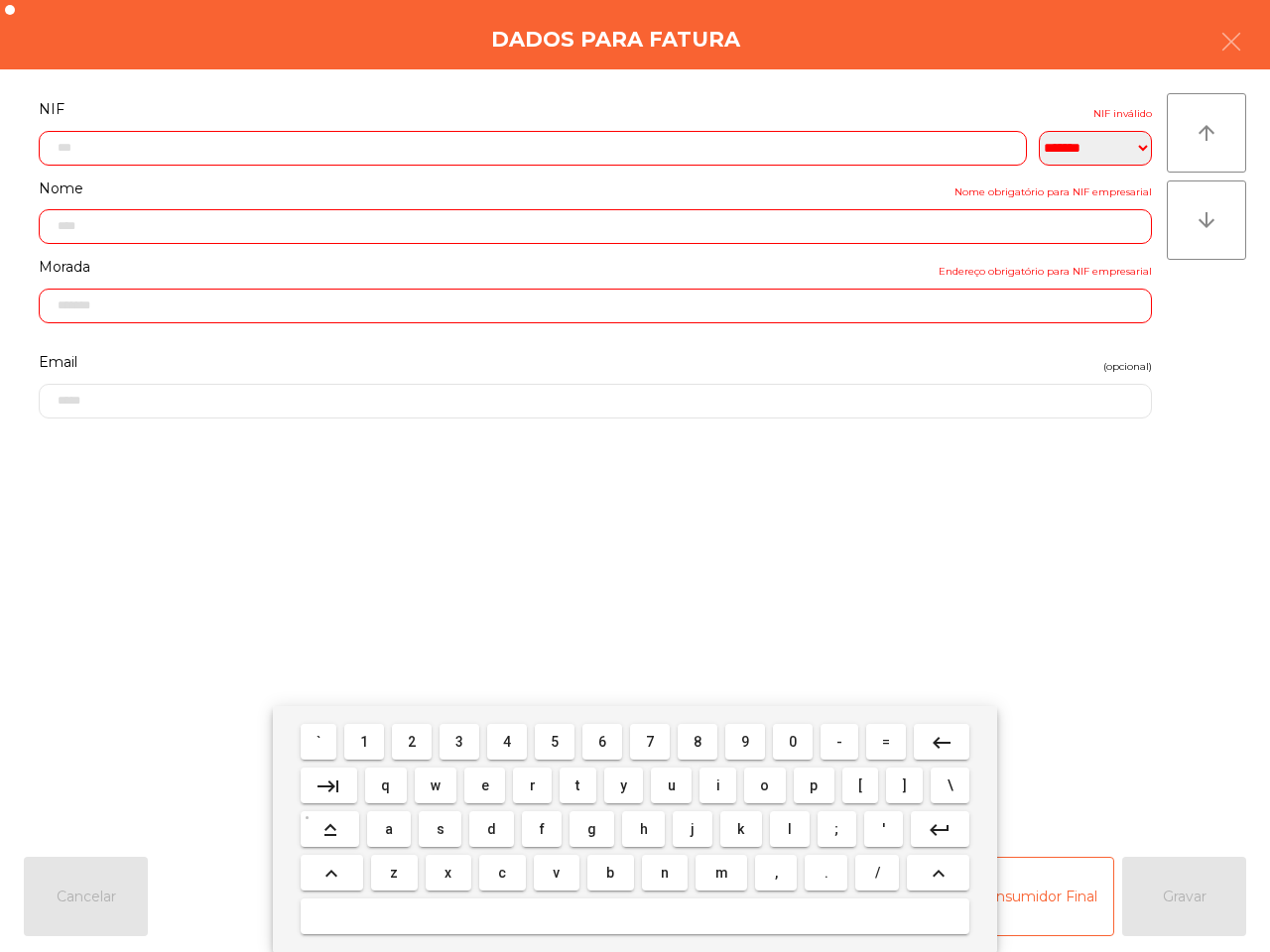 drag, startPoint x: 499, startPoint y: 740, endPoint x: 488, endPoint y: 742, distance: 11.18034 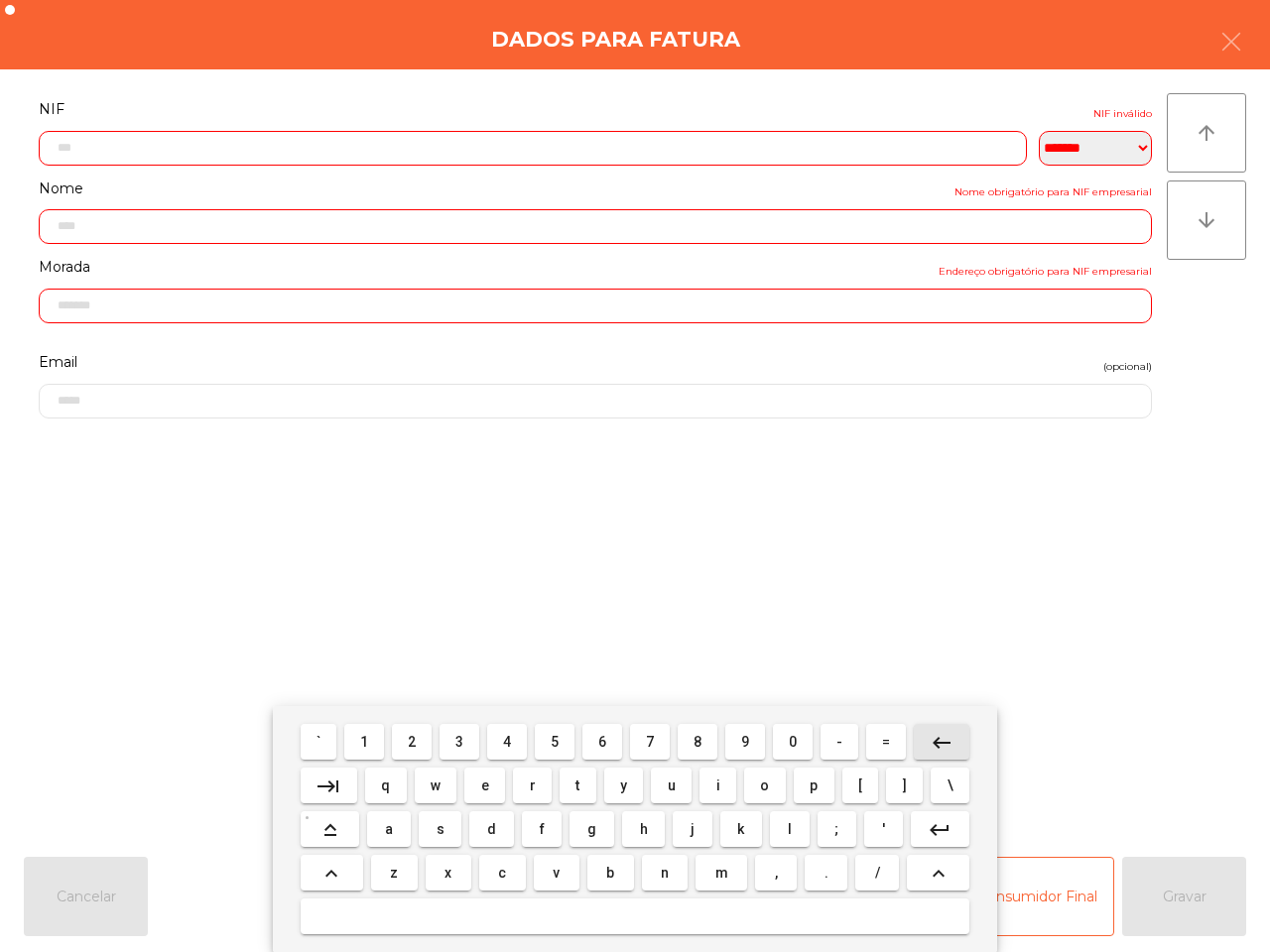 click on "keyboard_backspace" at bounding box center [942, 743] 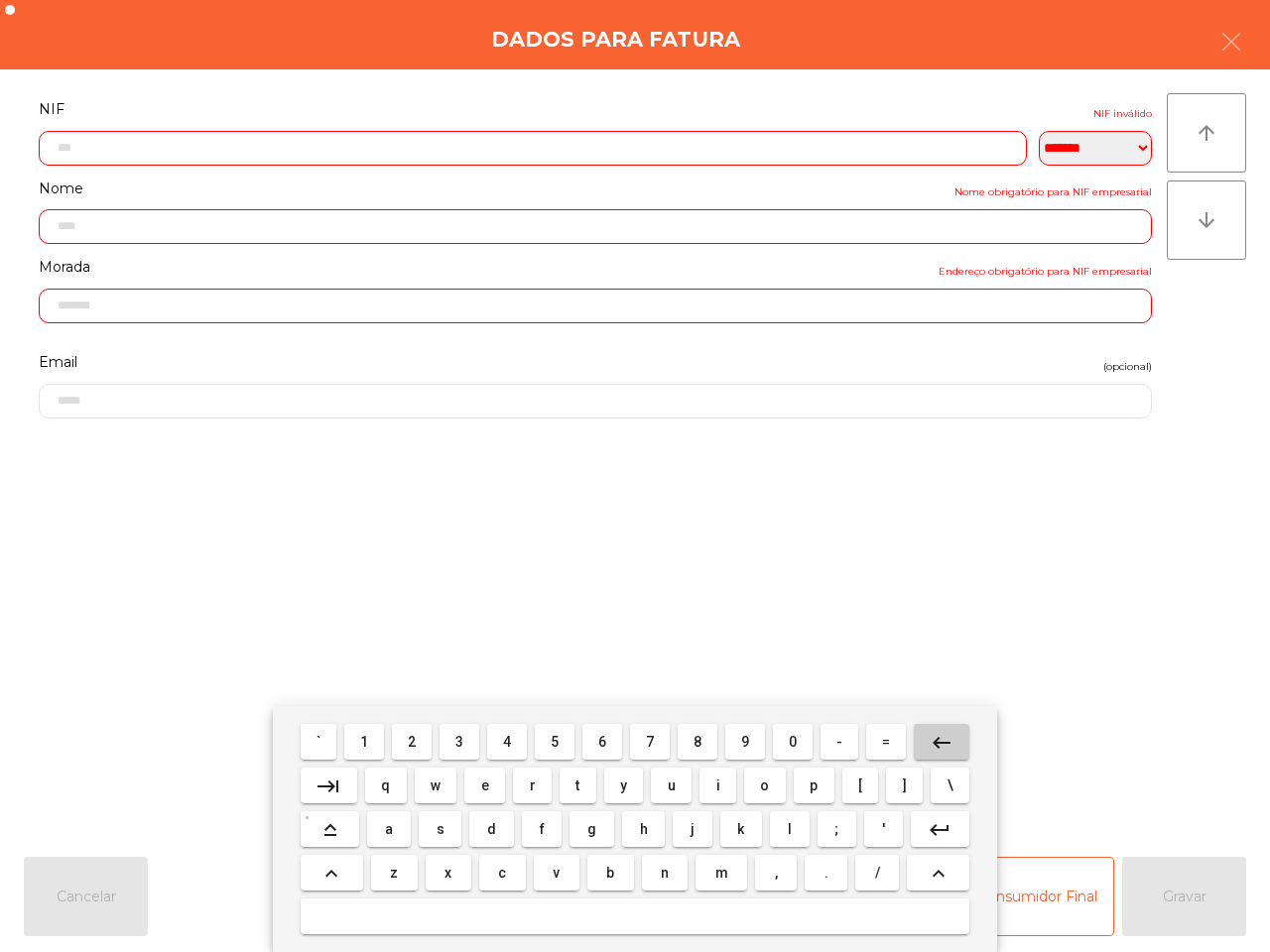 click on "keyboard_backspace" at bounding box center (942, 743) 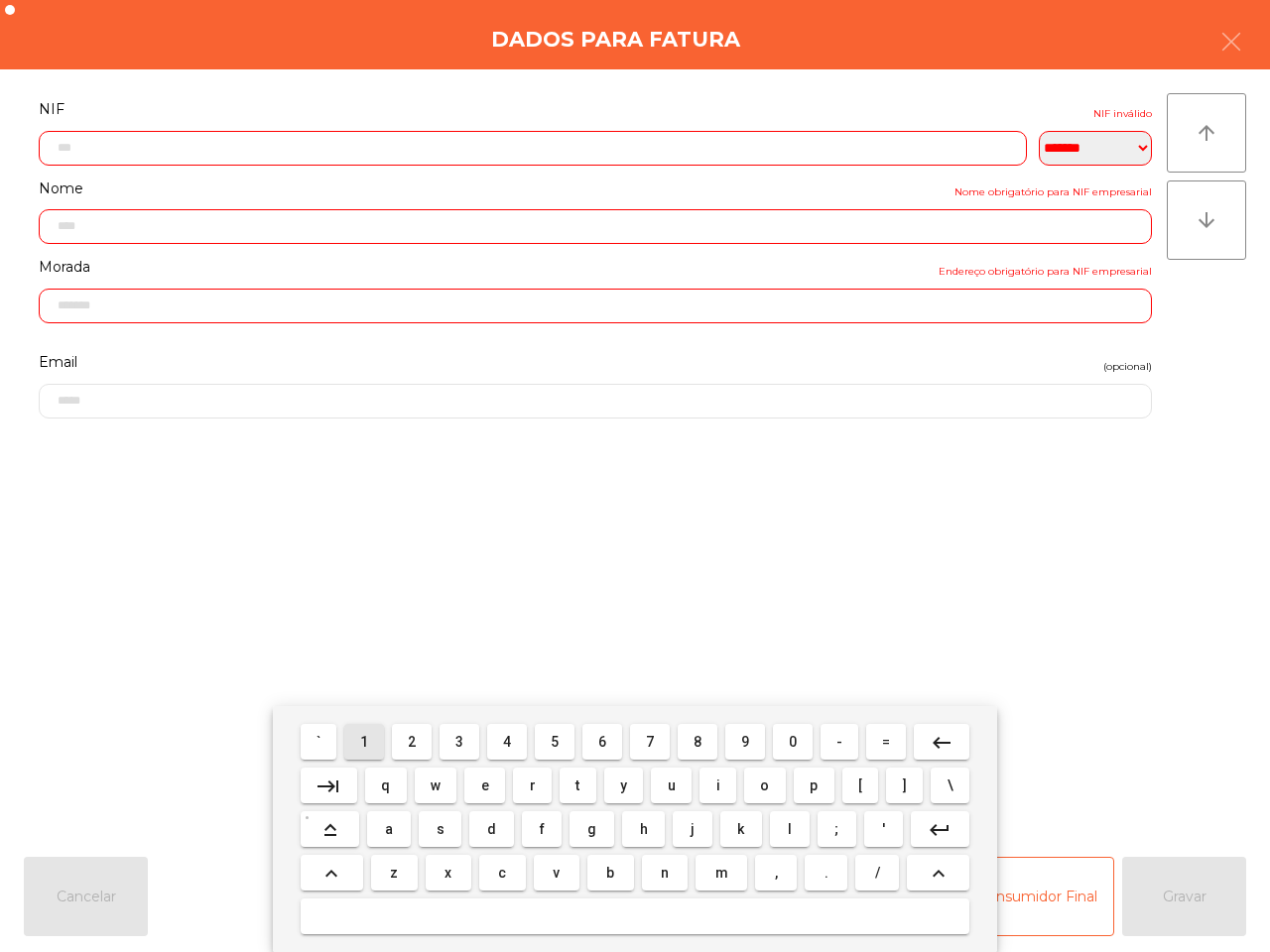 click on "1" at bounding box center (364, 742) 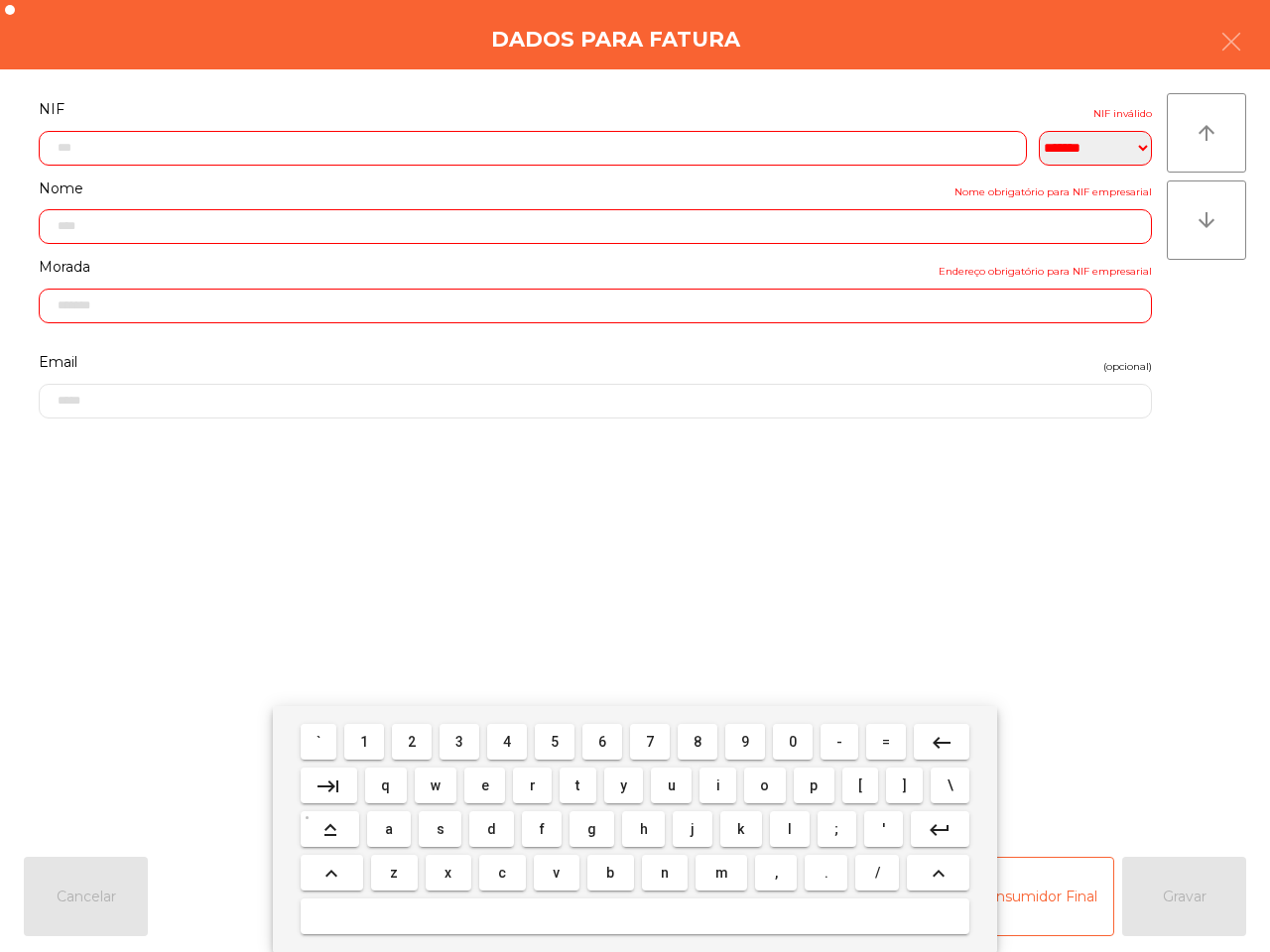 click on "4" at bounding box center [507, 742] 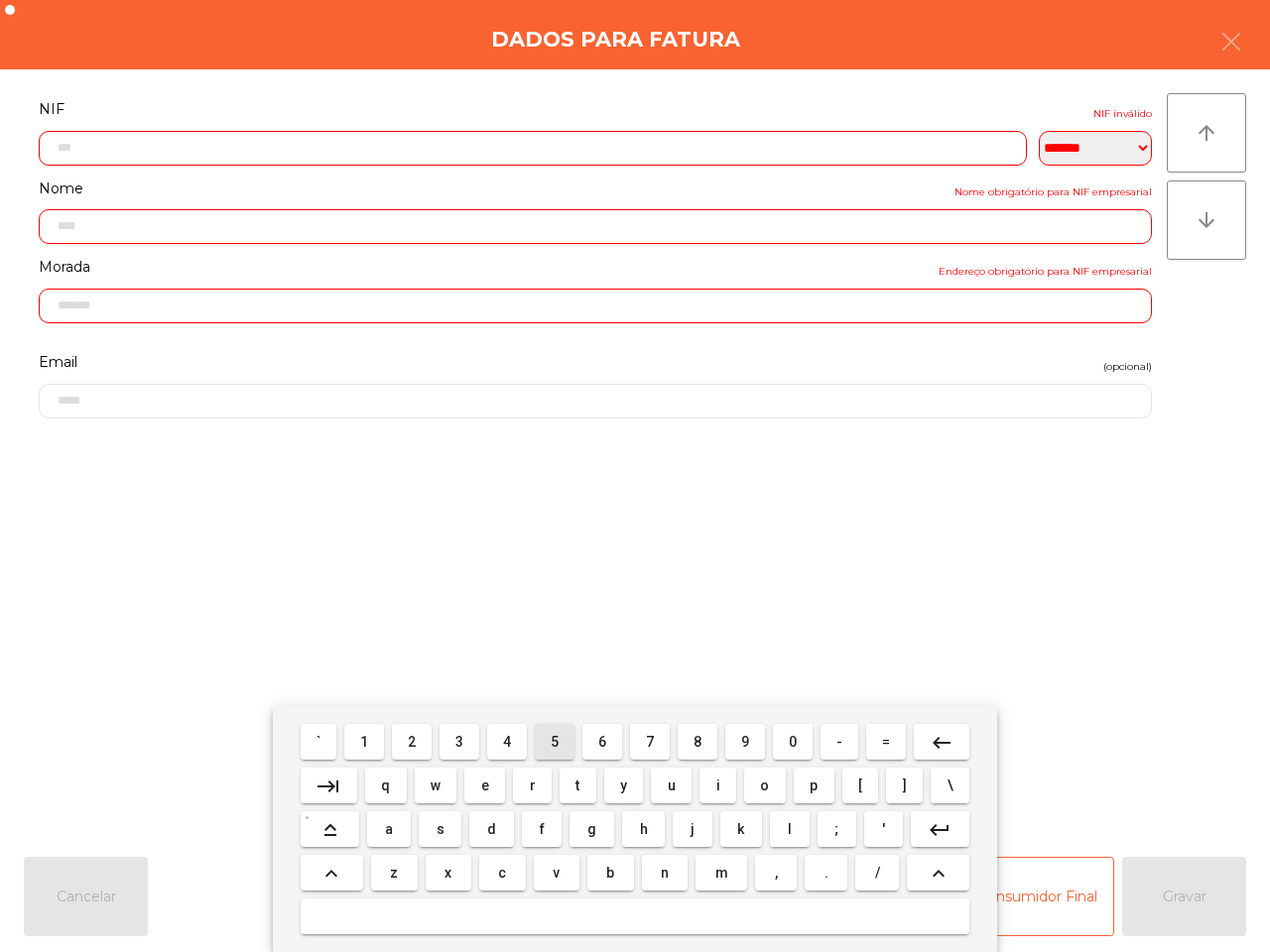 click on "2" at bounding box center [412, 742] 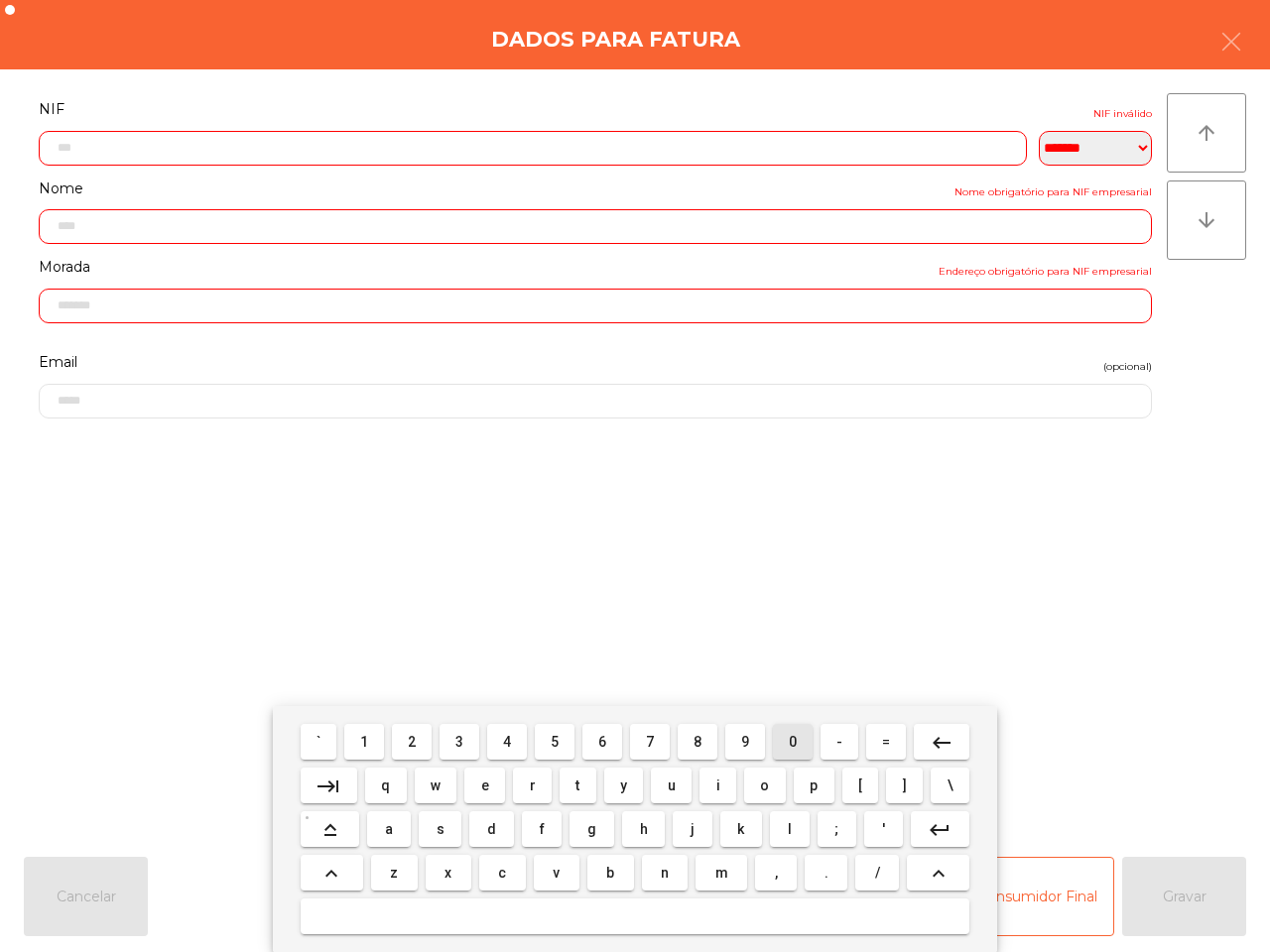 click on "0" at bounding box center (793, 742) 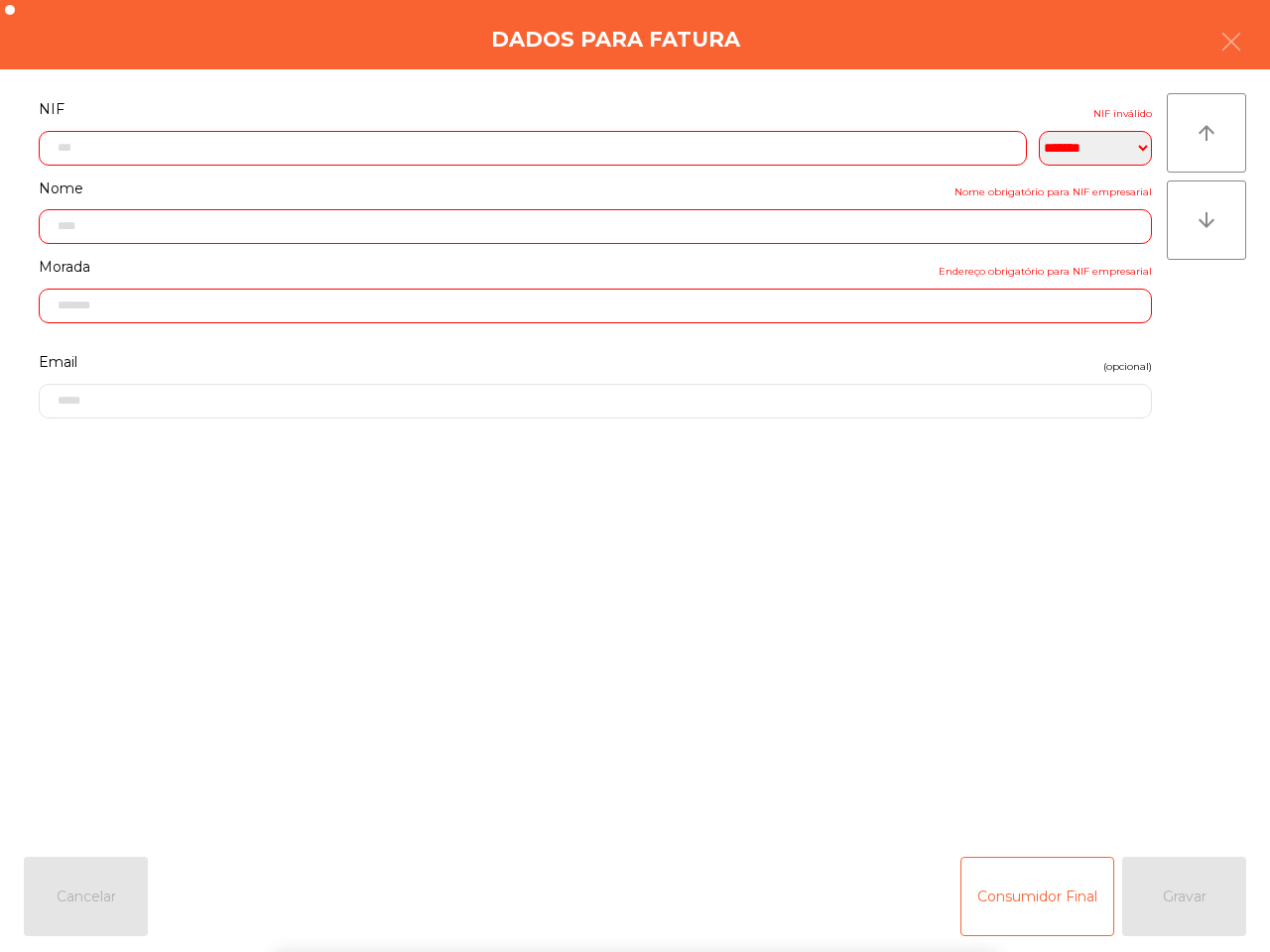 click on "Morada   Endereço obrigatório para NIF empresarial" 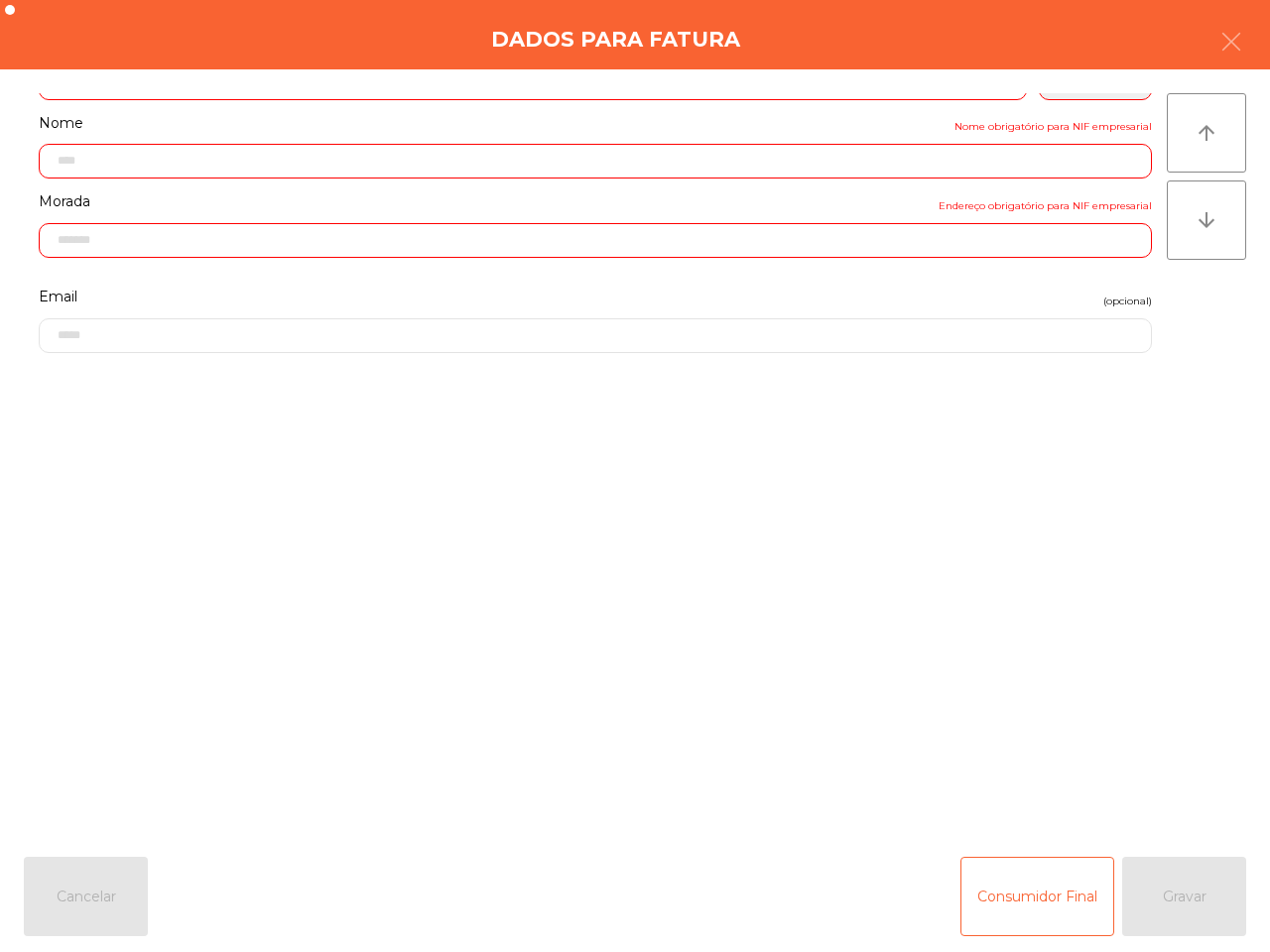 scroll, scrollTop: 0, scrollLeft: 0, axis: both 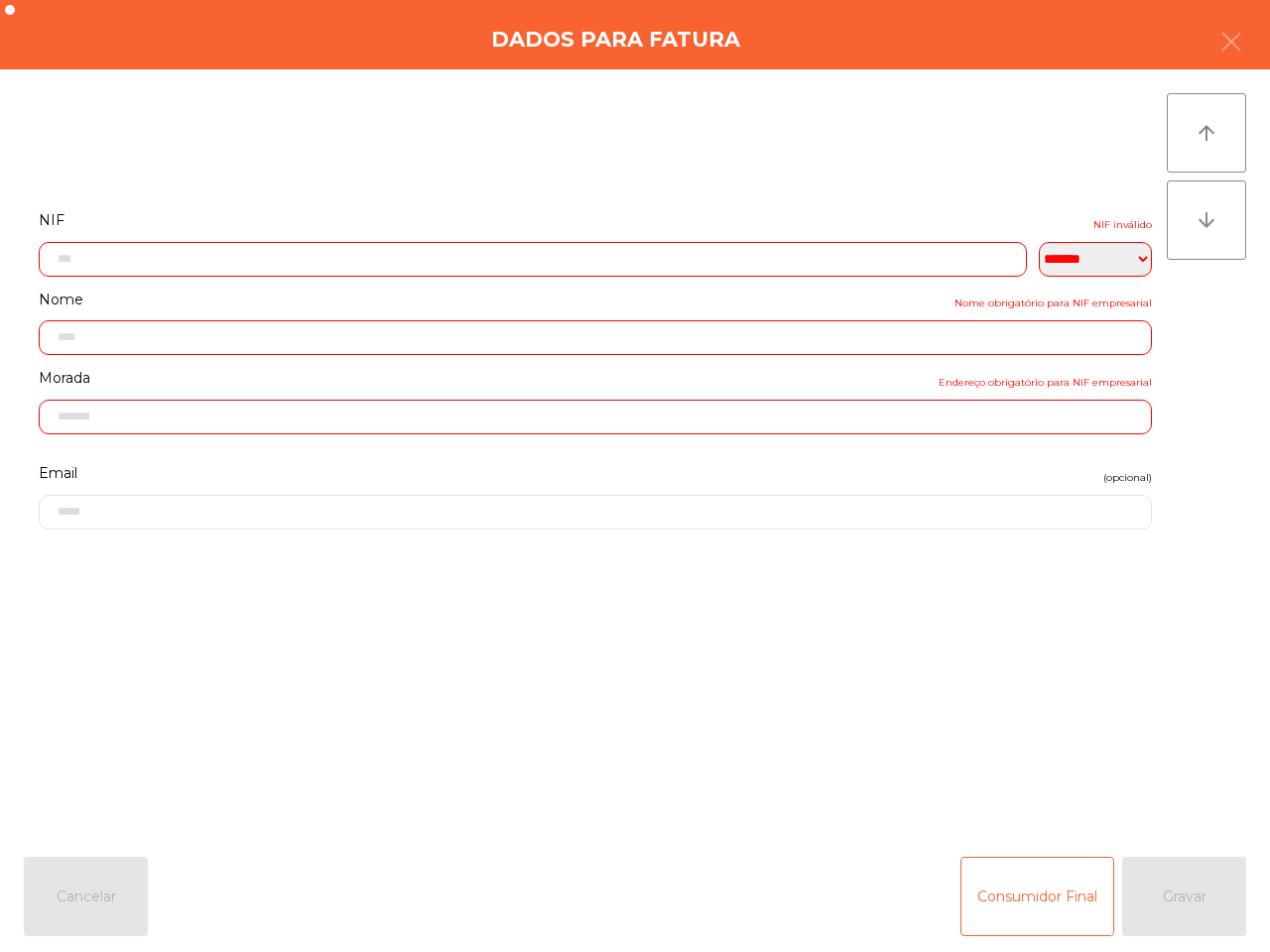 click 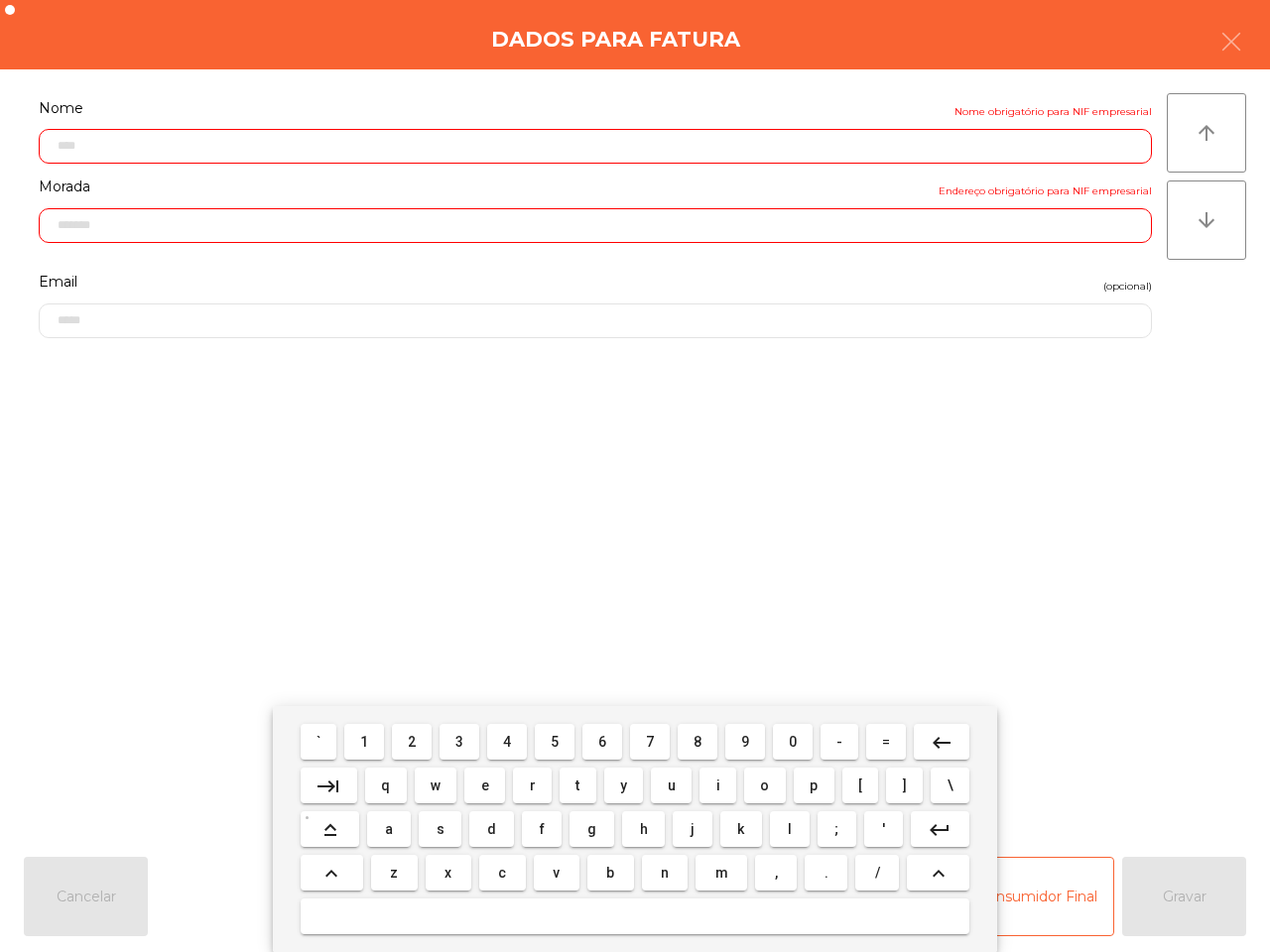 scroll, scrollTop: 0, scrollLeft: 0, axis: both 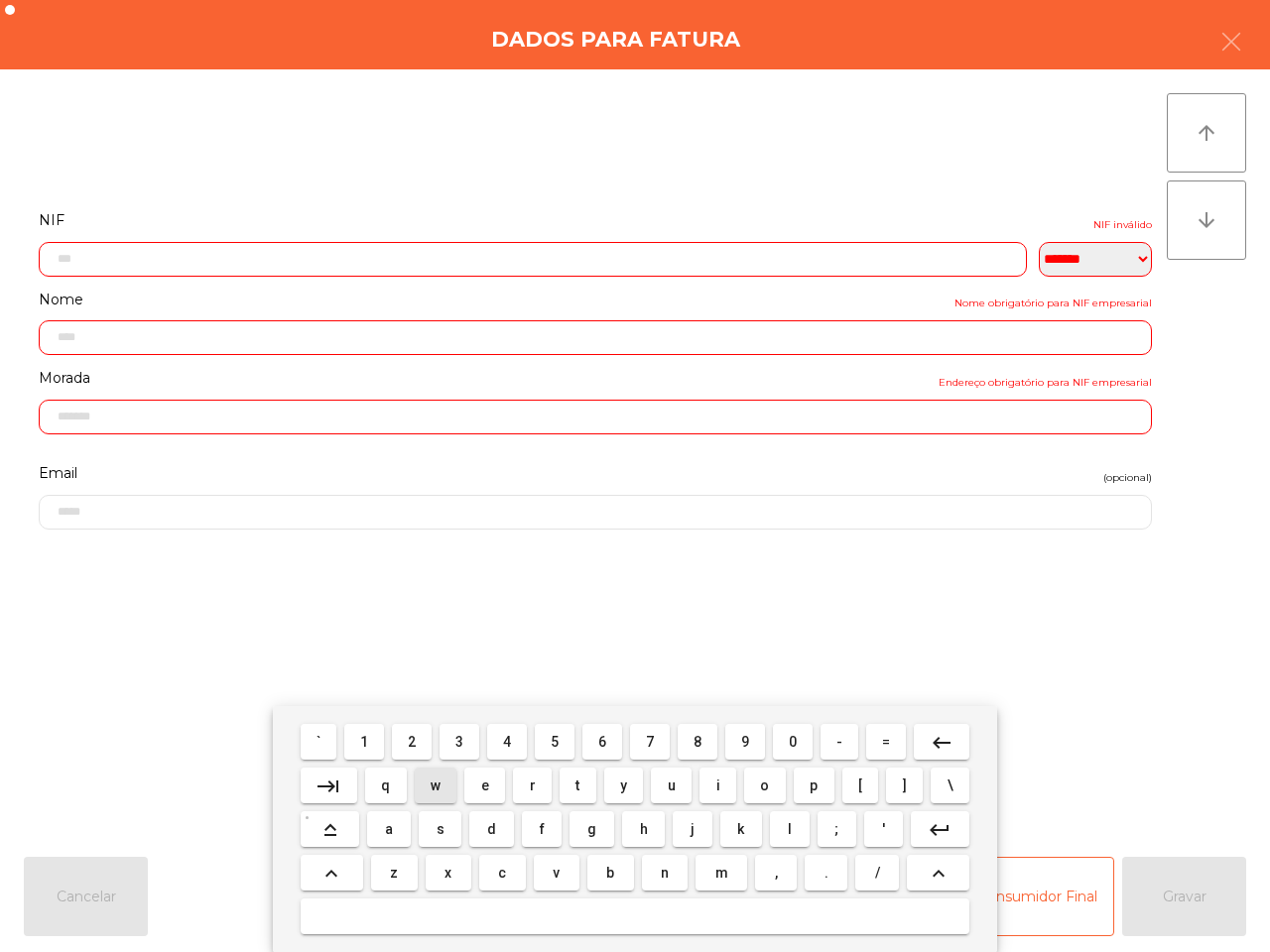 click on "w" at bounding box center [436, 785] 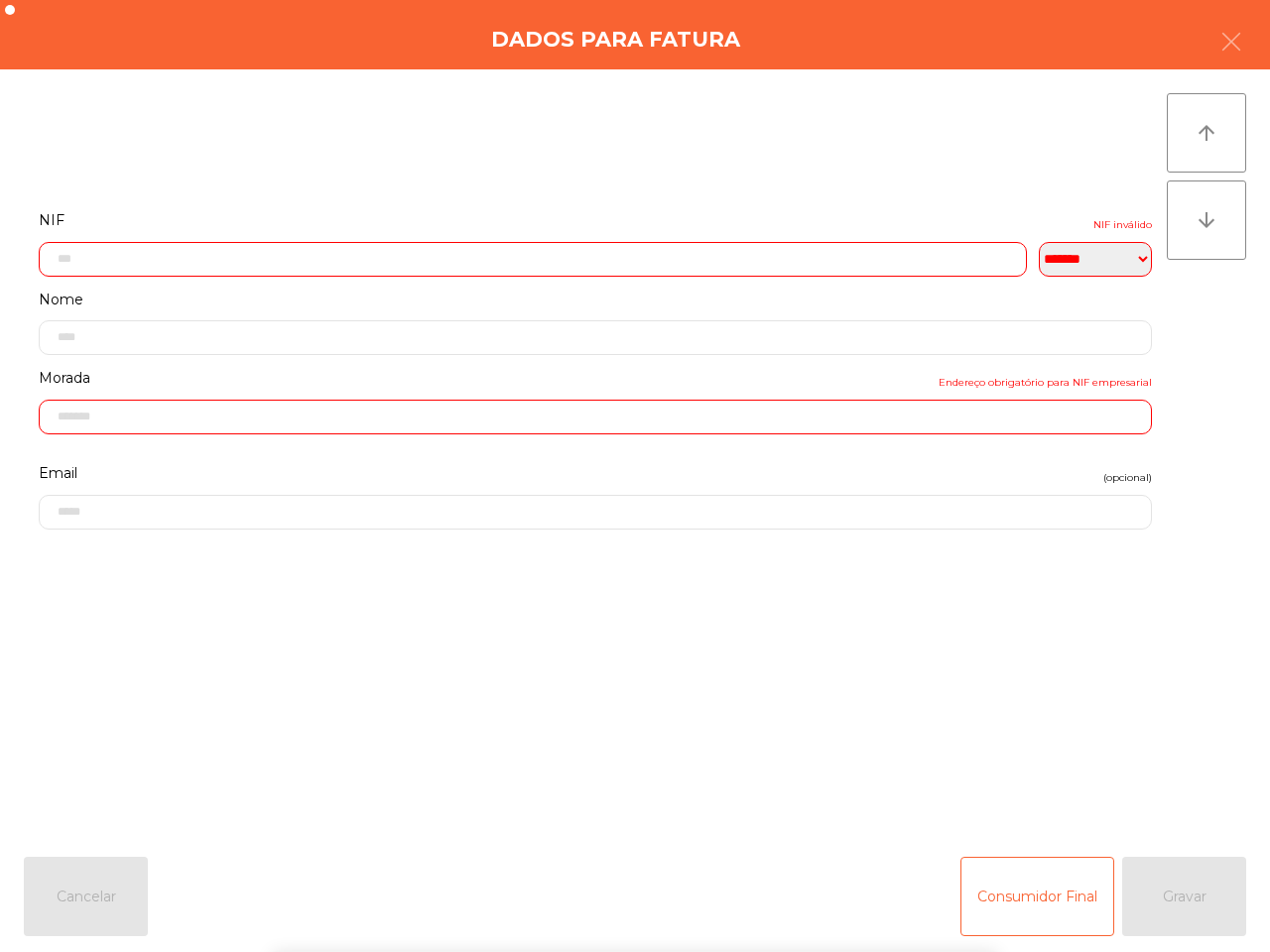 click 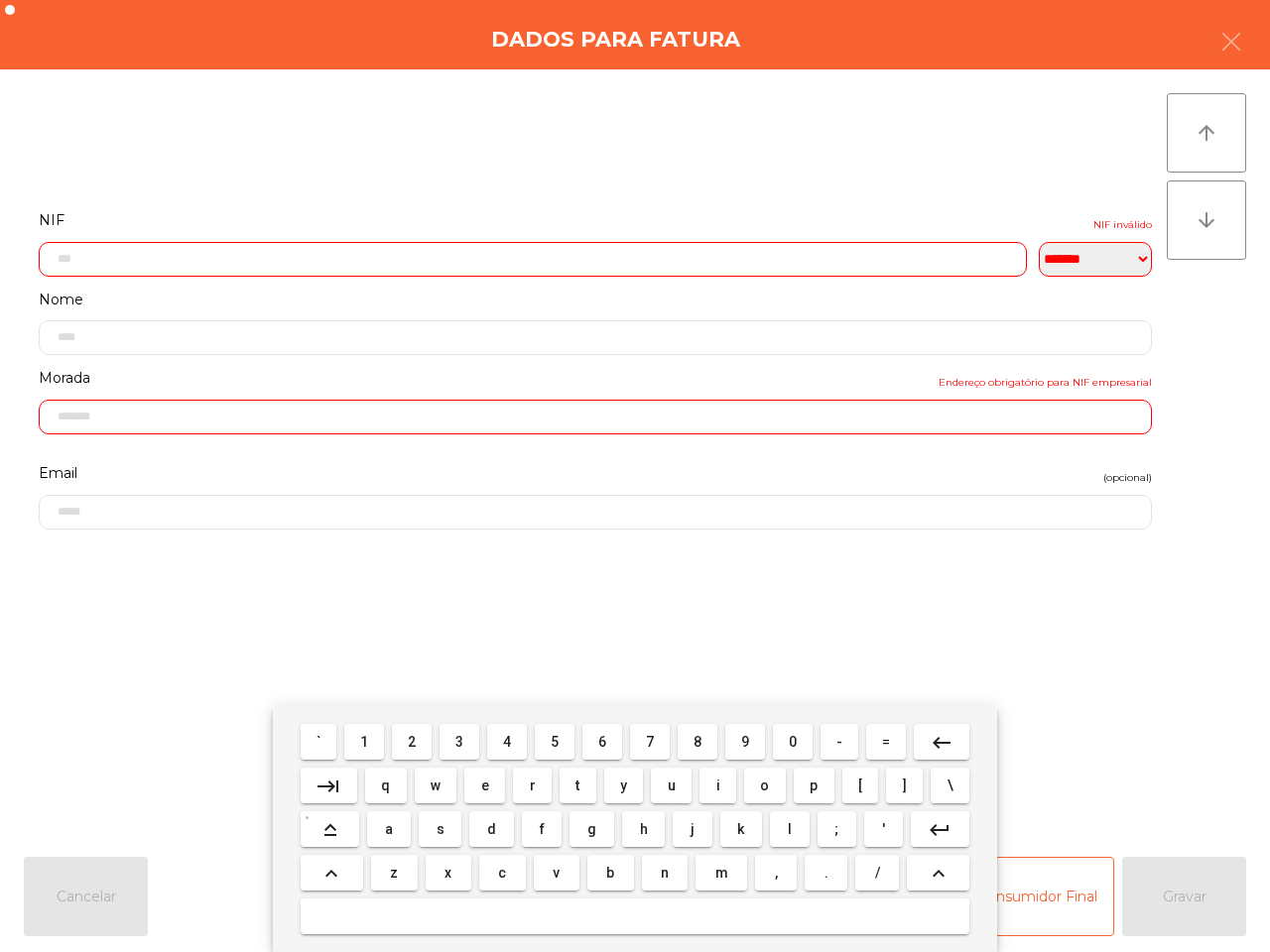 scroll, scrollTop: 273, scrollLeft: 0, axis: vertical 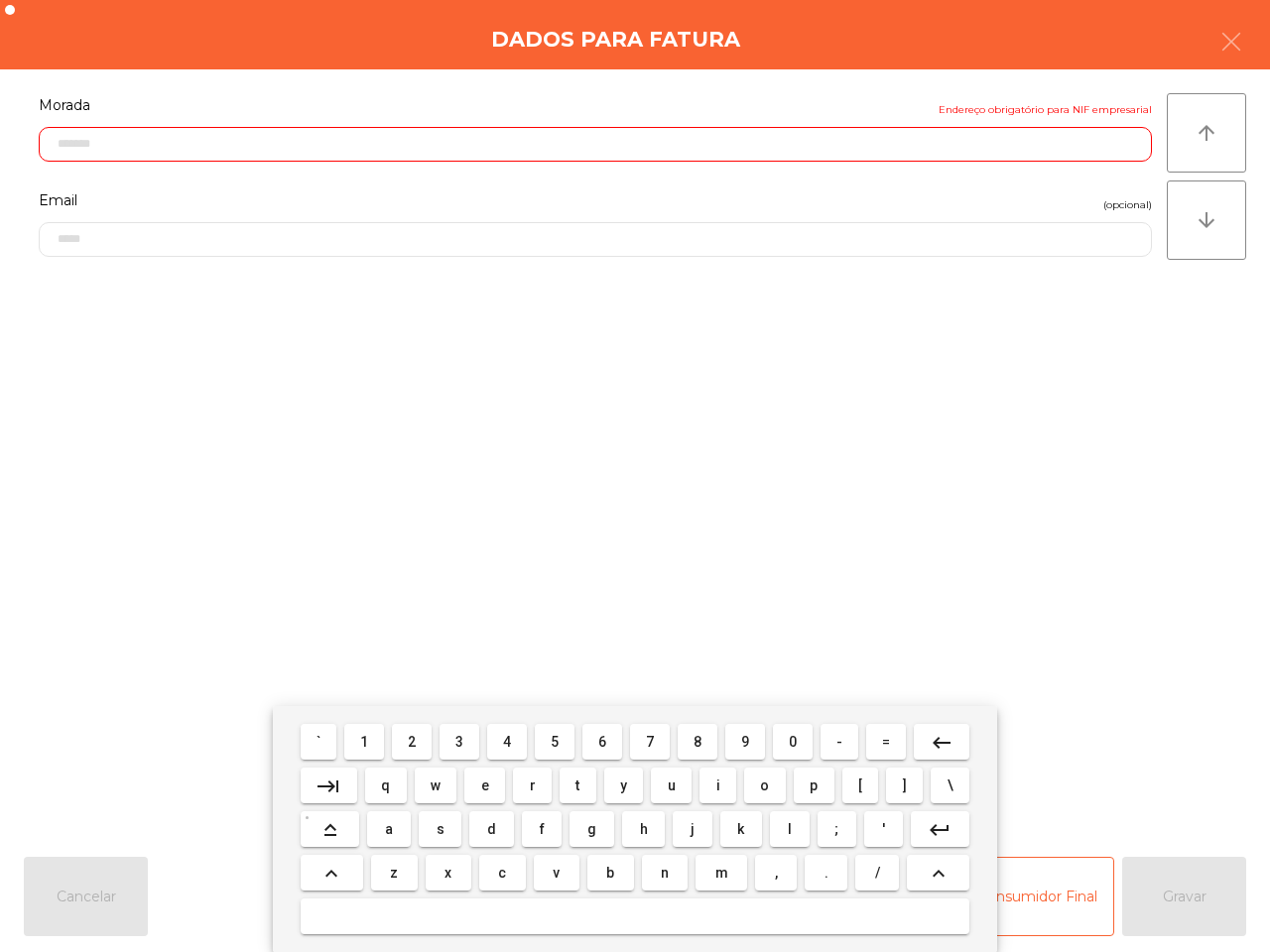 click on "l" at bounding box center (789, 829) 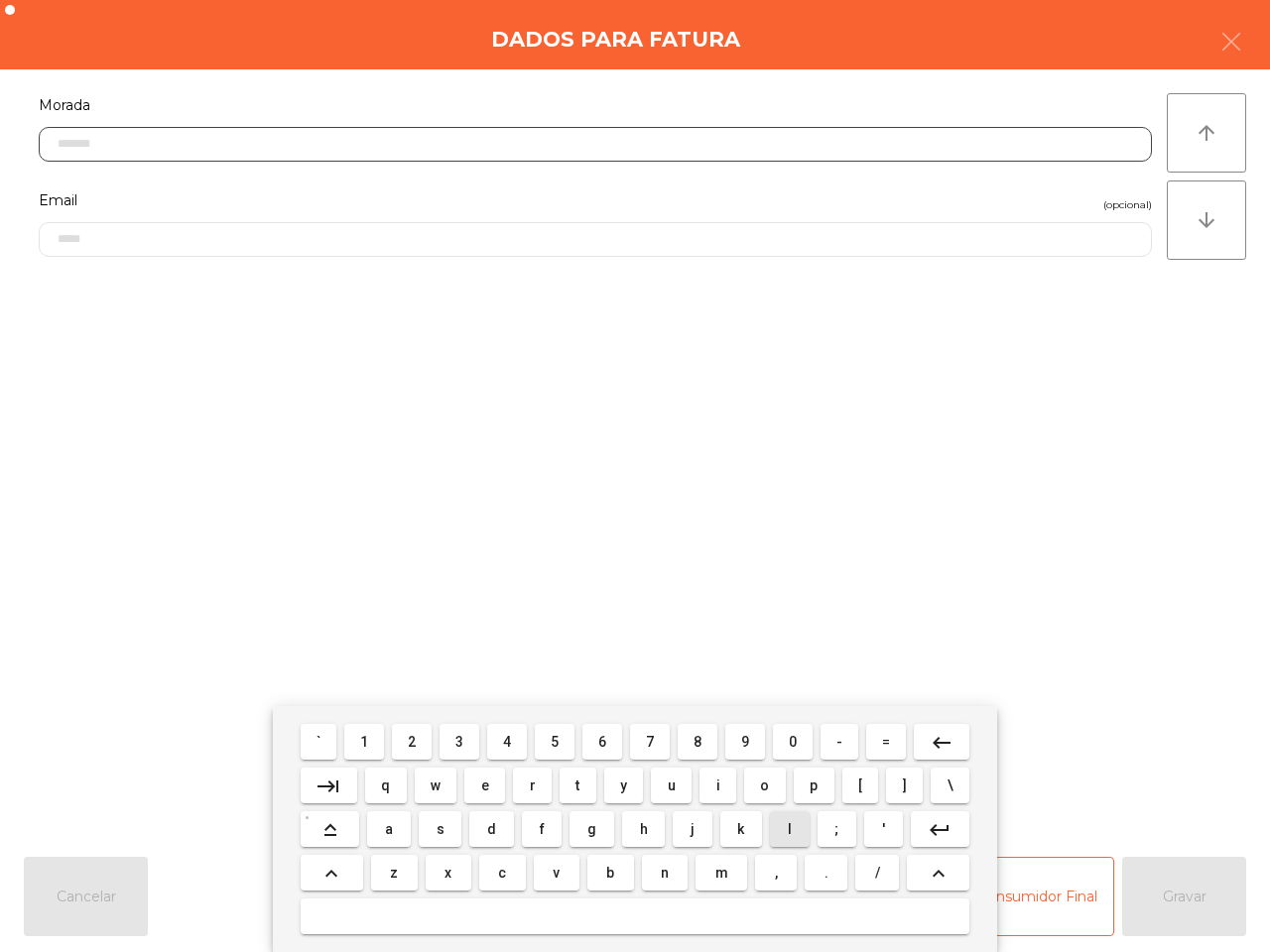 click on "i" at bounding box center [717, 785] 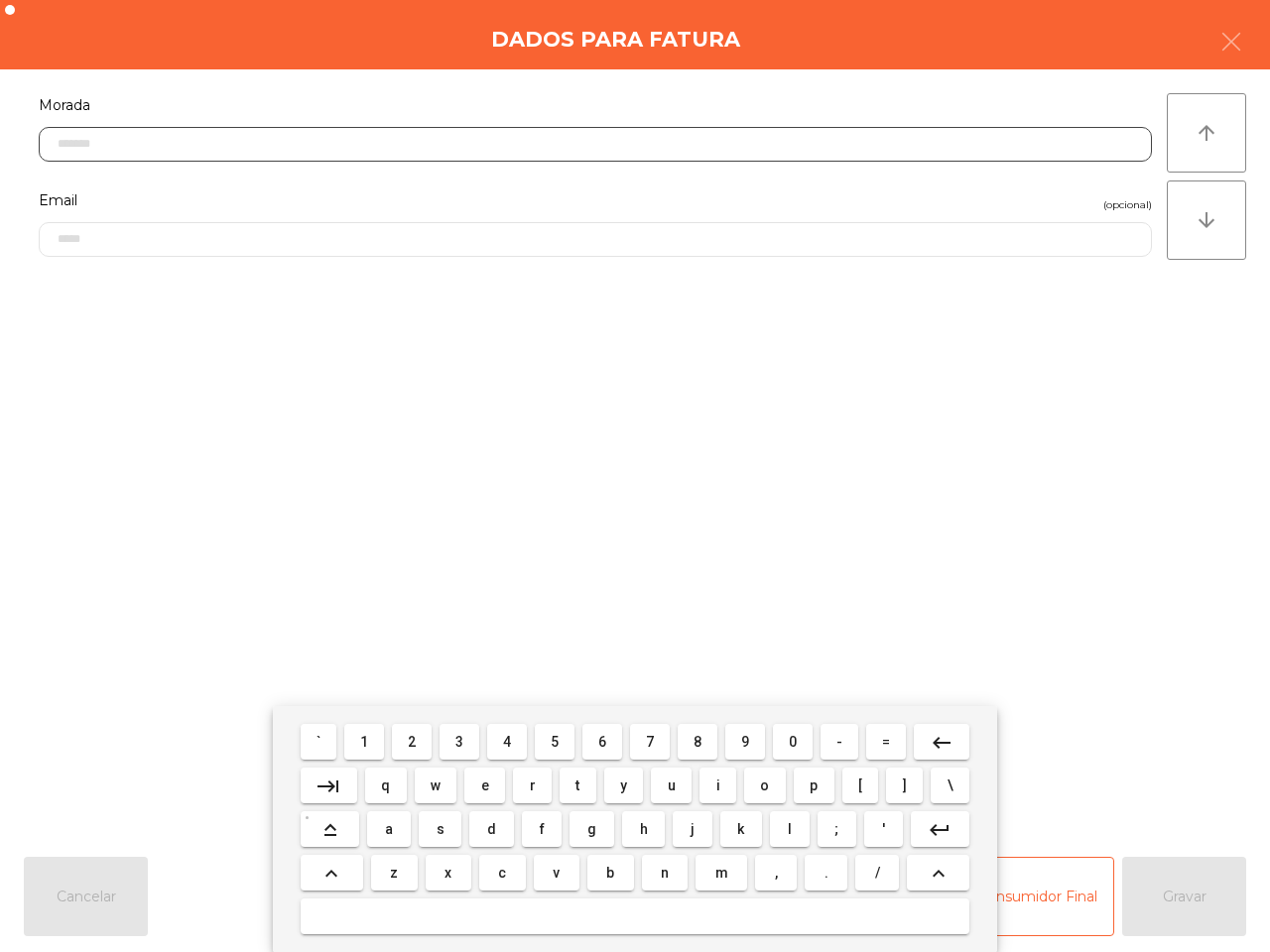 click on "s" at bounding box center [441, 829] 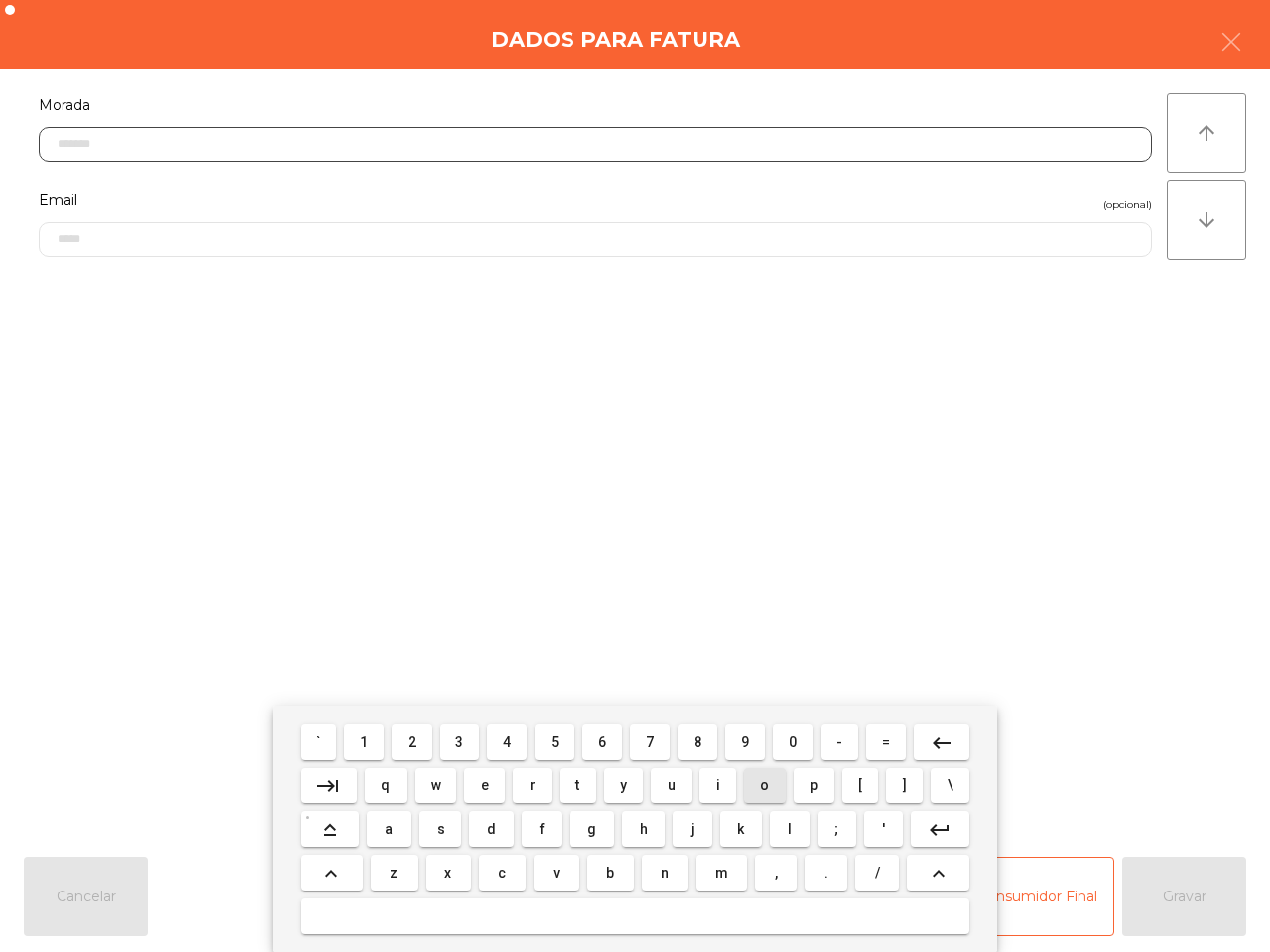 click on "o" at bounding box center [765, 785] 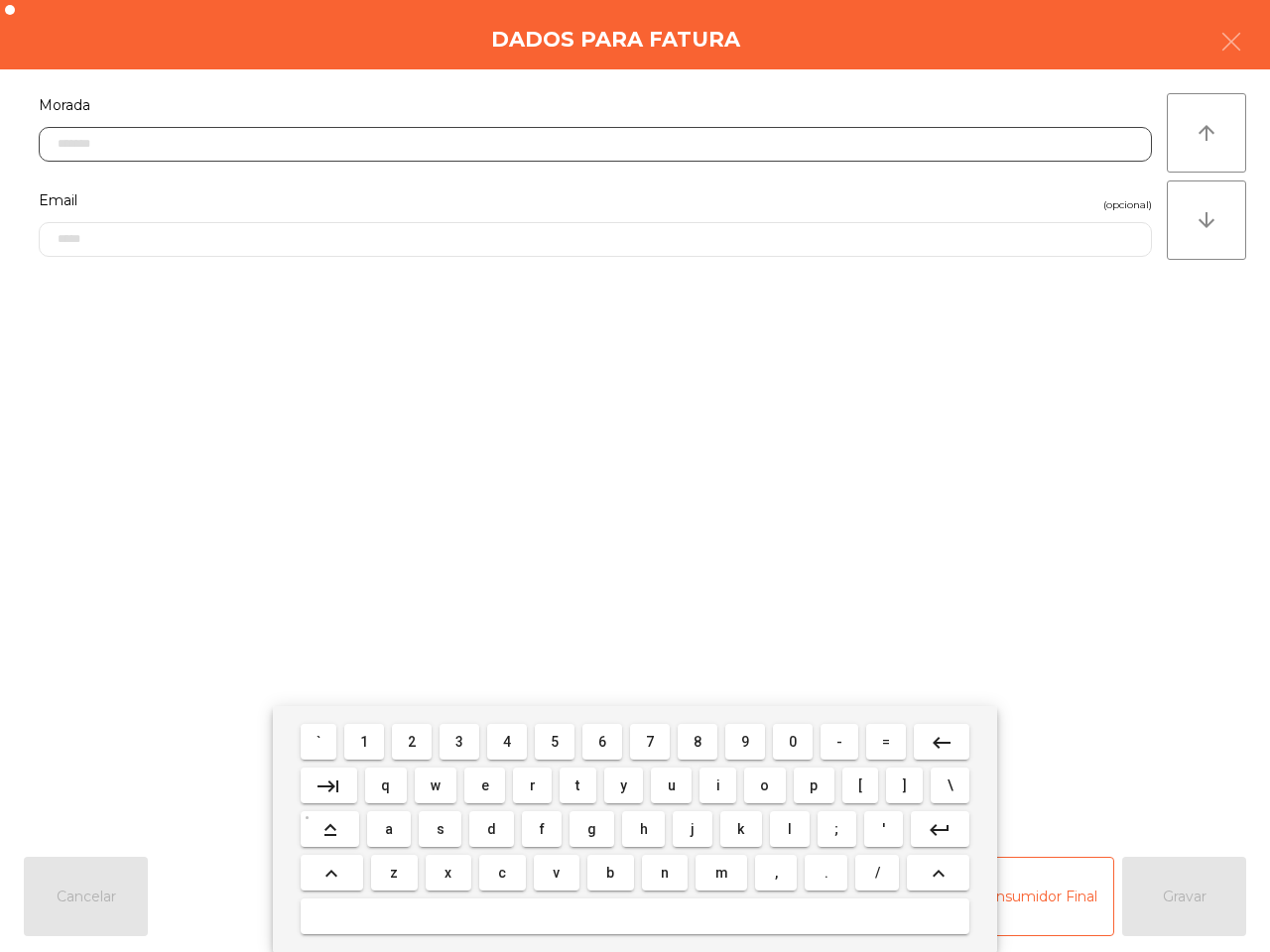 click on "a" at bounding box center [389, 829] 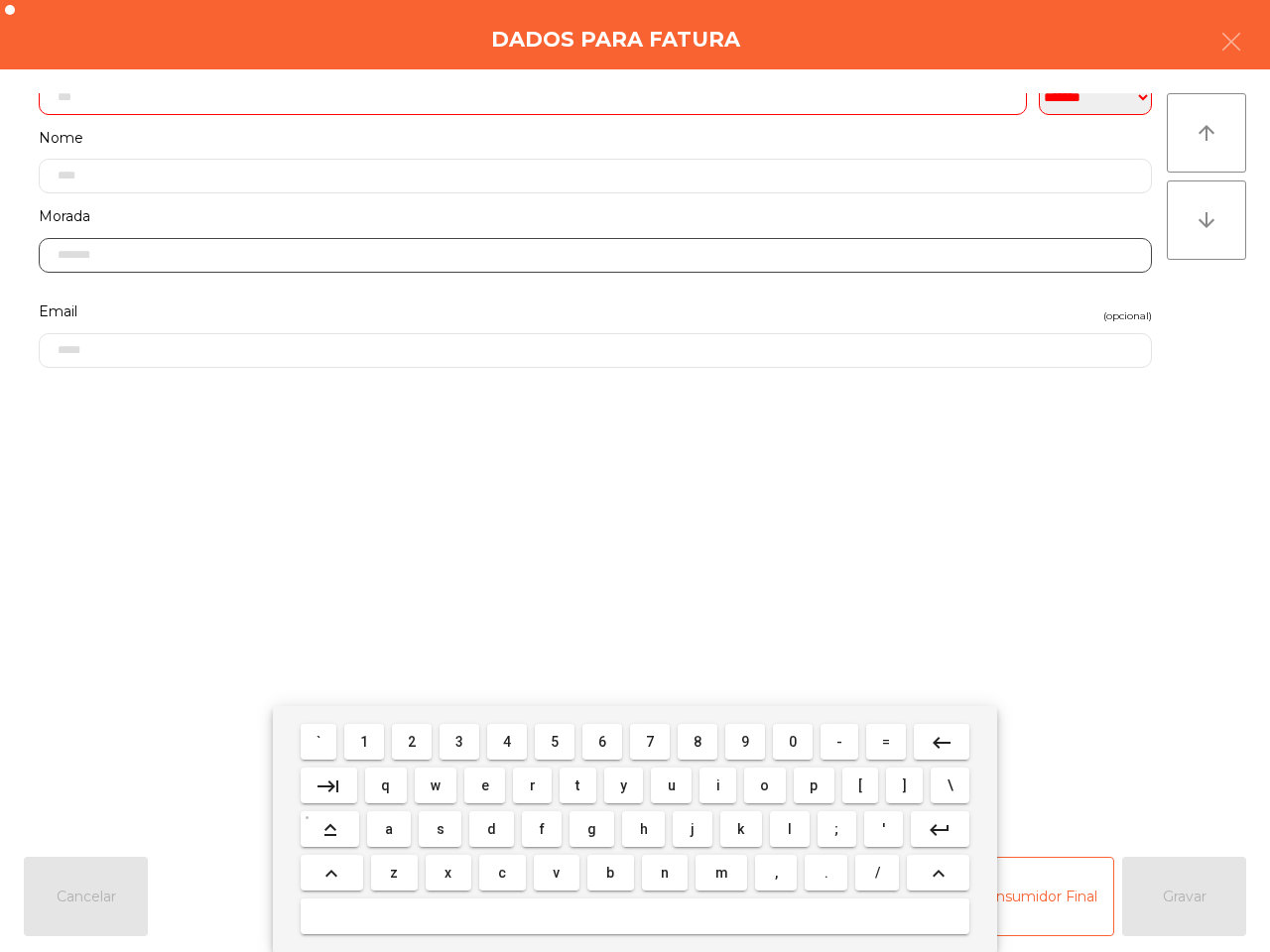 scroll, scrollTop: 0, scrollLeft: 0, axis: both 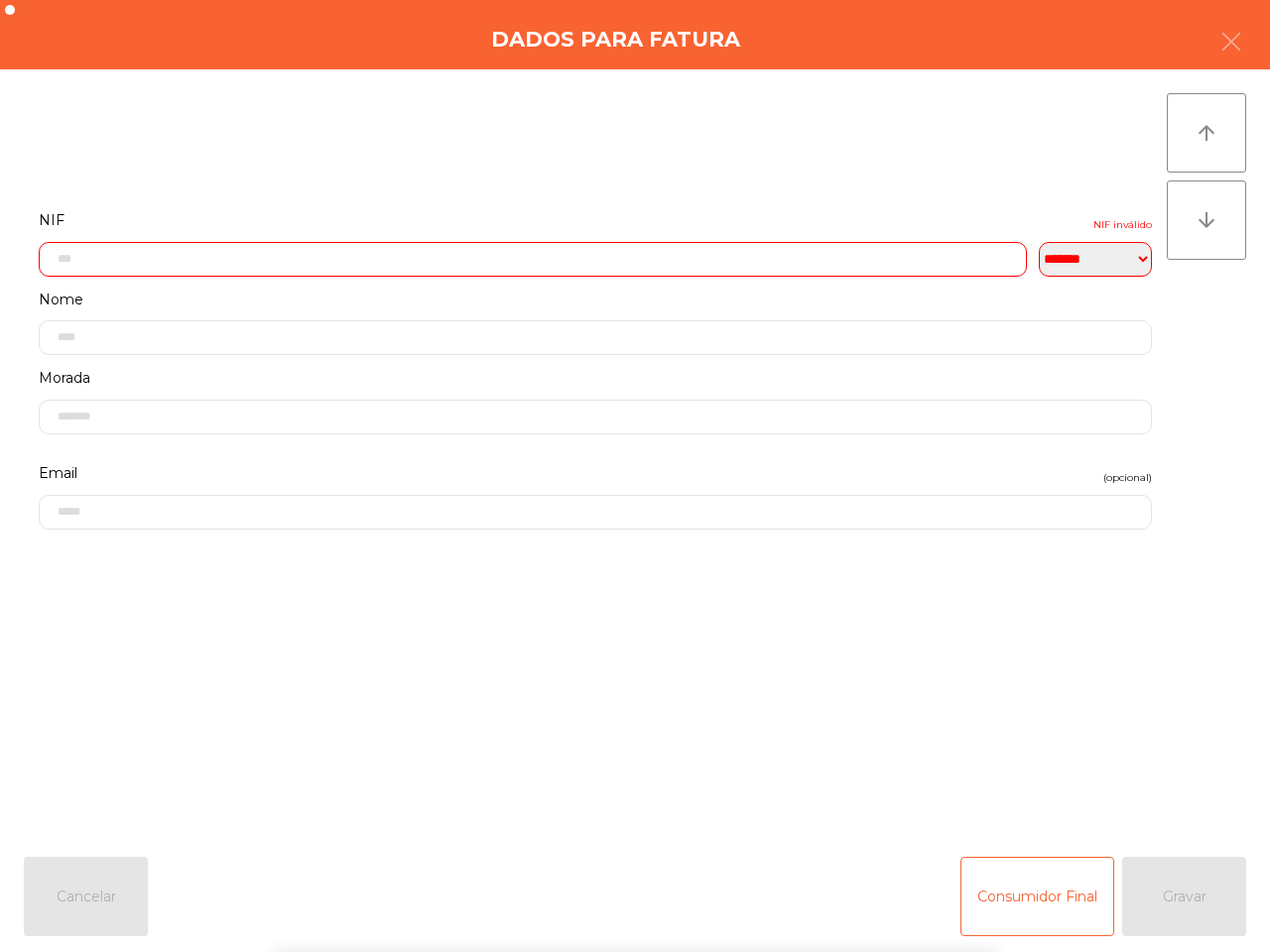 click 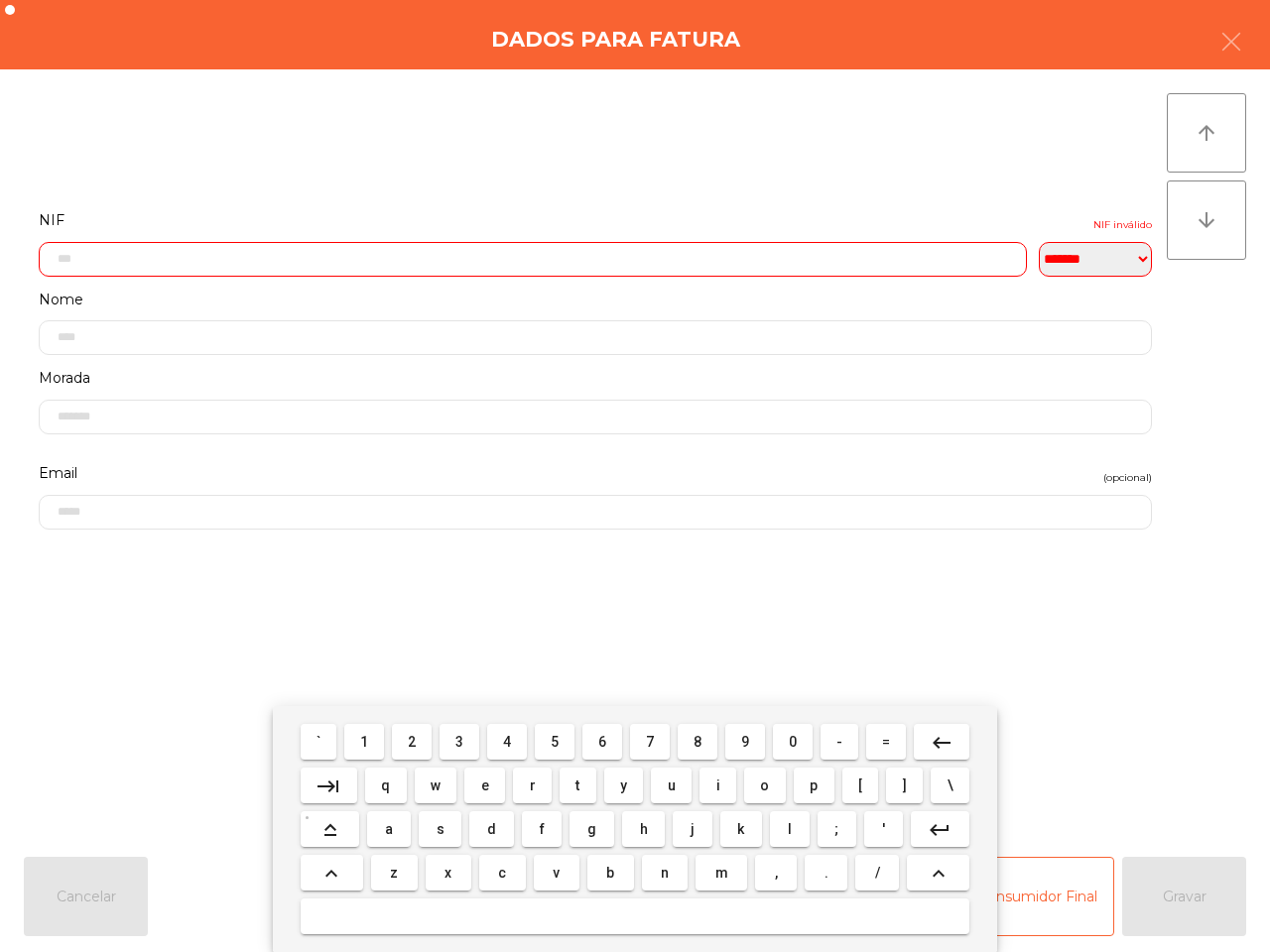 scroll, scrollTop: 111, scrollLeft: 0, axis: vertical 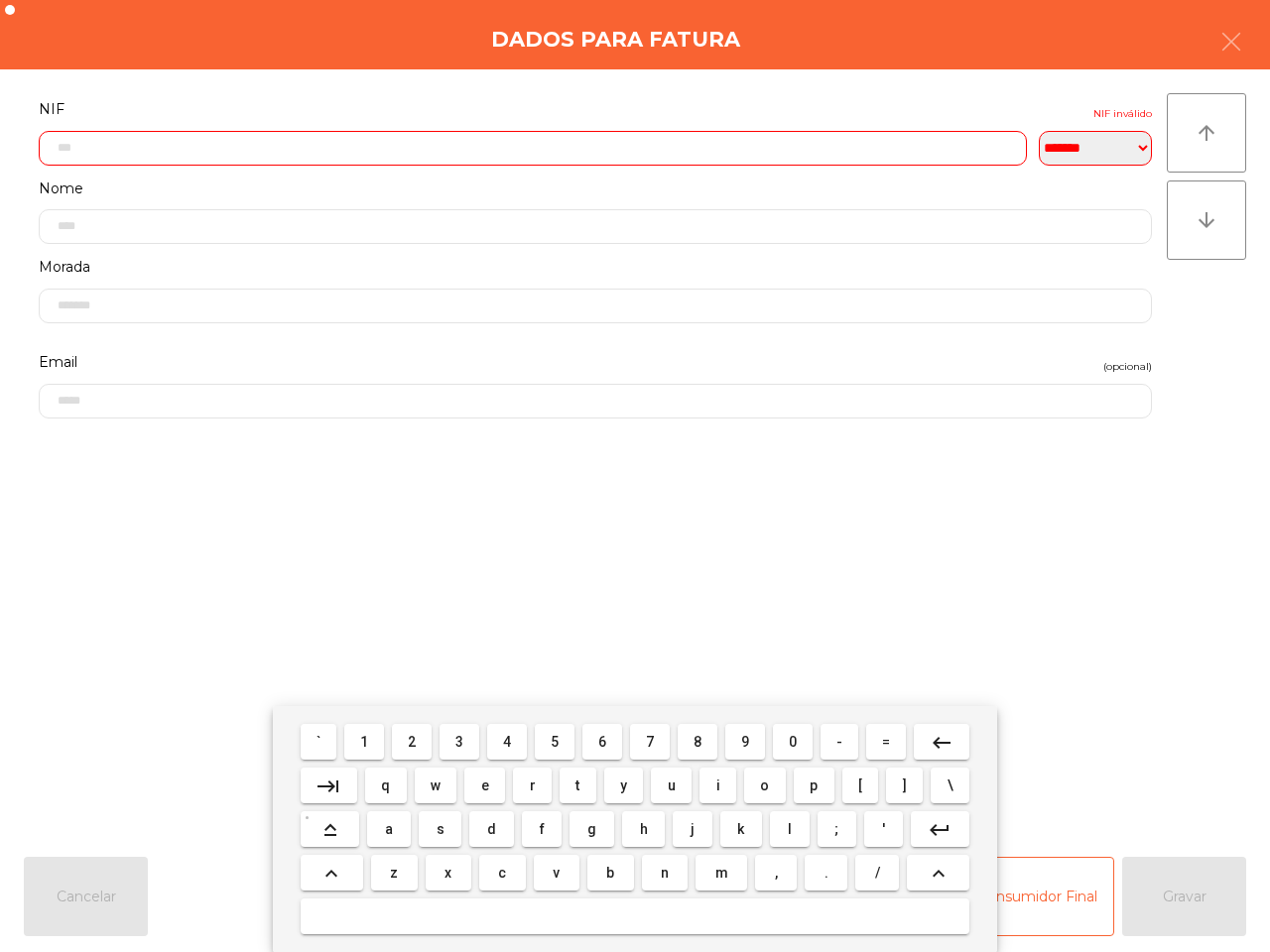 click 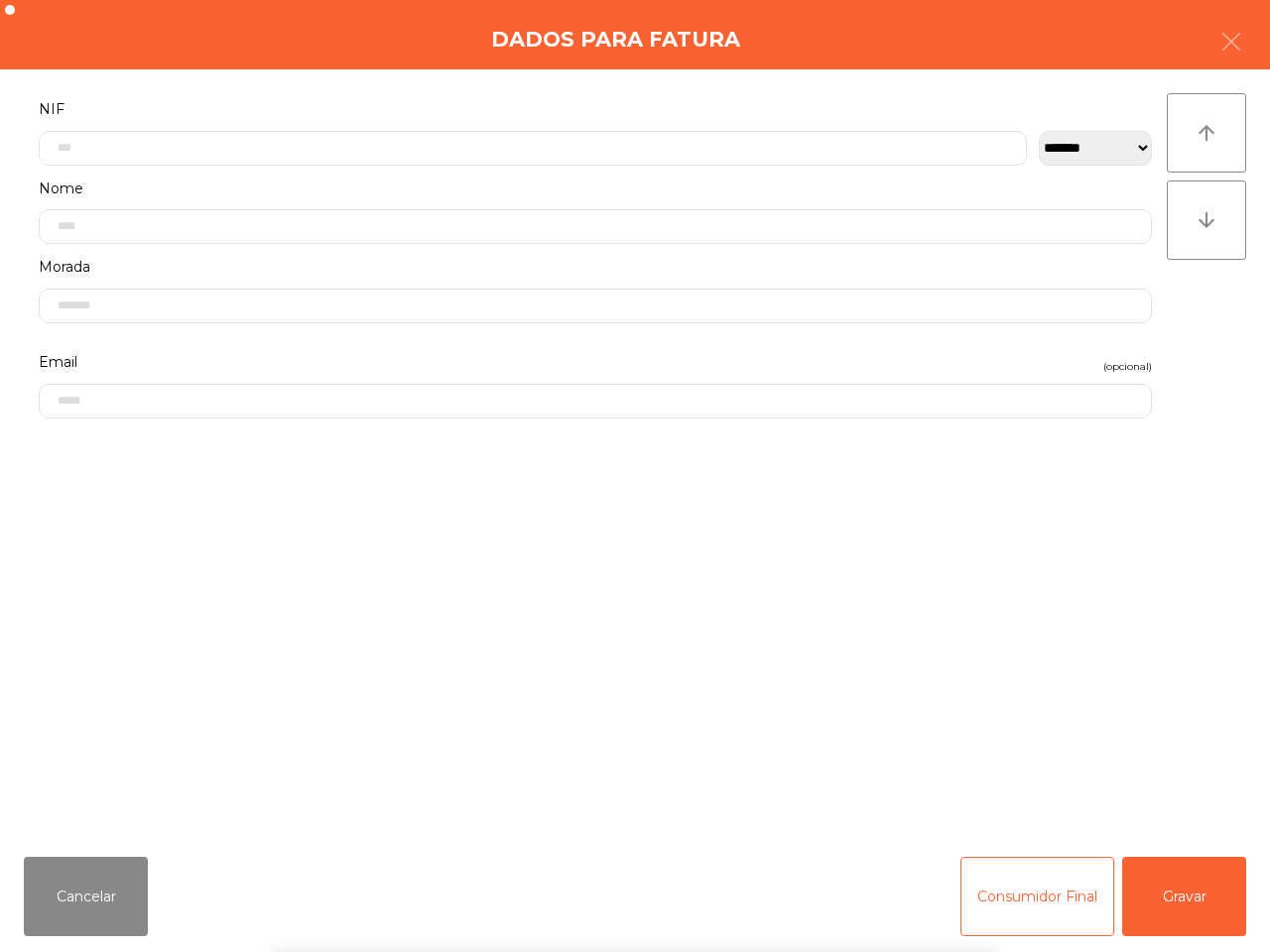click on "` 1 2 3 4 5 6 7 8 9 0 - = keyboard_backspace keyboard_tab q w e r t y u i o p [ ] \ keyboard_capslock a s d f g h j k l ; ' keyboard_return keyboard_arrow_up z x c v b n m , . / keyboard_arrow_up" at bounding box center [635, 829] 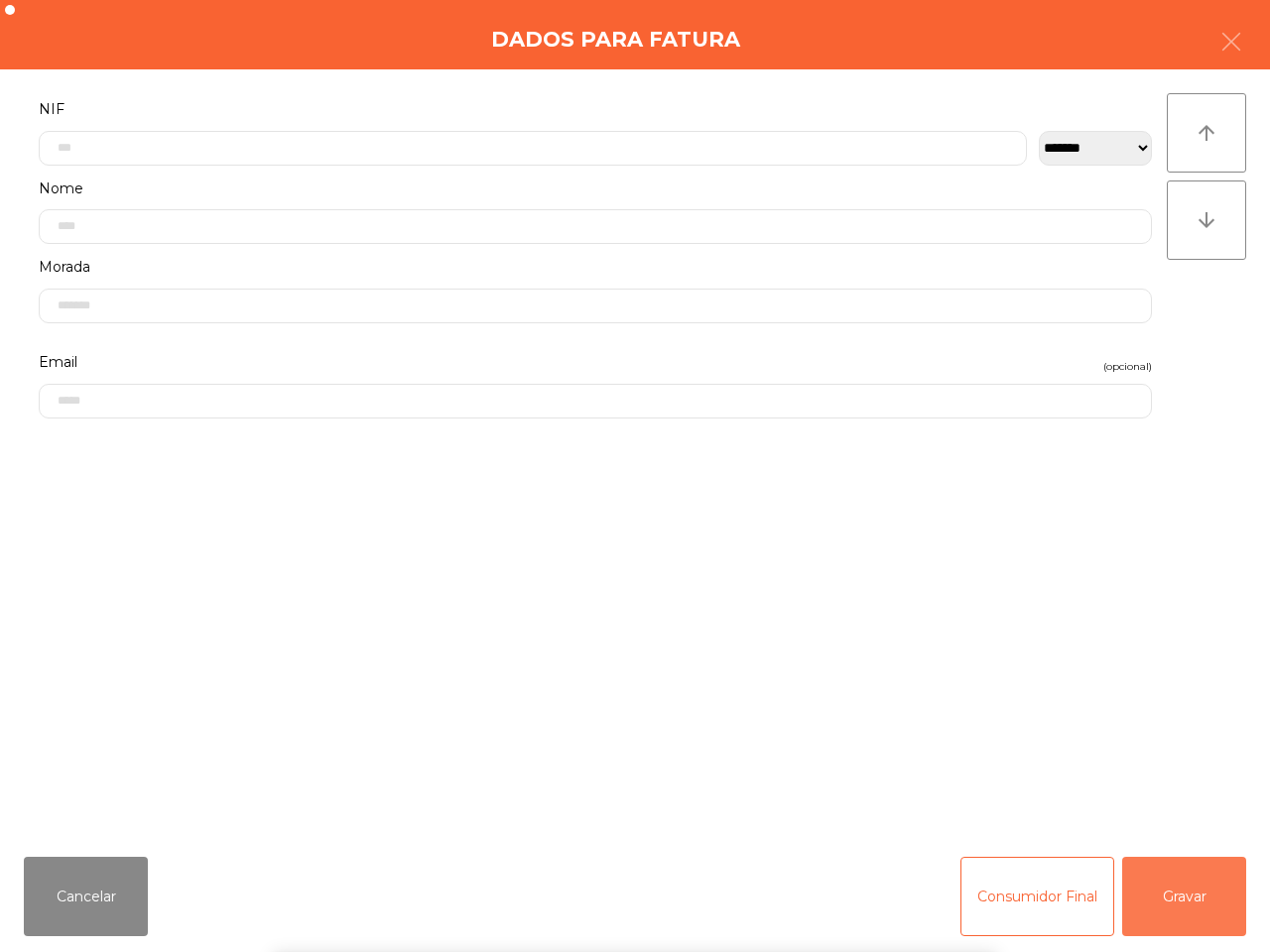 click on "Gravar" 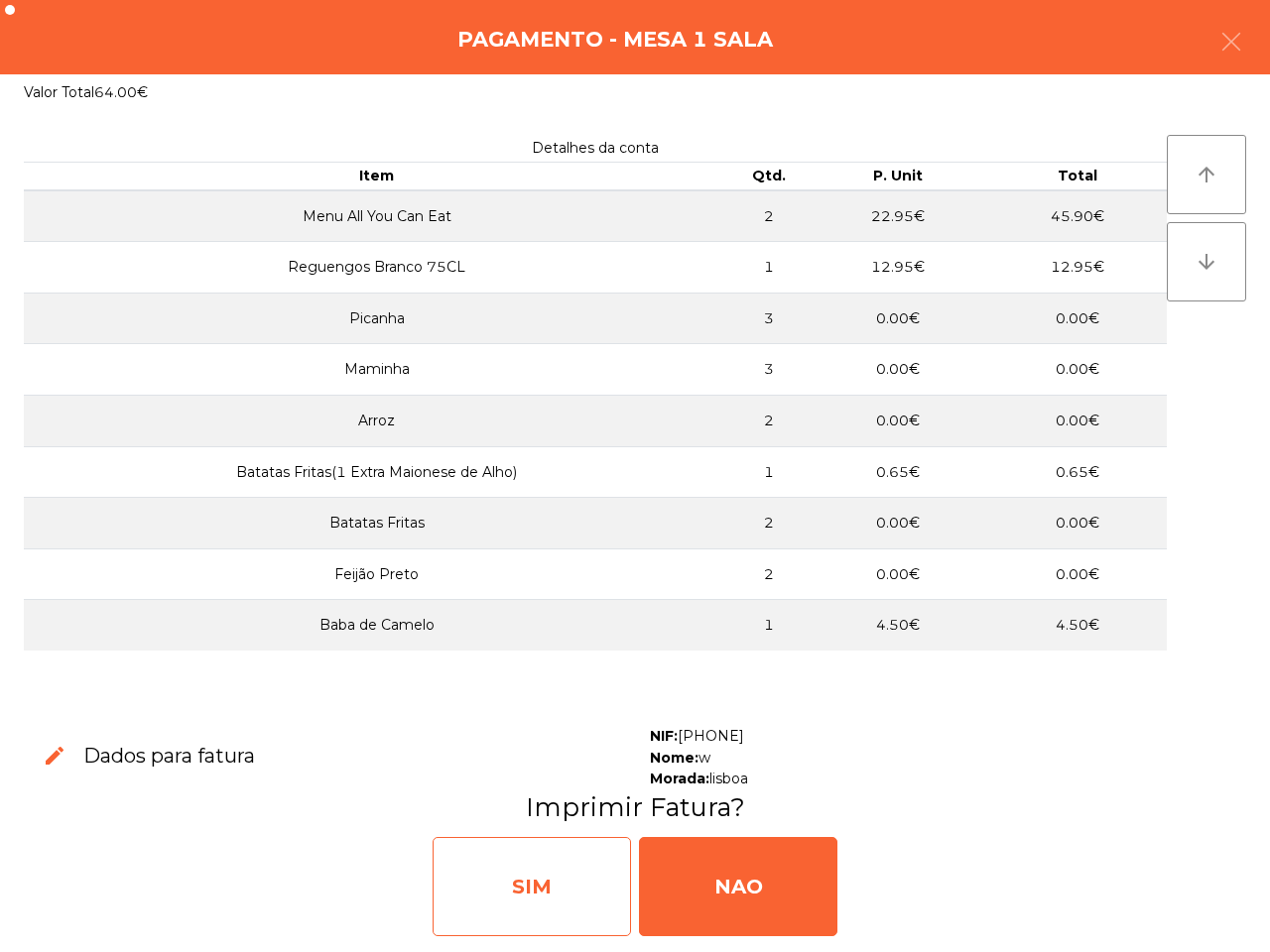 click on "SIM" 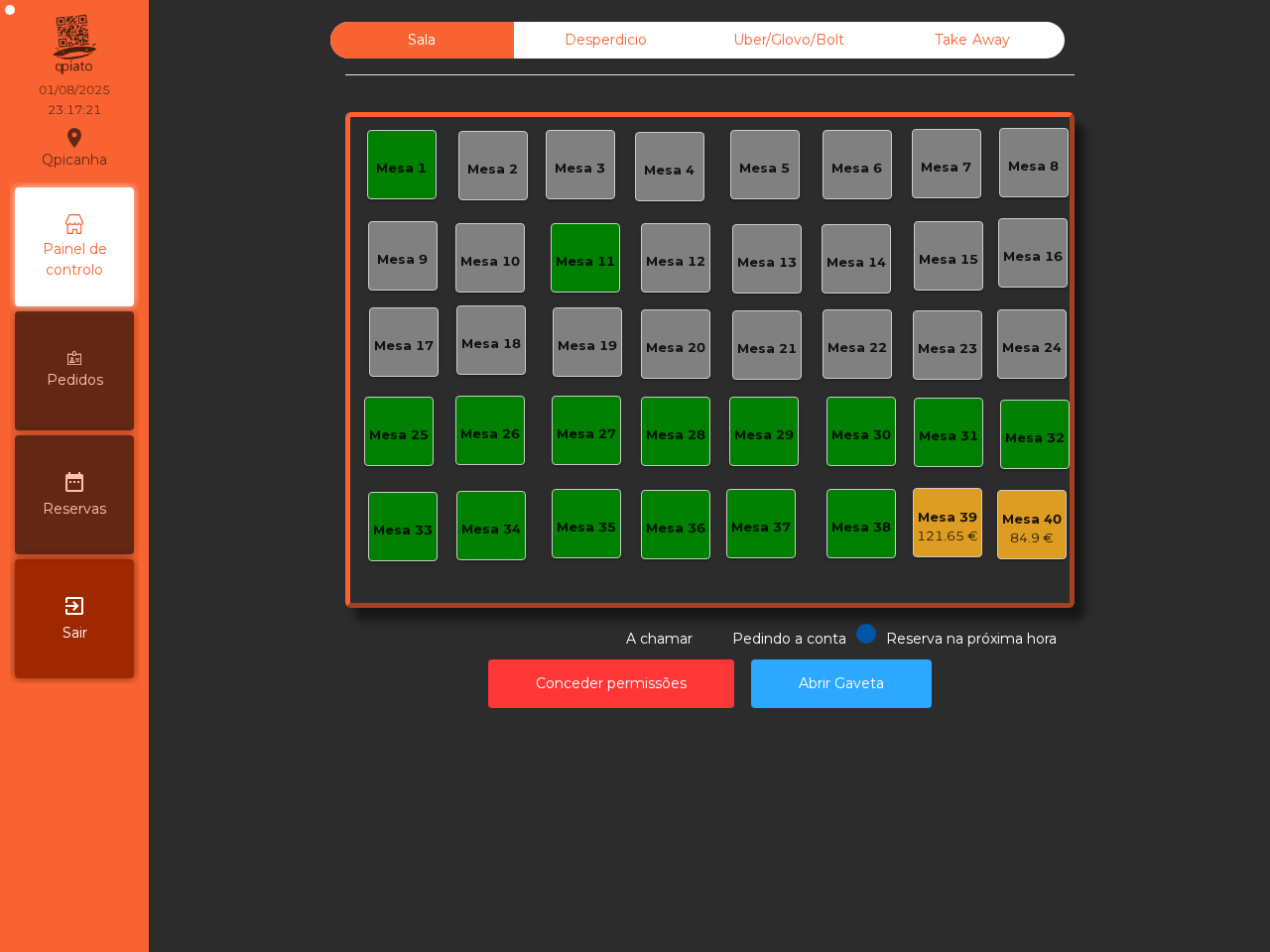drag, startPoint x: 575, startPoint y: 910, endPoint x: 591, endPoint y: 939, distance: 33.12099 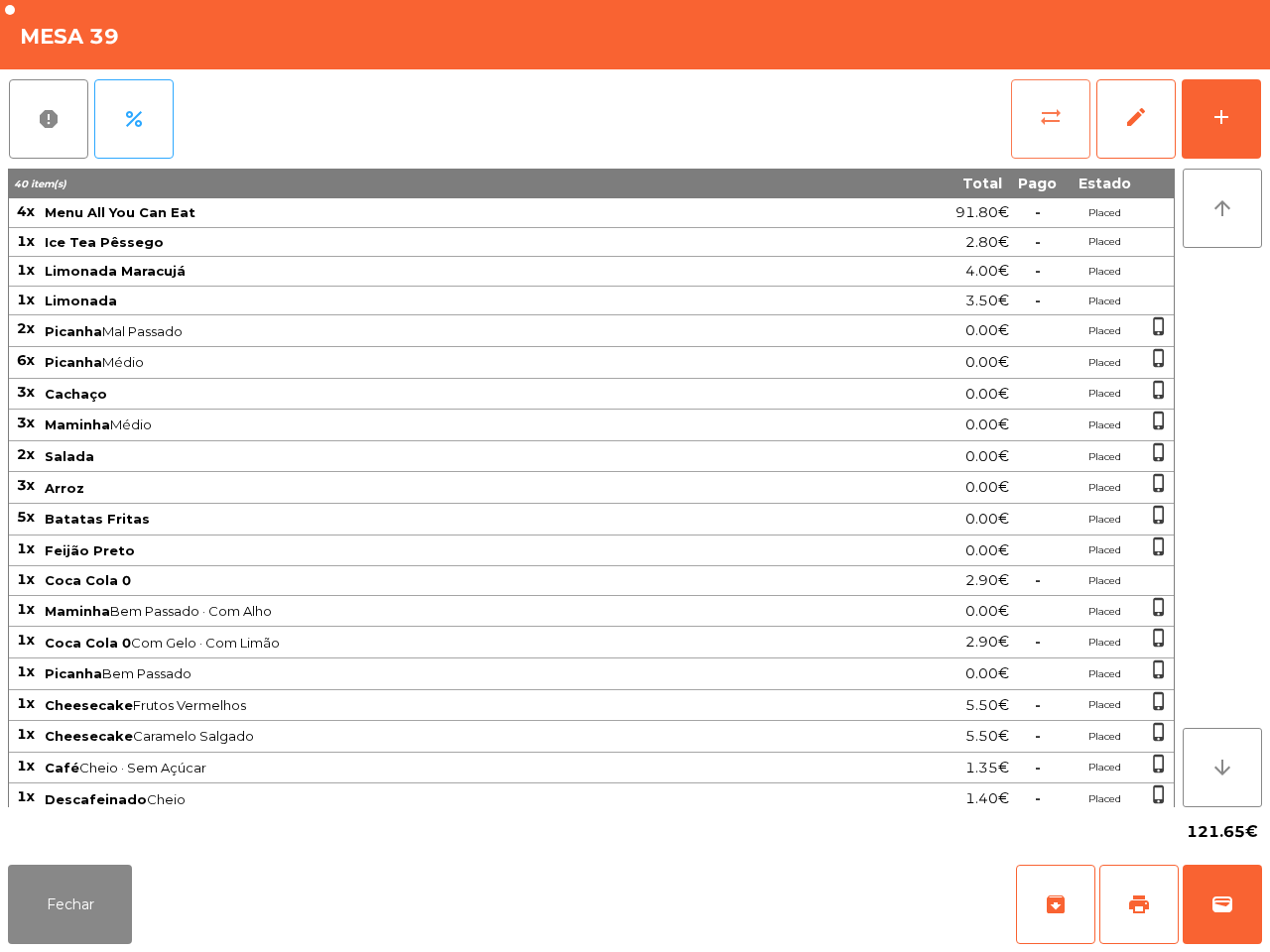 click on "sync_alt" 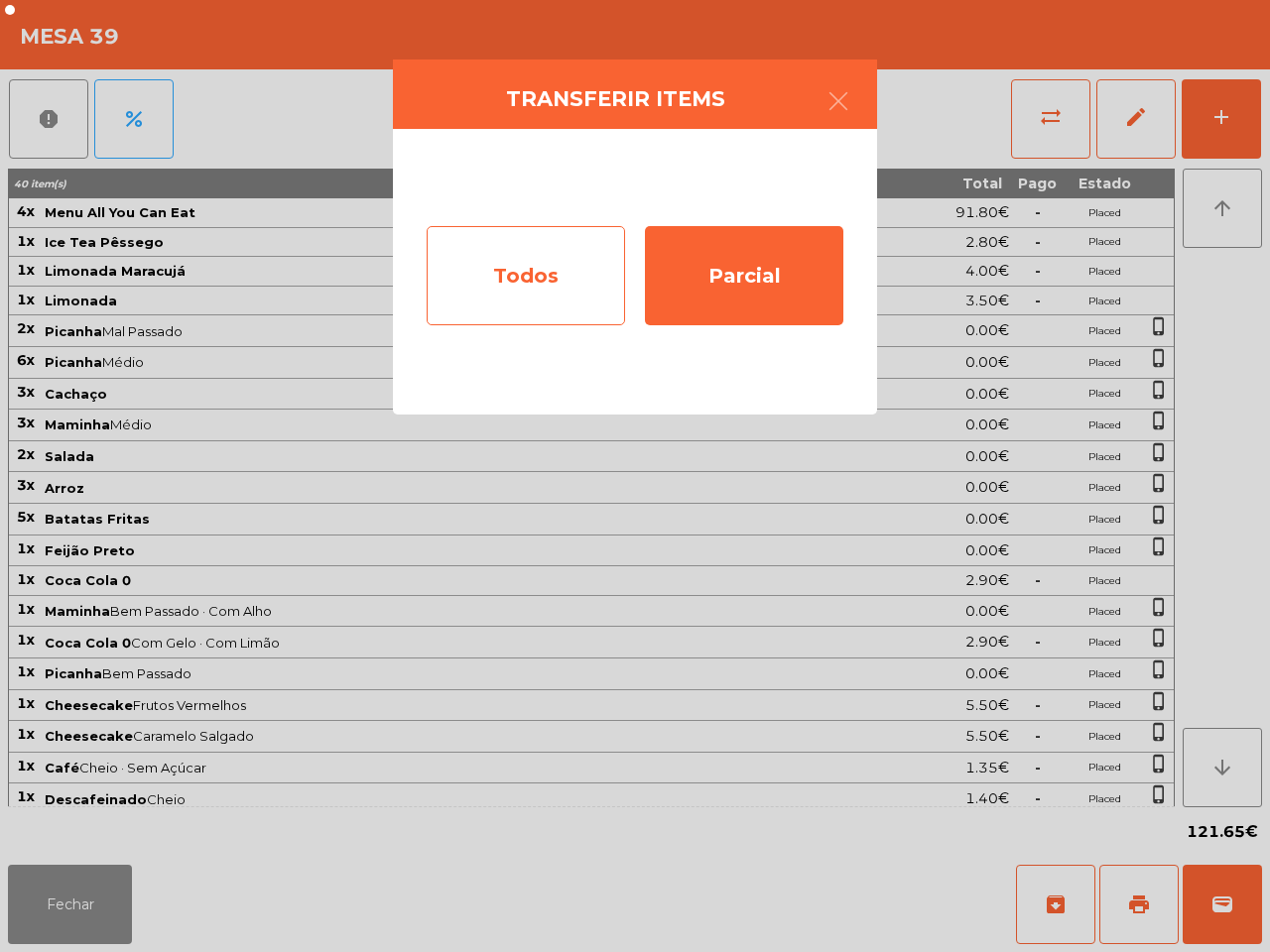 click on "Todos" 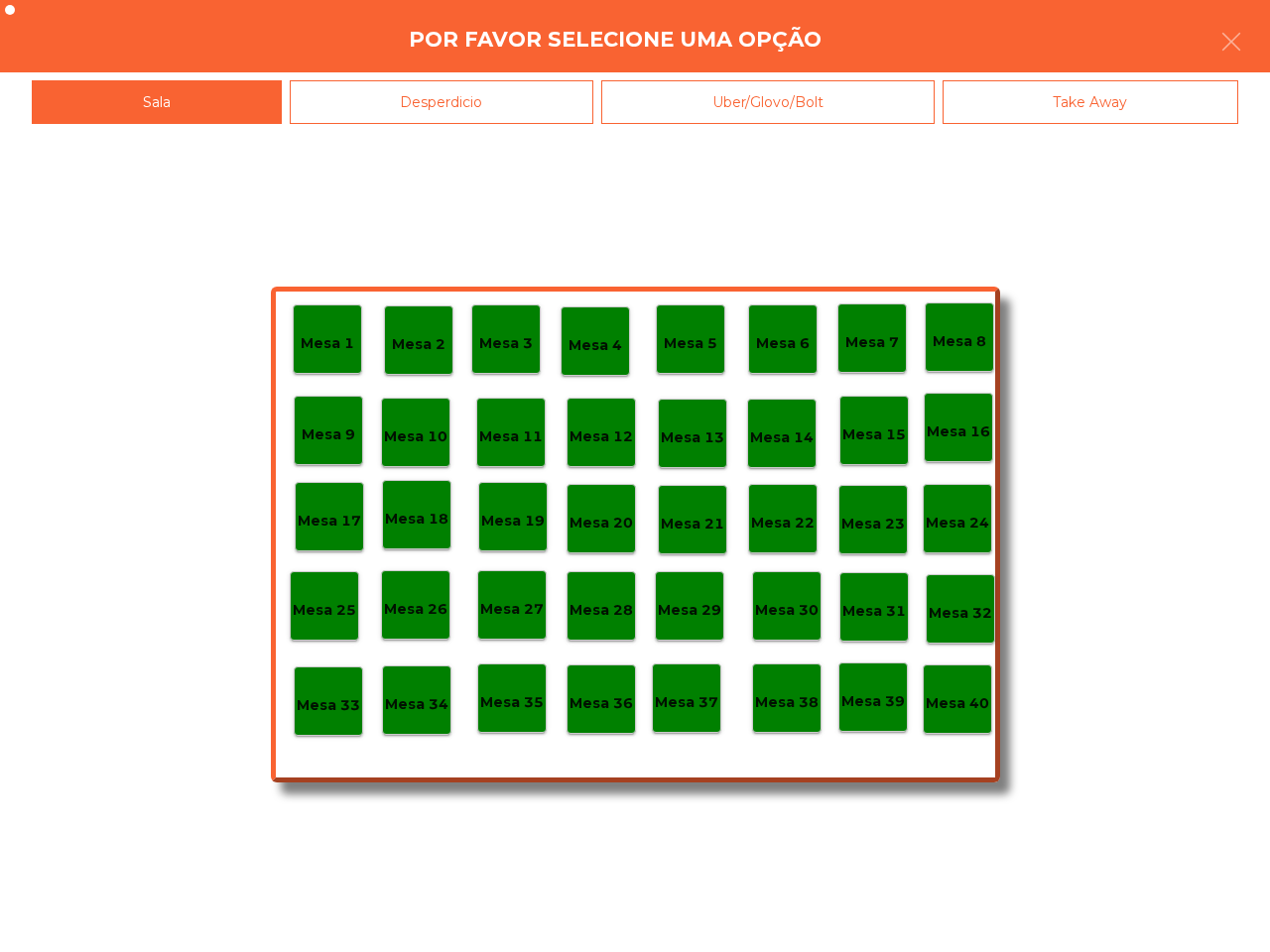 click on "Mesa 40" 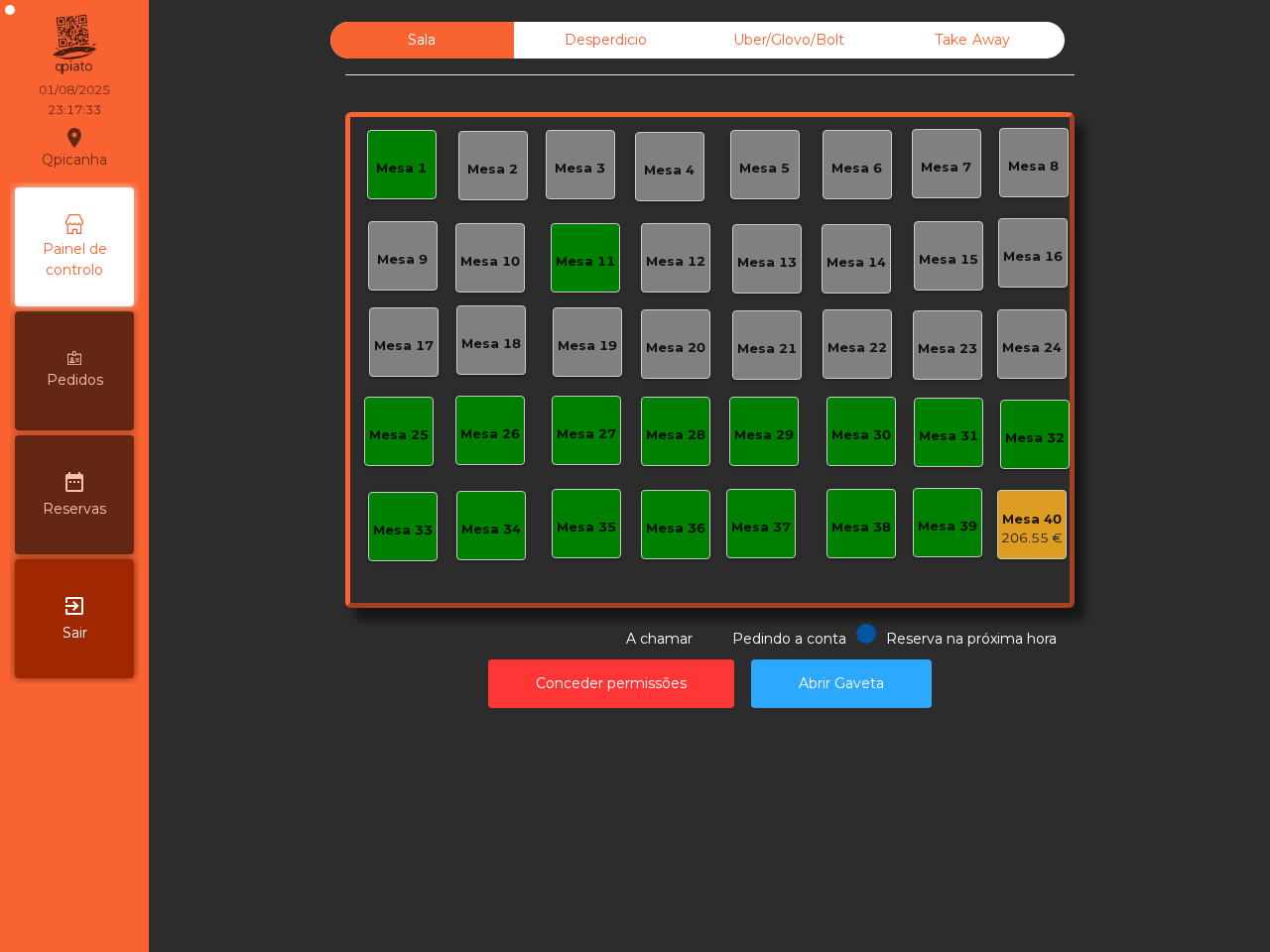 click on "Mesa 11" 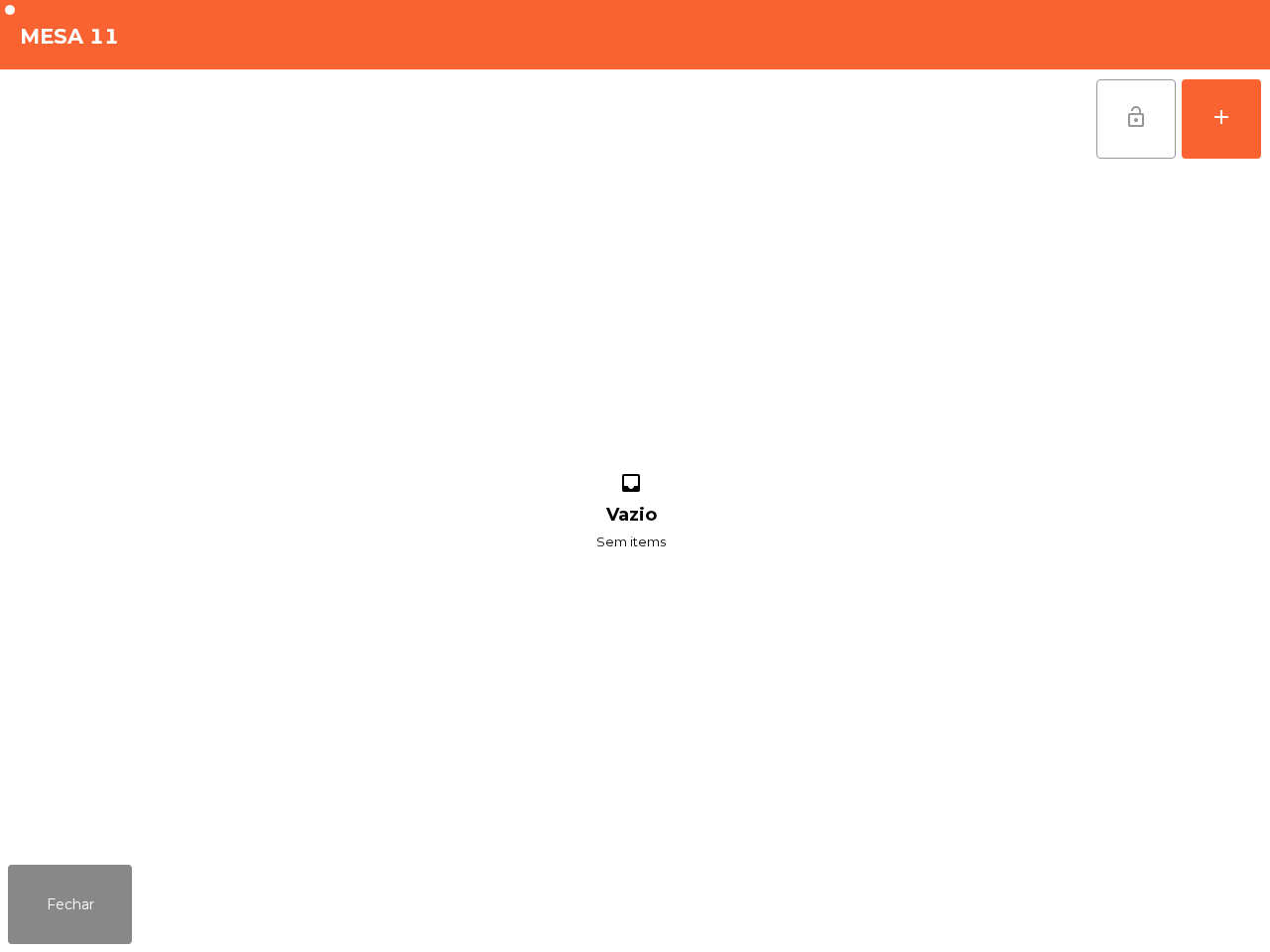 click on "lock_open" 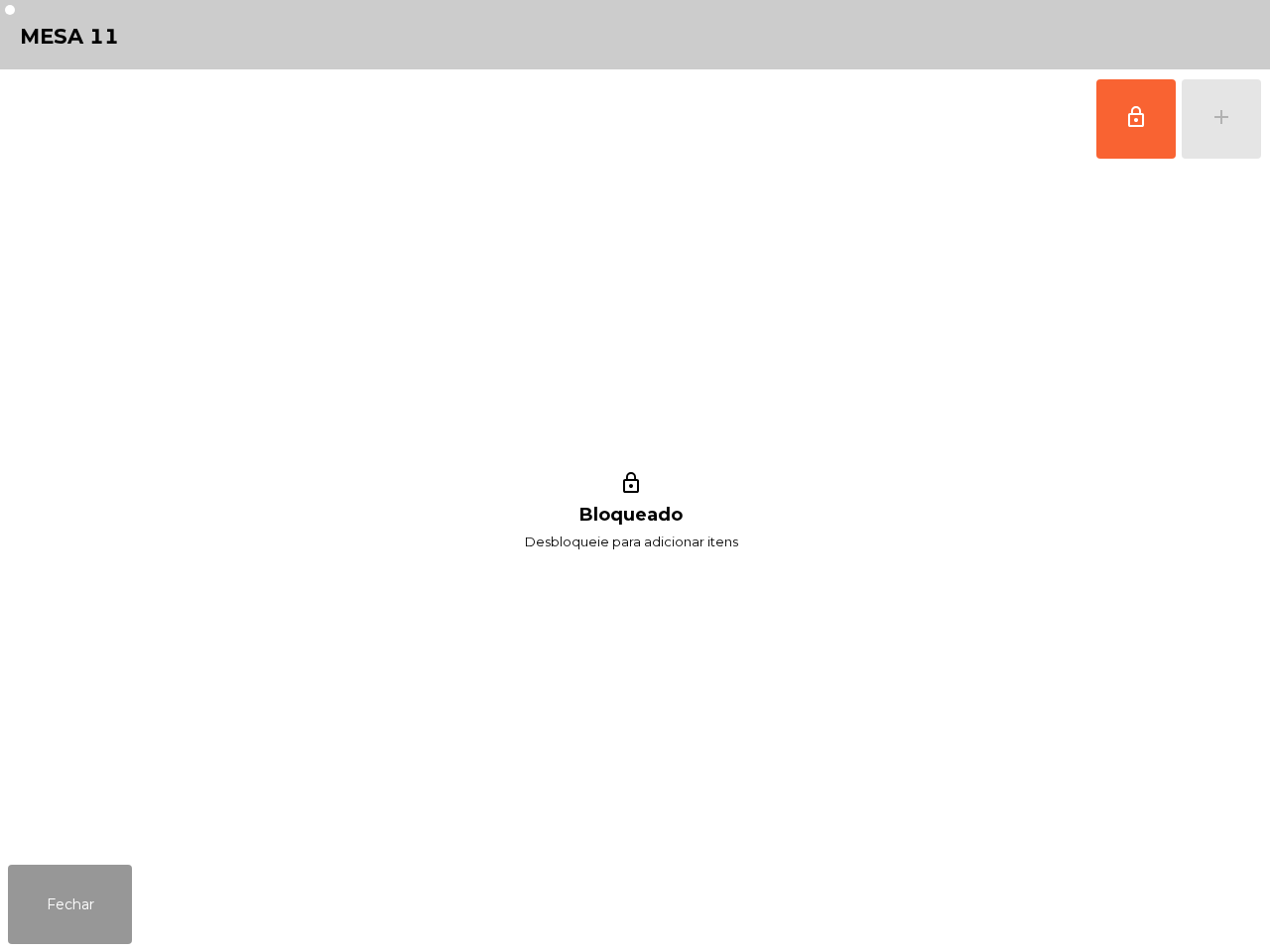 drag, startPoint x: 65, startPoint y: 891, endPoint x: 249, endPoint y: 496, distance: 435.7534 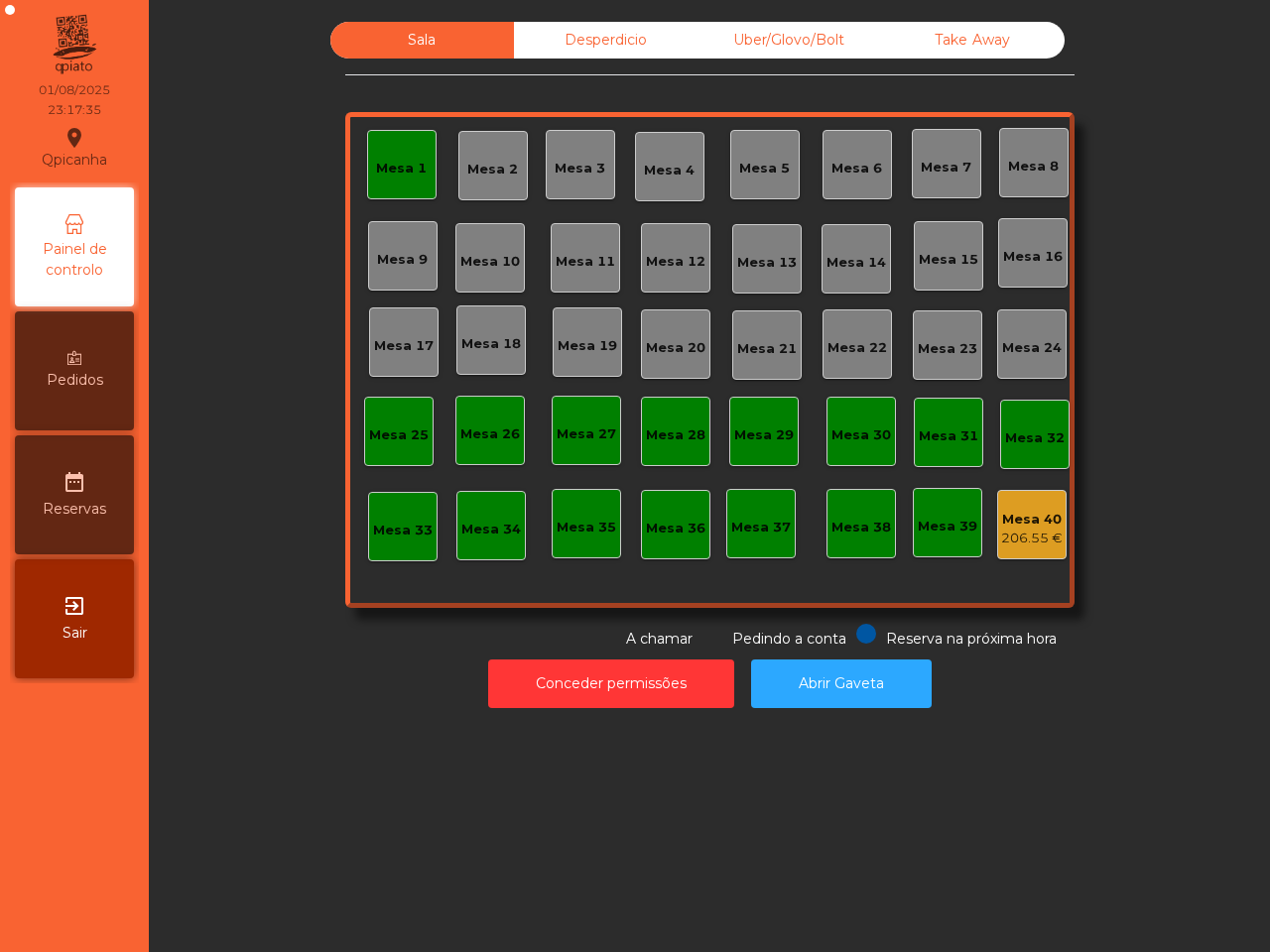 click on "Mesa 1" 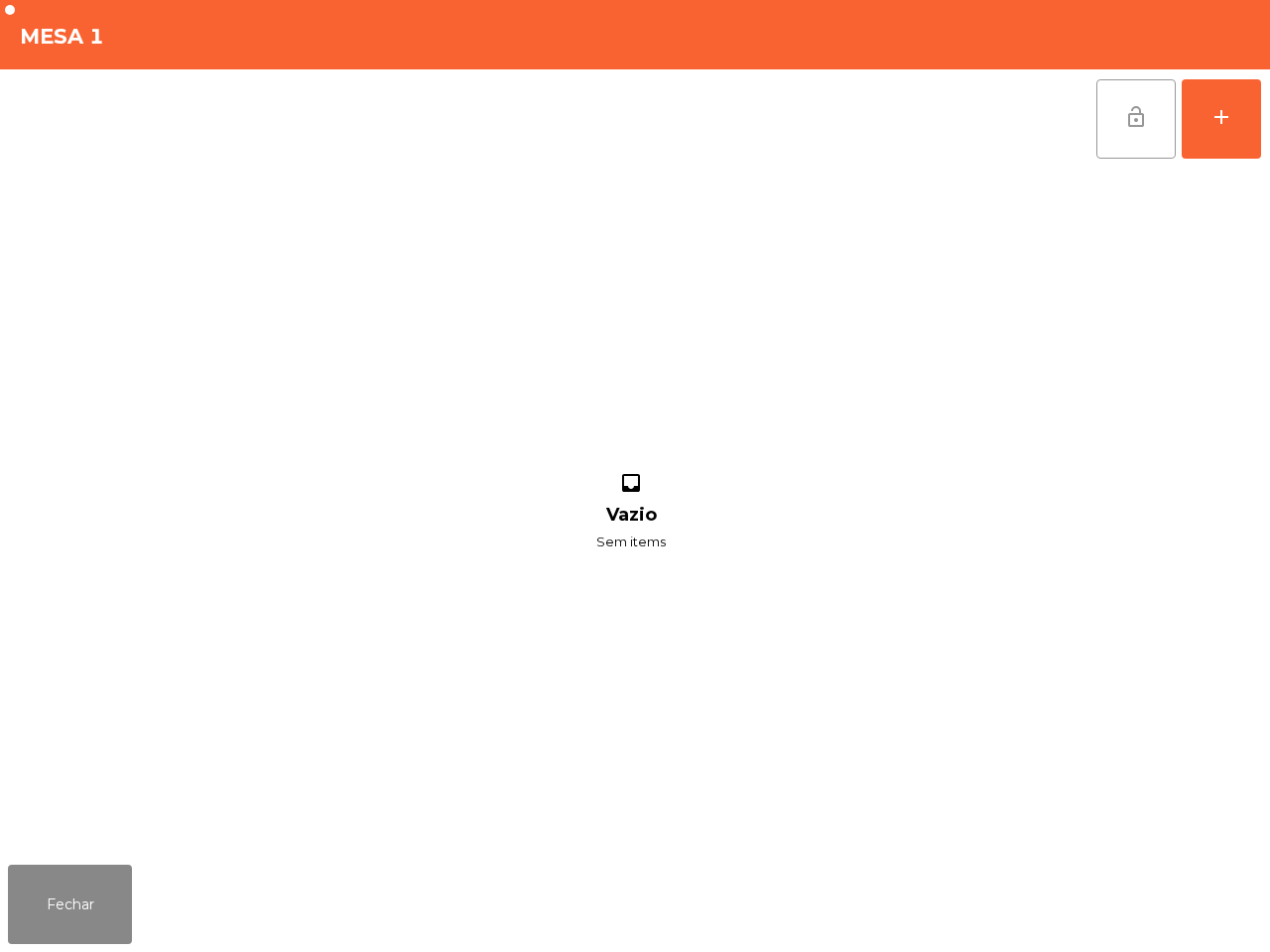 click on "lock_open" 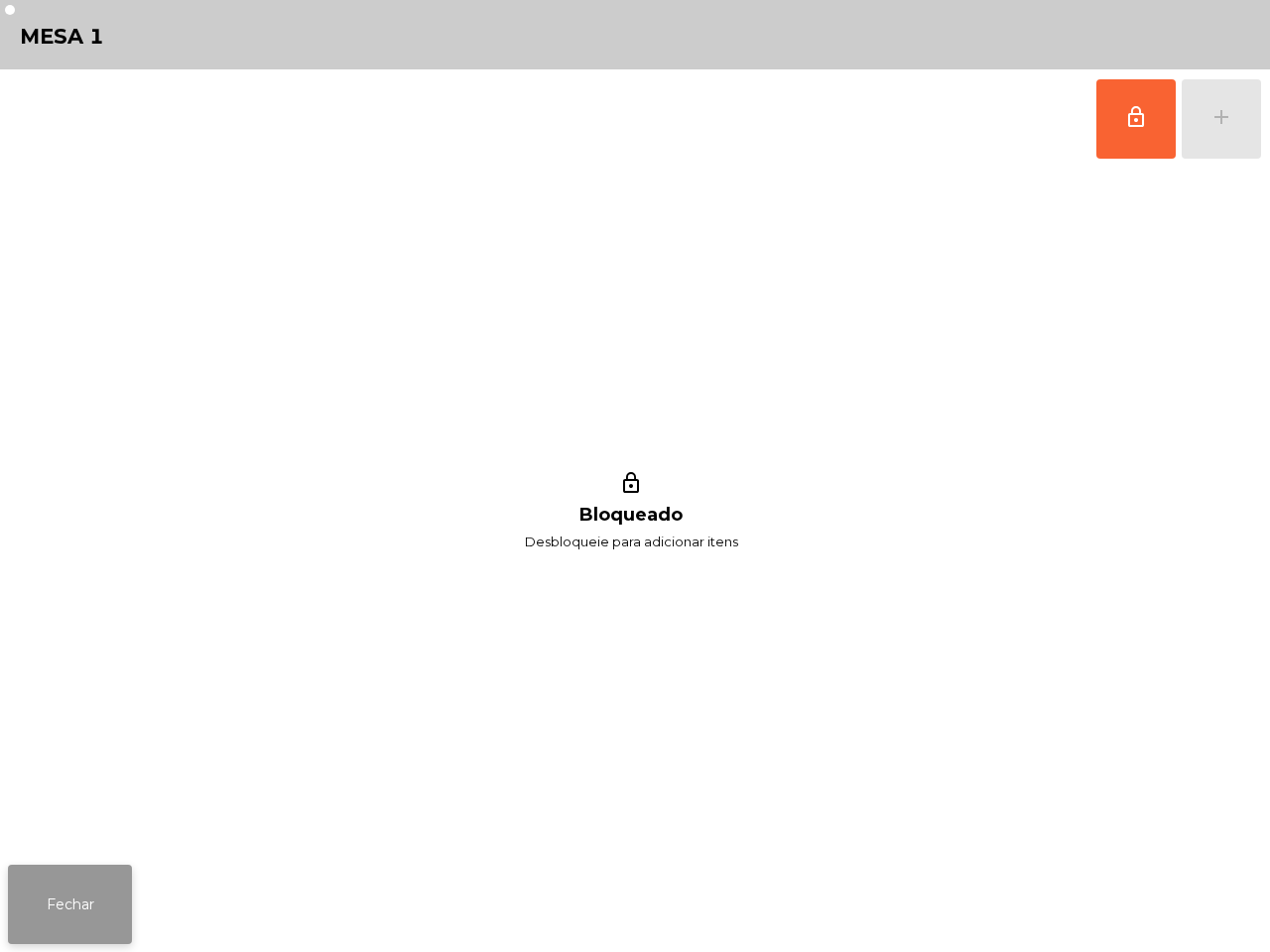 click on "Fechar" 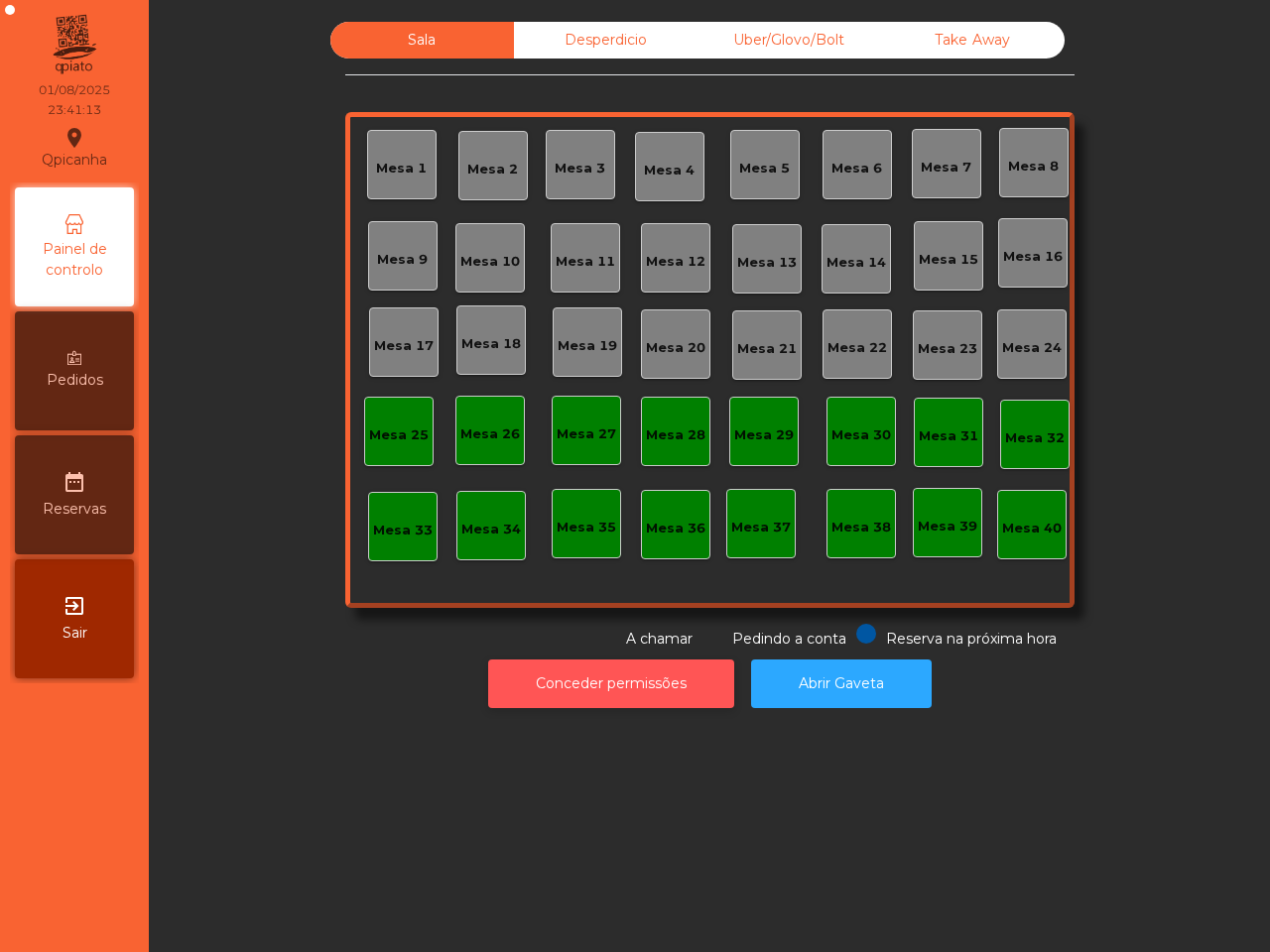 click on "Conceder permissões" 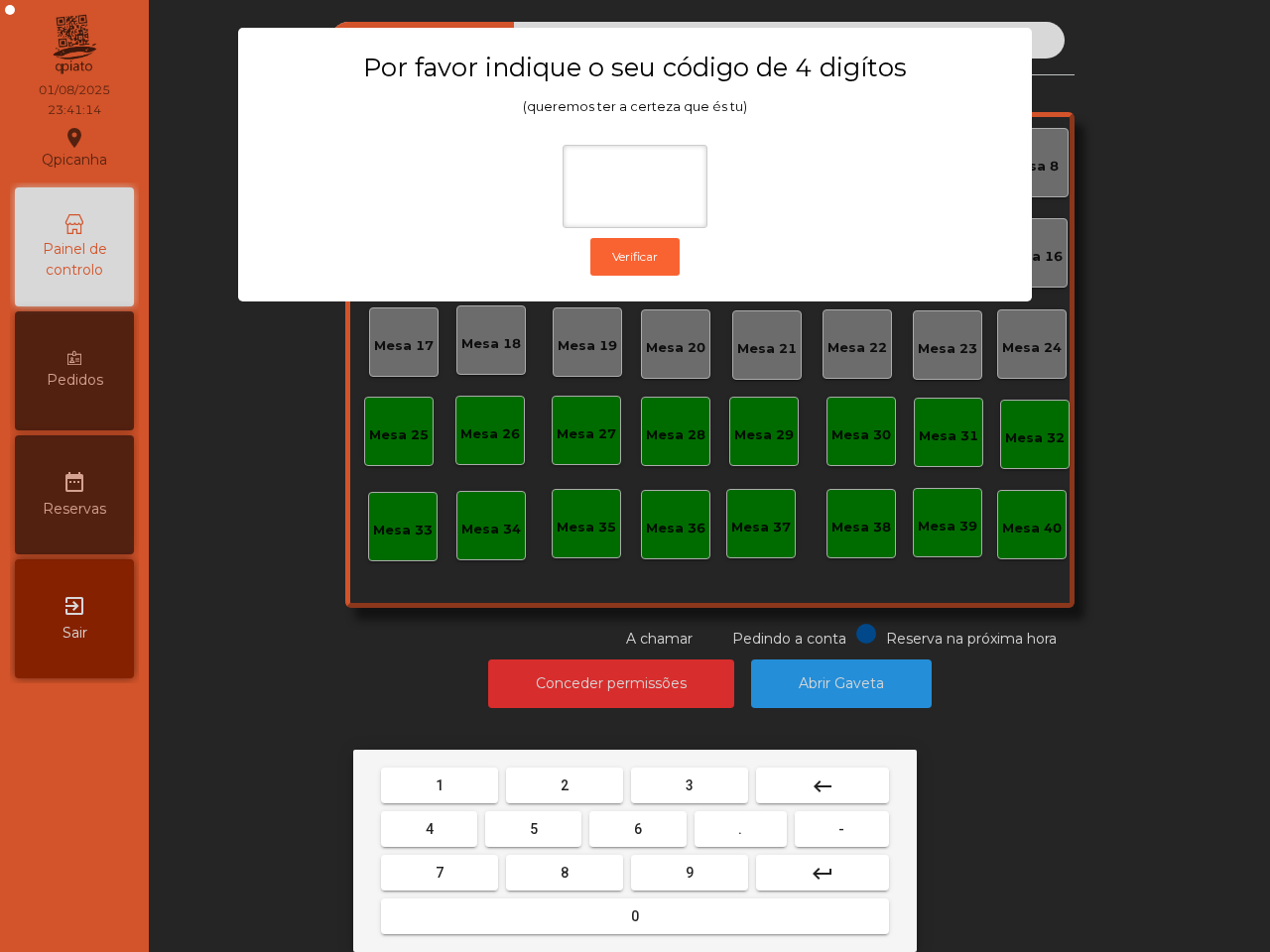 click on "6" at bounding box center [638, 829] 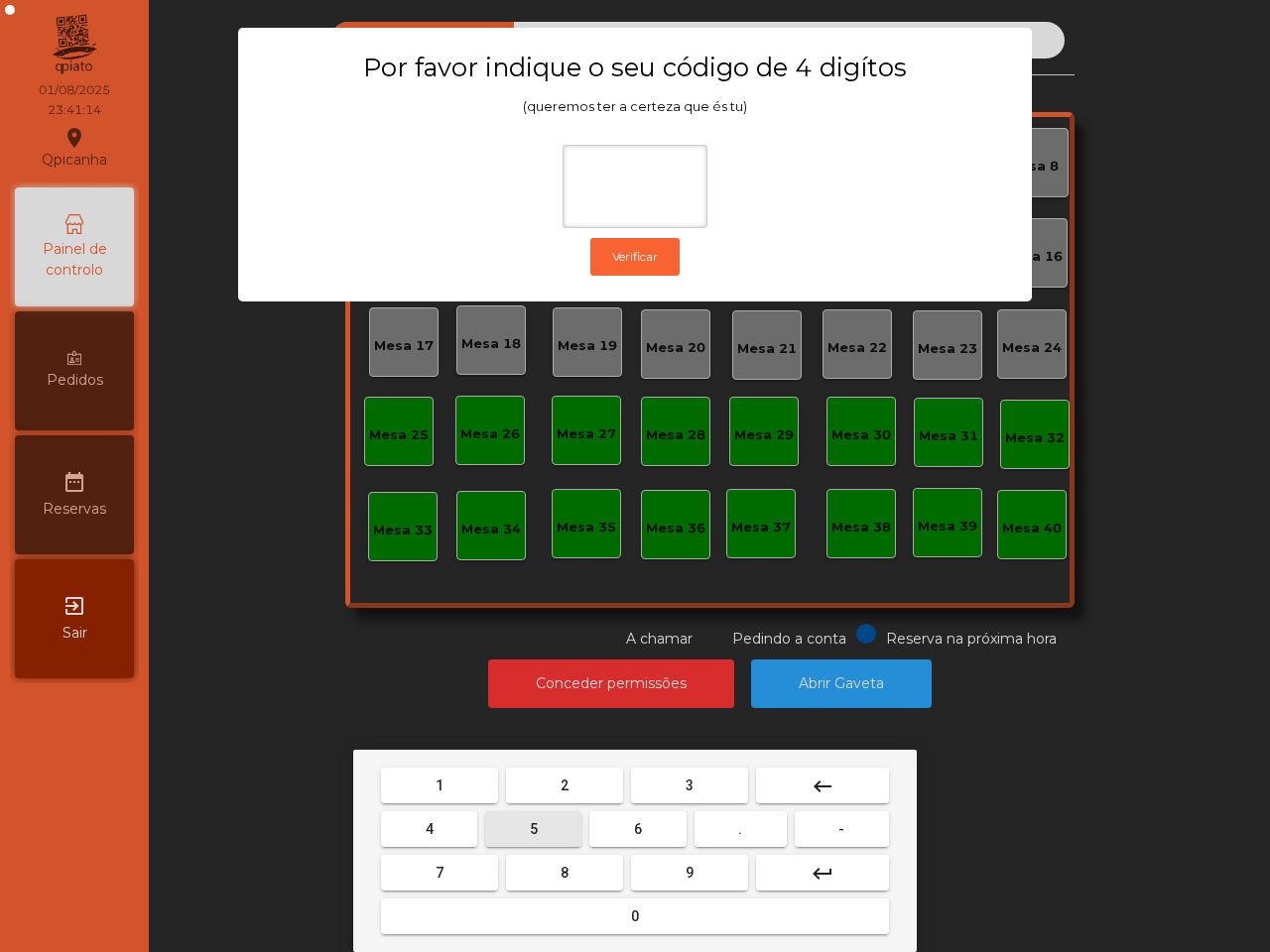 click on "5" at bounding box center (533, 829) 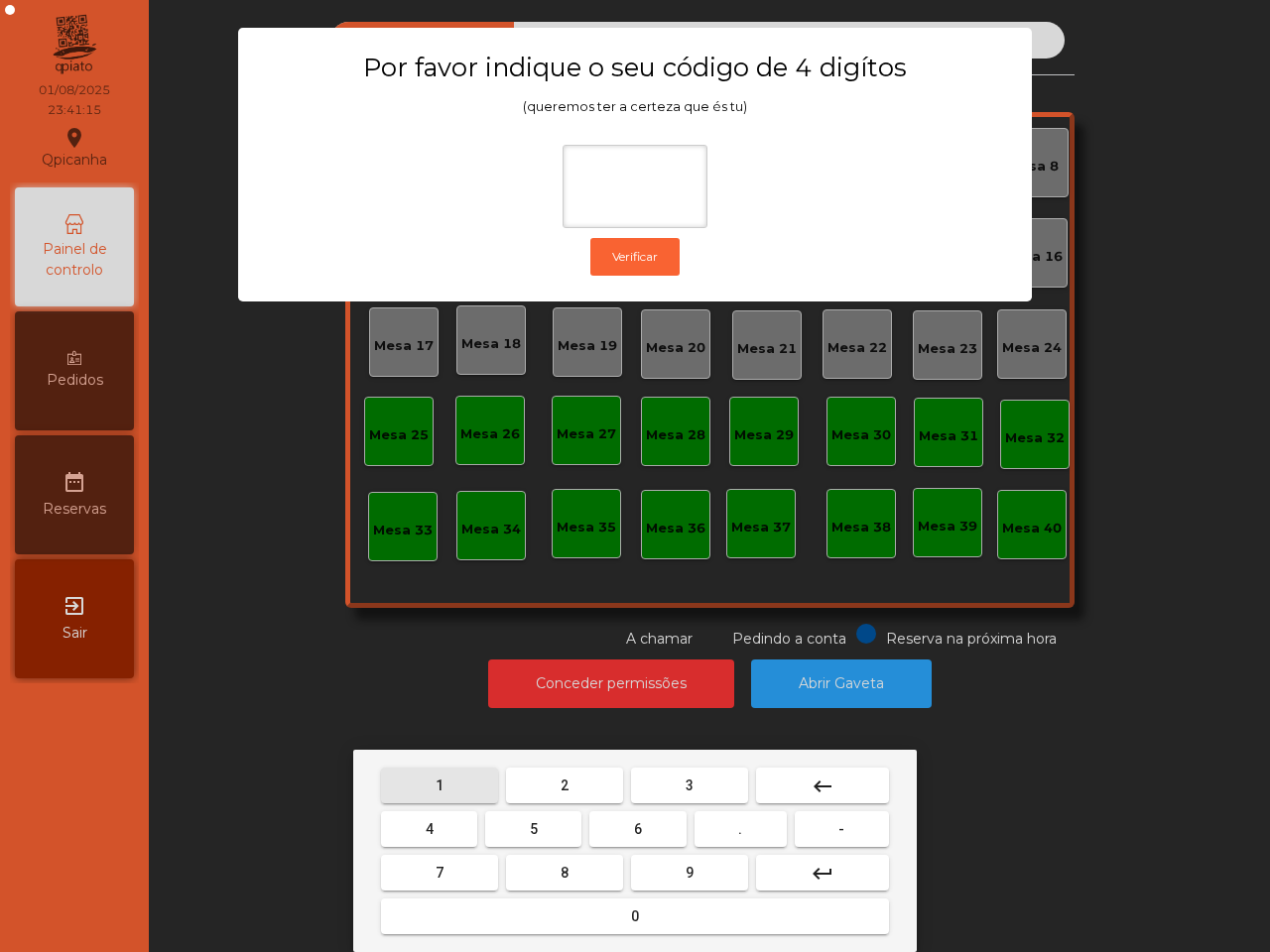 click on "1" at bounding box center (440, 785) 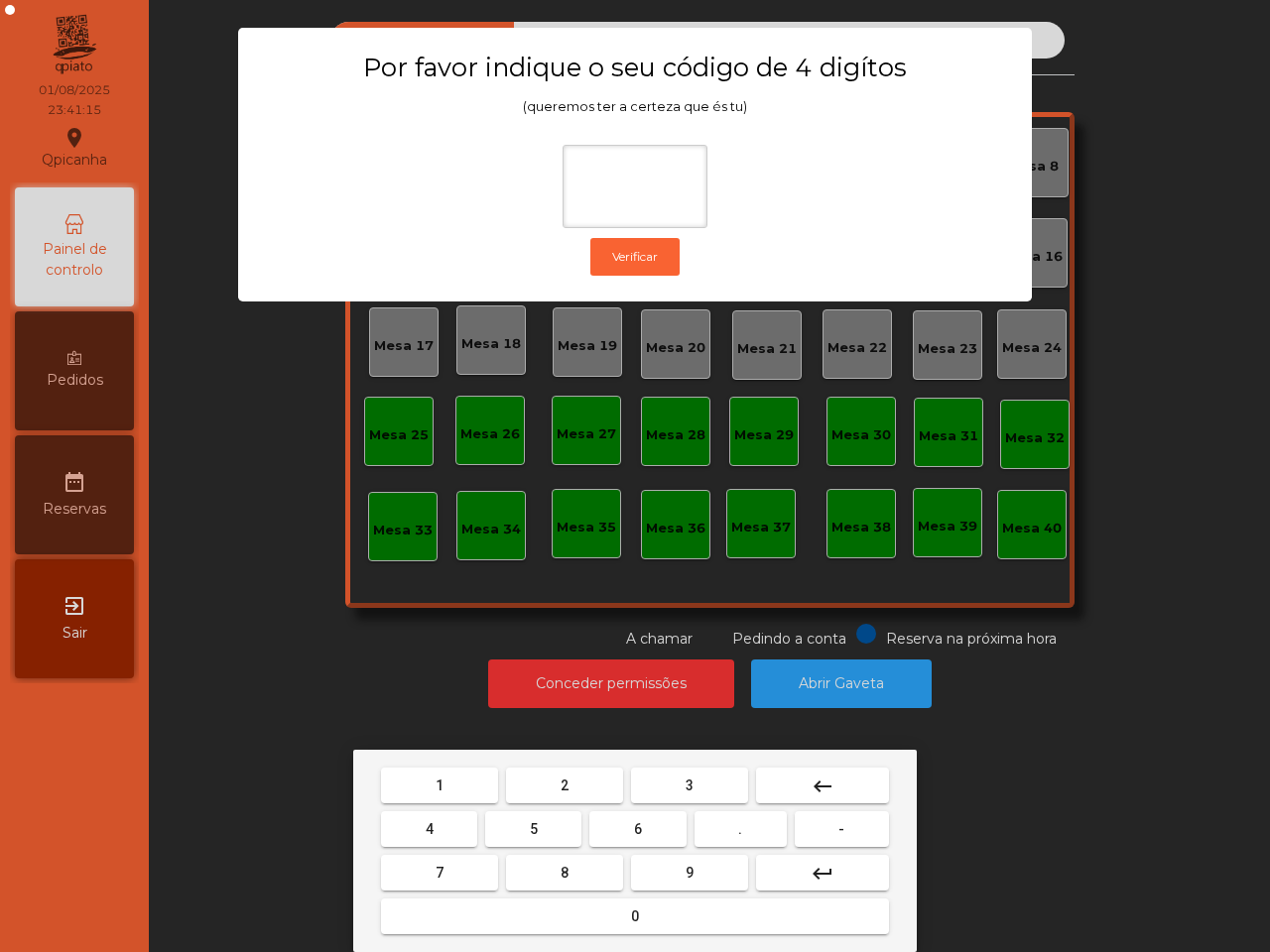 click on "2" at bounding box center (565, 785) 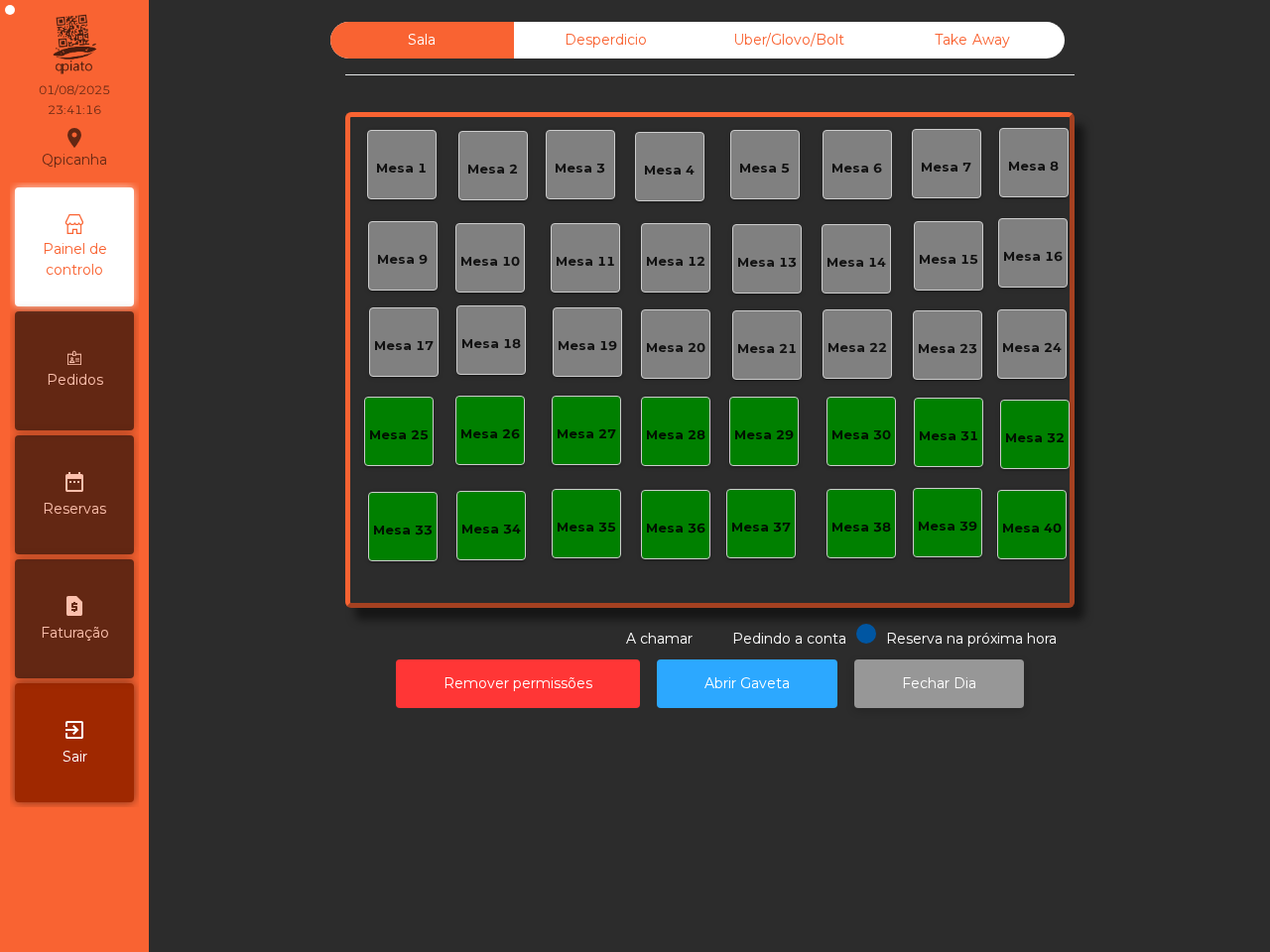 click on "Fechar Dia" 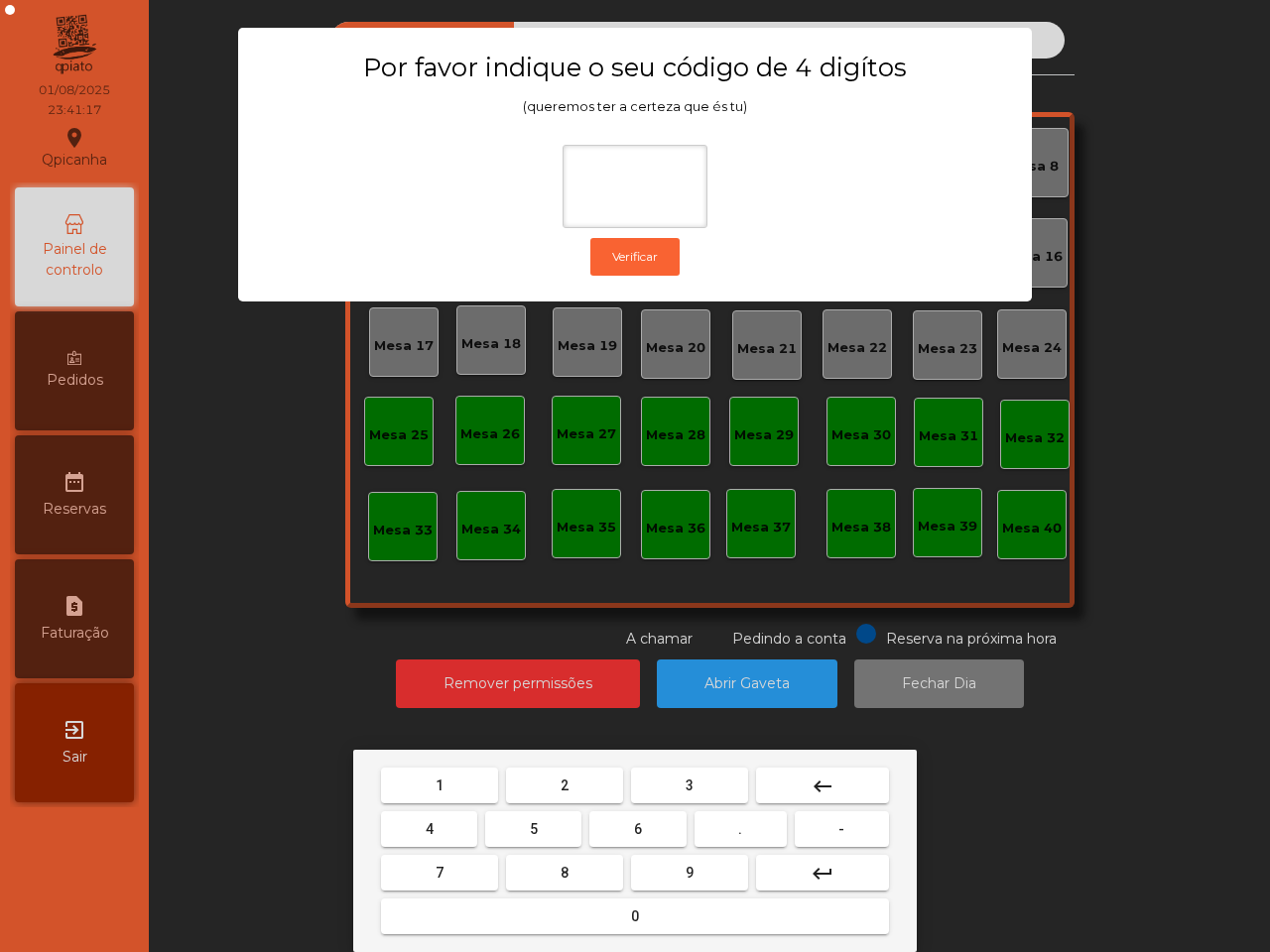 click on "6" at bounding box center [637, 829] 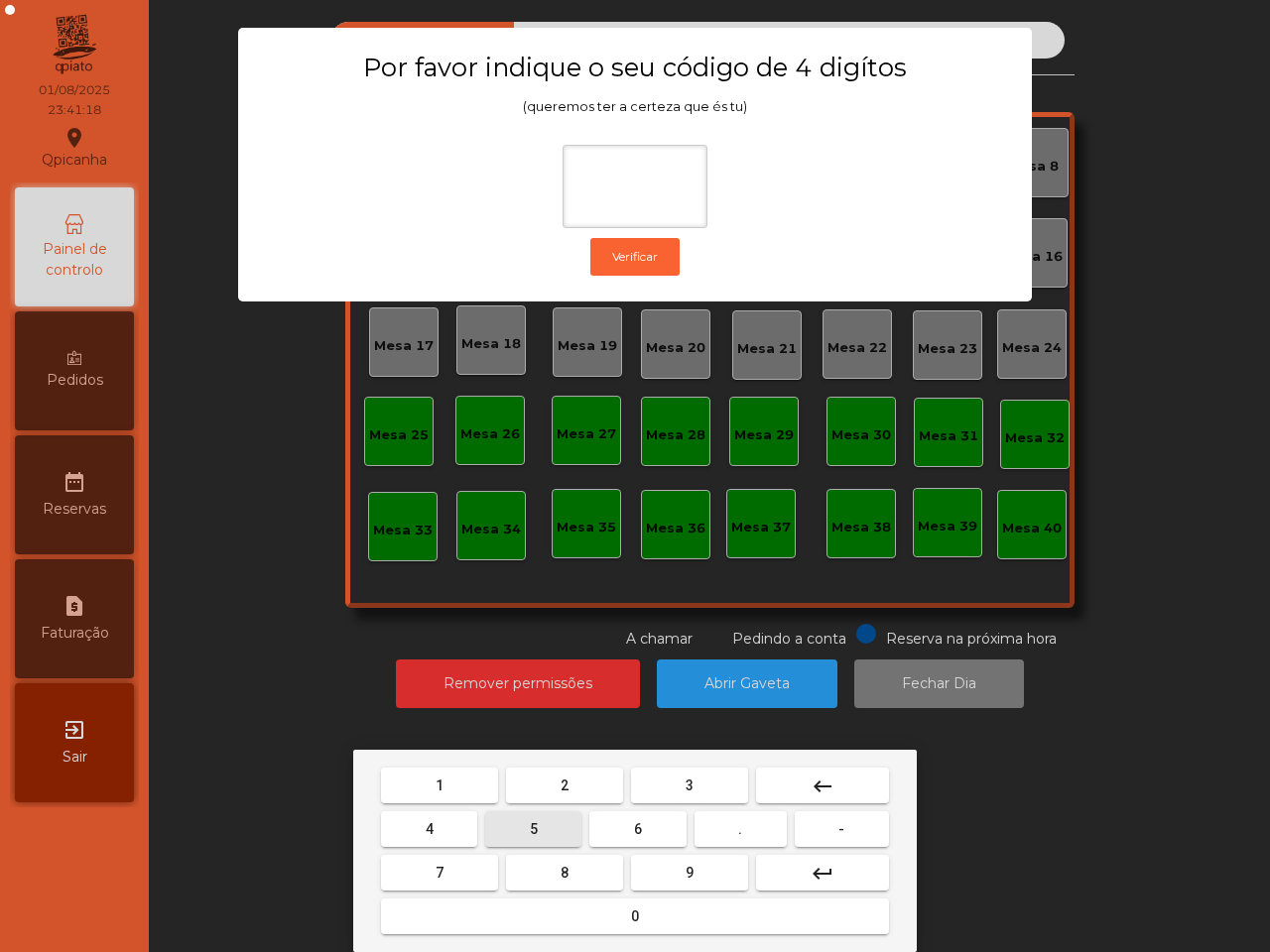 click on "5" at bounding box center [533, 829] 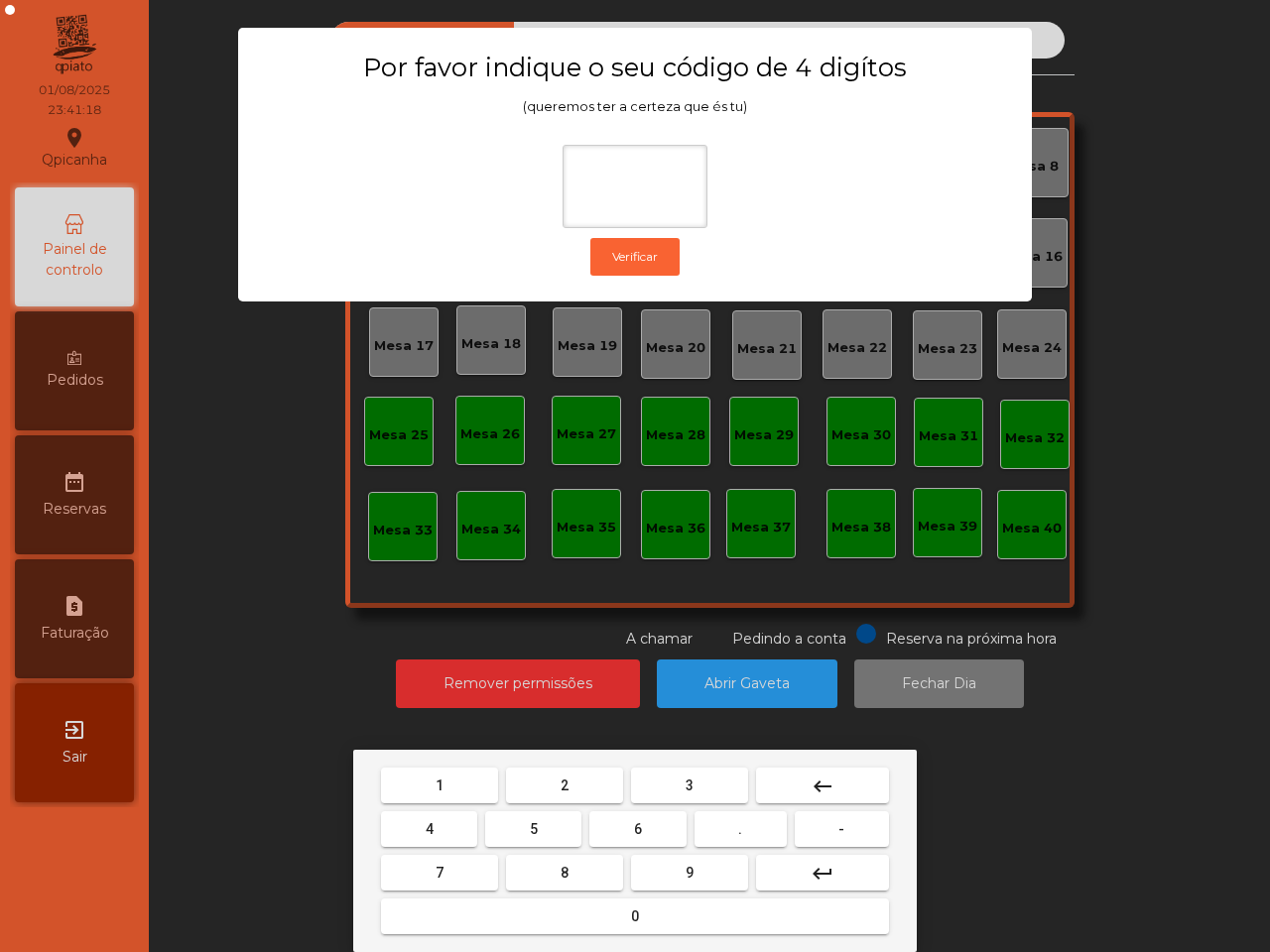 drag, startPoint x: 452, startPoint y: 771, endPoint x: 484, endPoint y: 775, distance: 32.24903 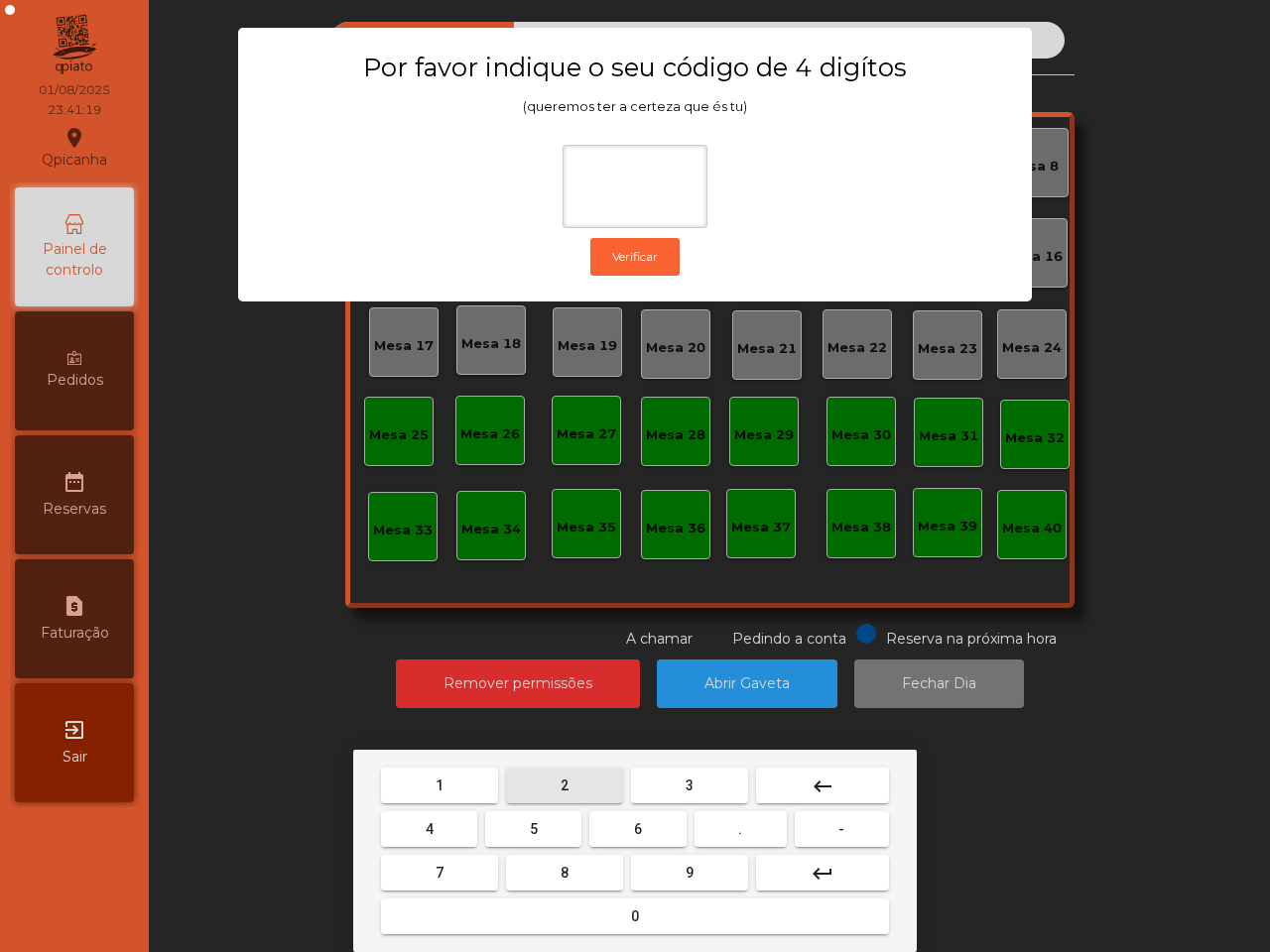 click on "2" at bounding box center (565, 785) 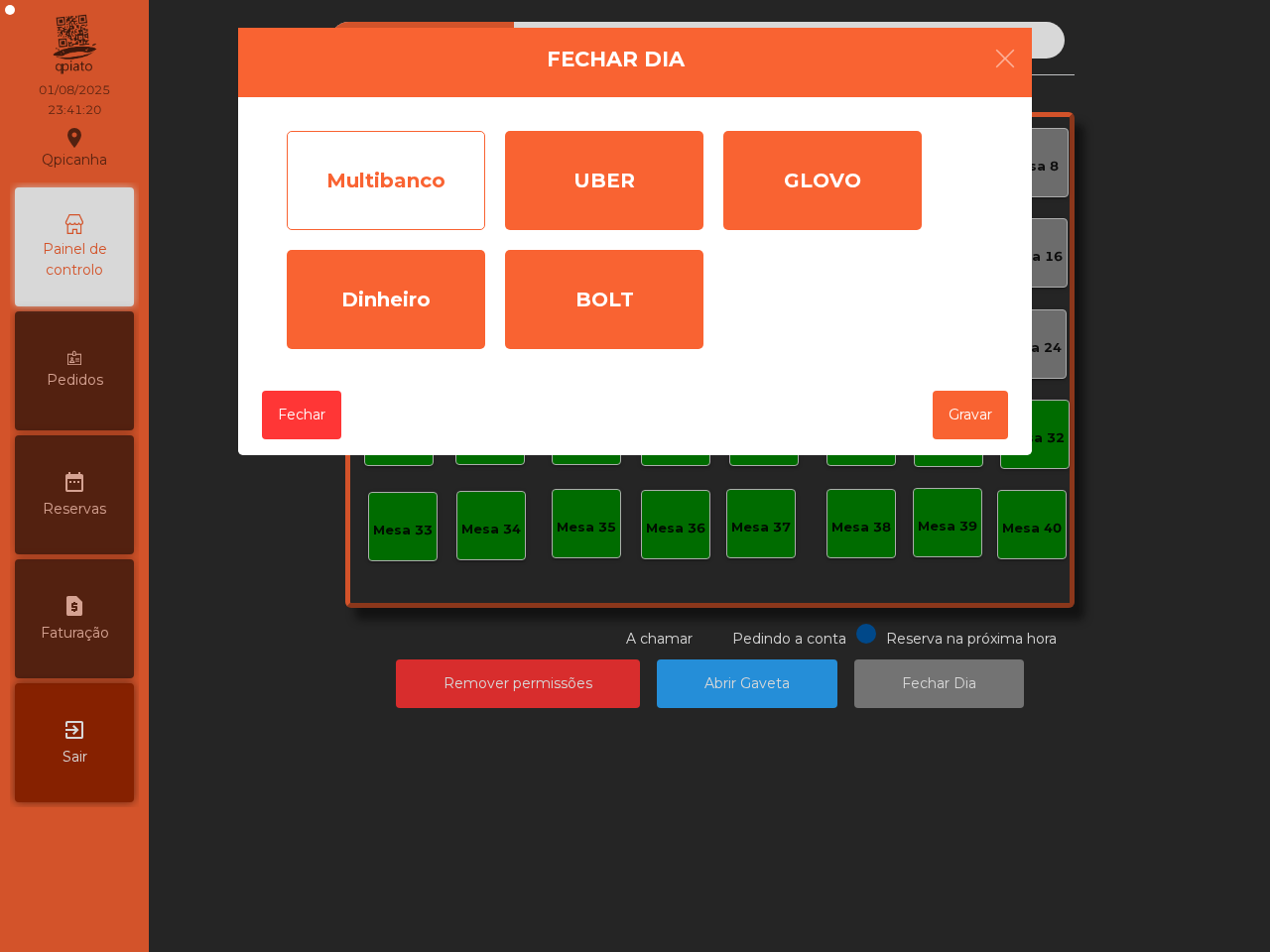 click on "Multibanco" 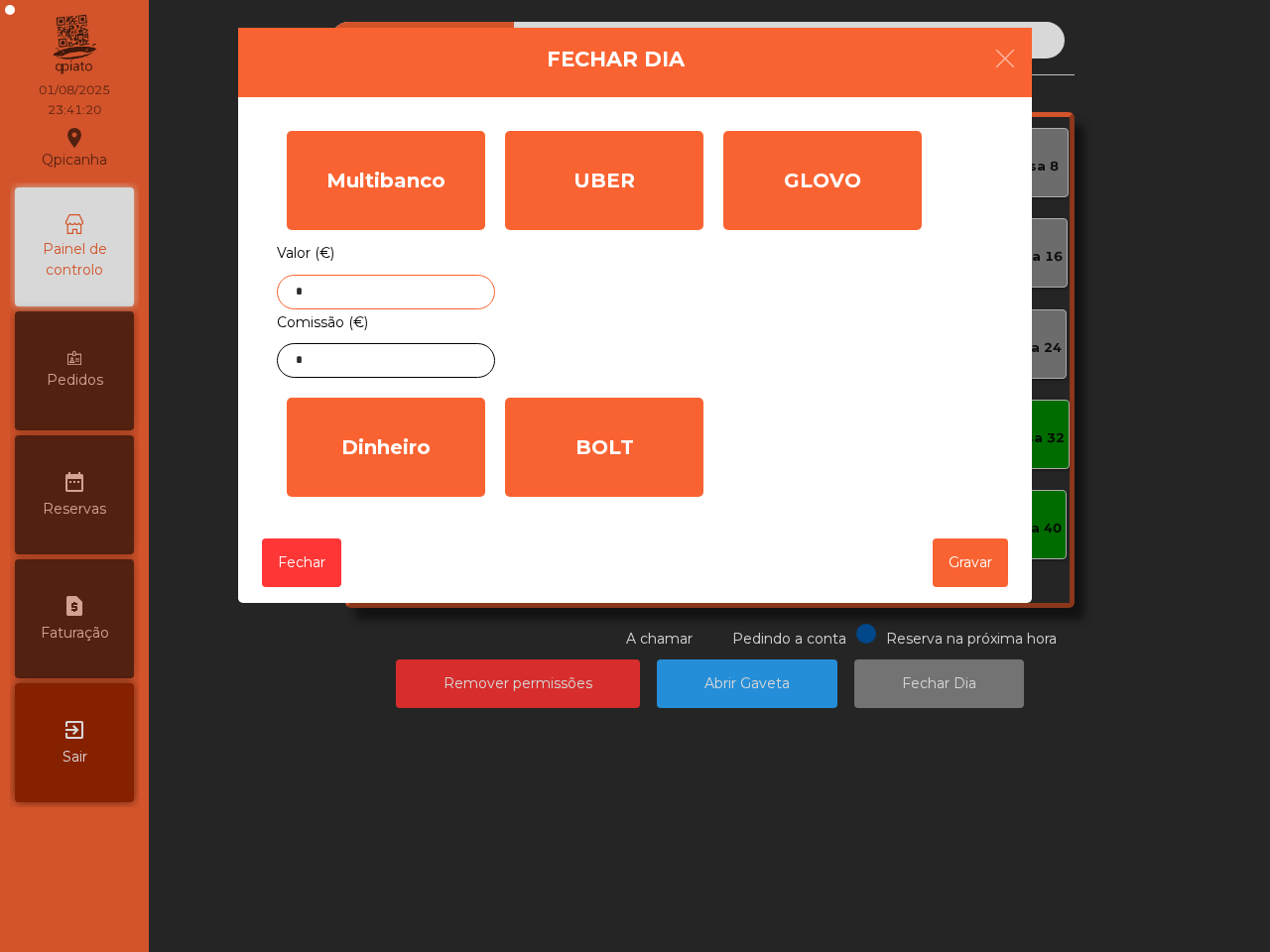 click on "*" 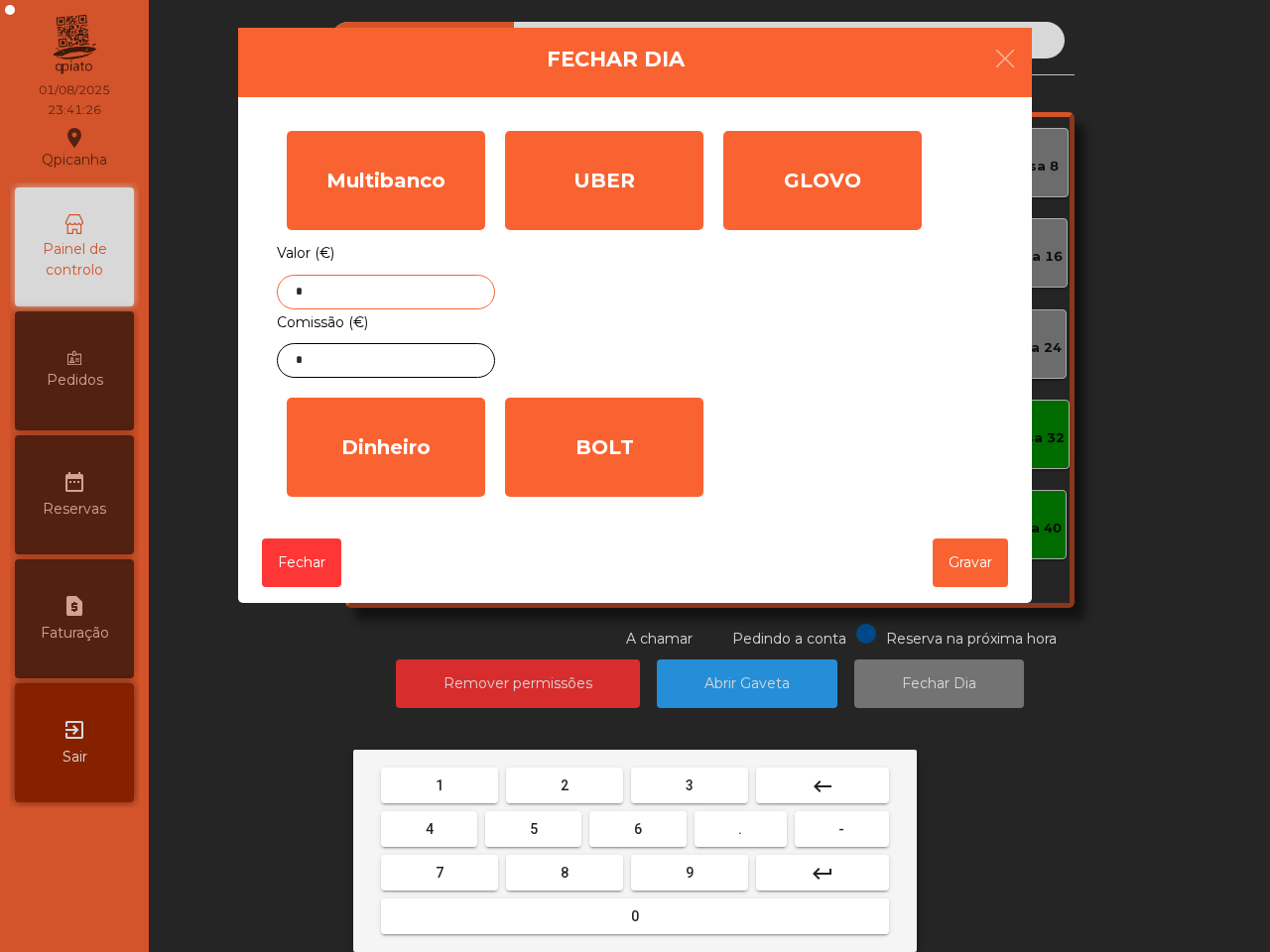 click on "6" at bounding box center (638, 829) 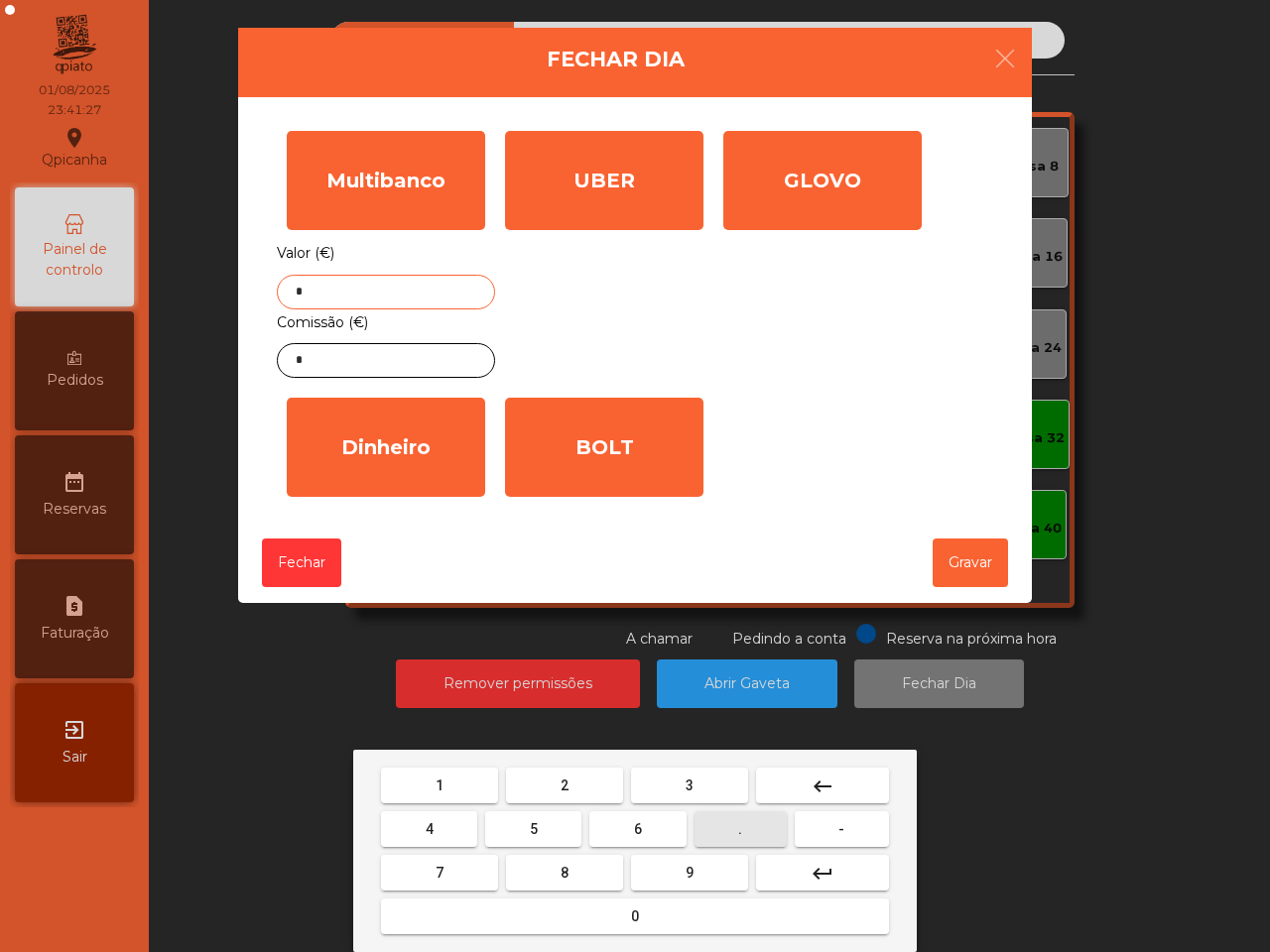 click on "." at bounding box center (740, 829) 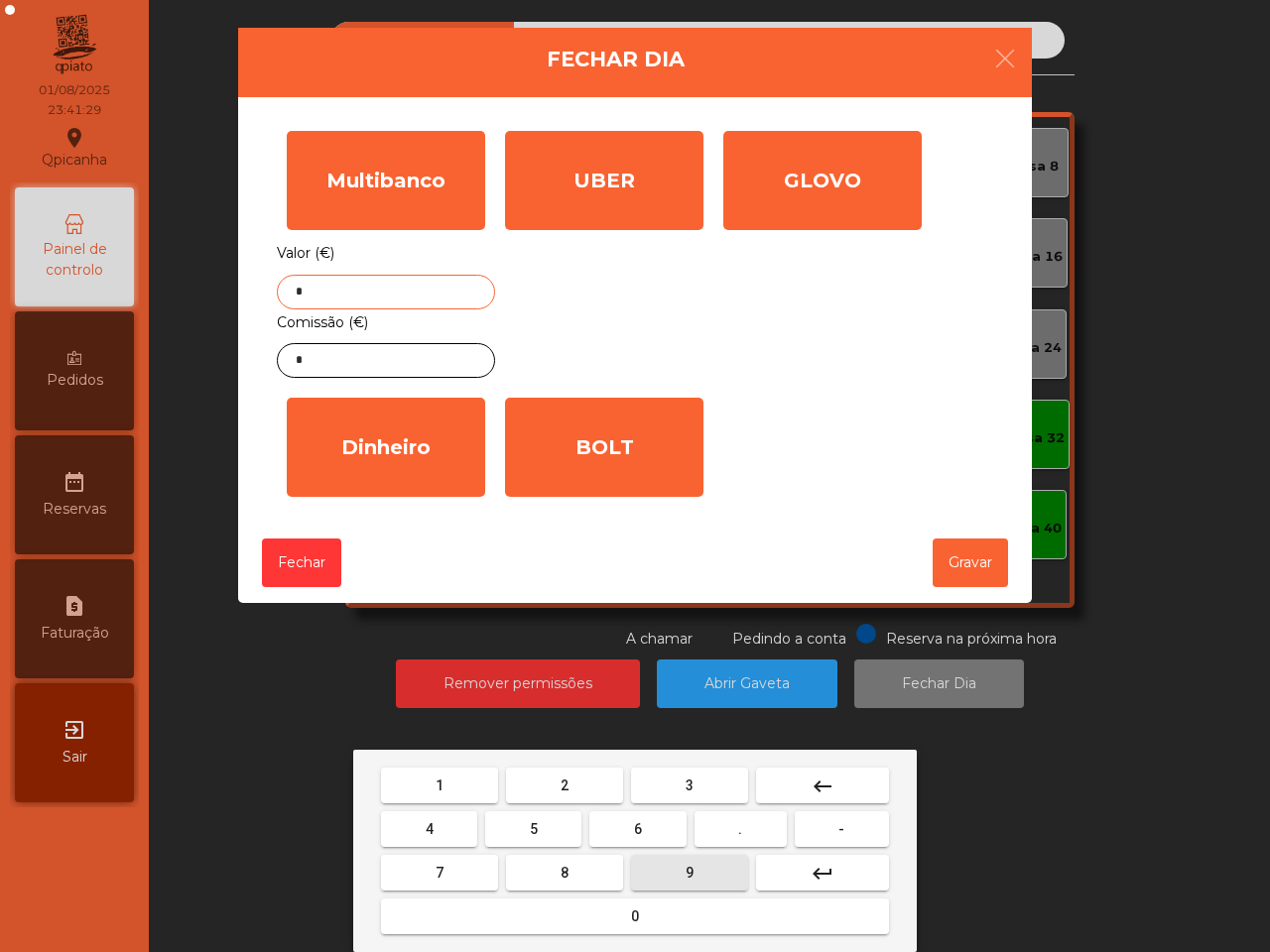 click on "9" at bounding box center [690, 873] 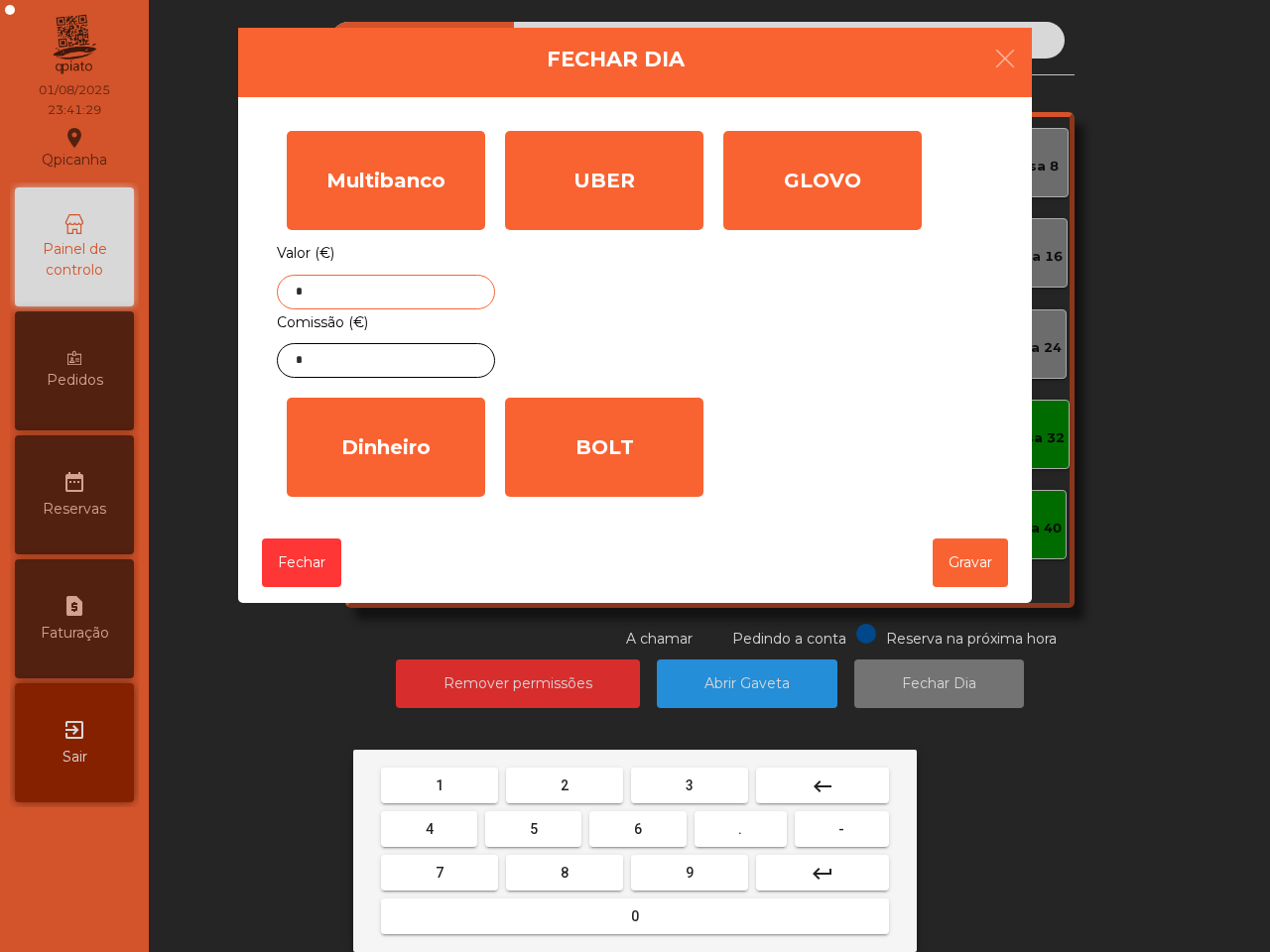 click on "6" at bounding box center (637, 829) 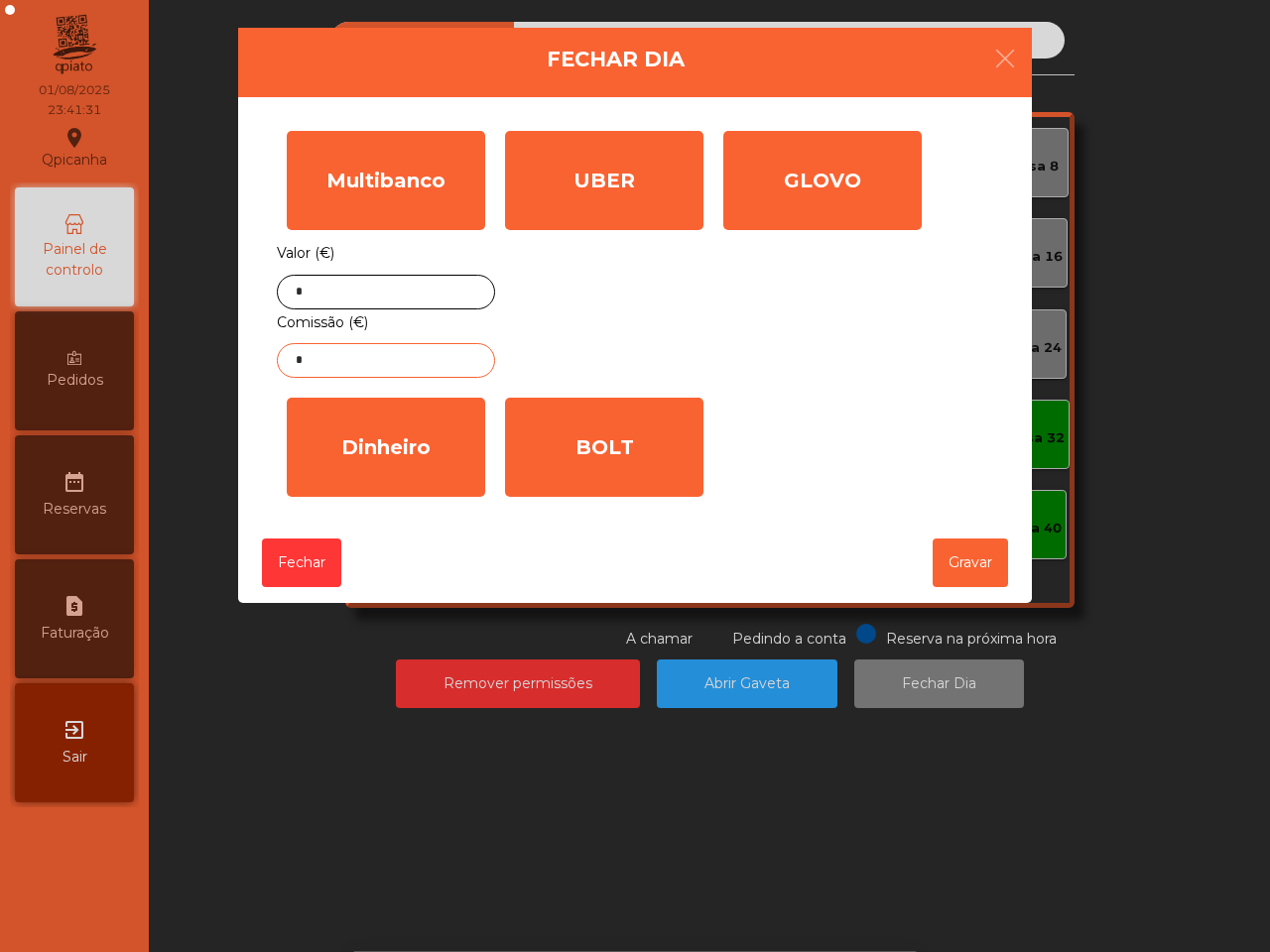 click on "*" 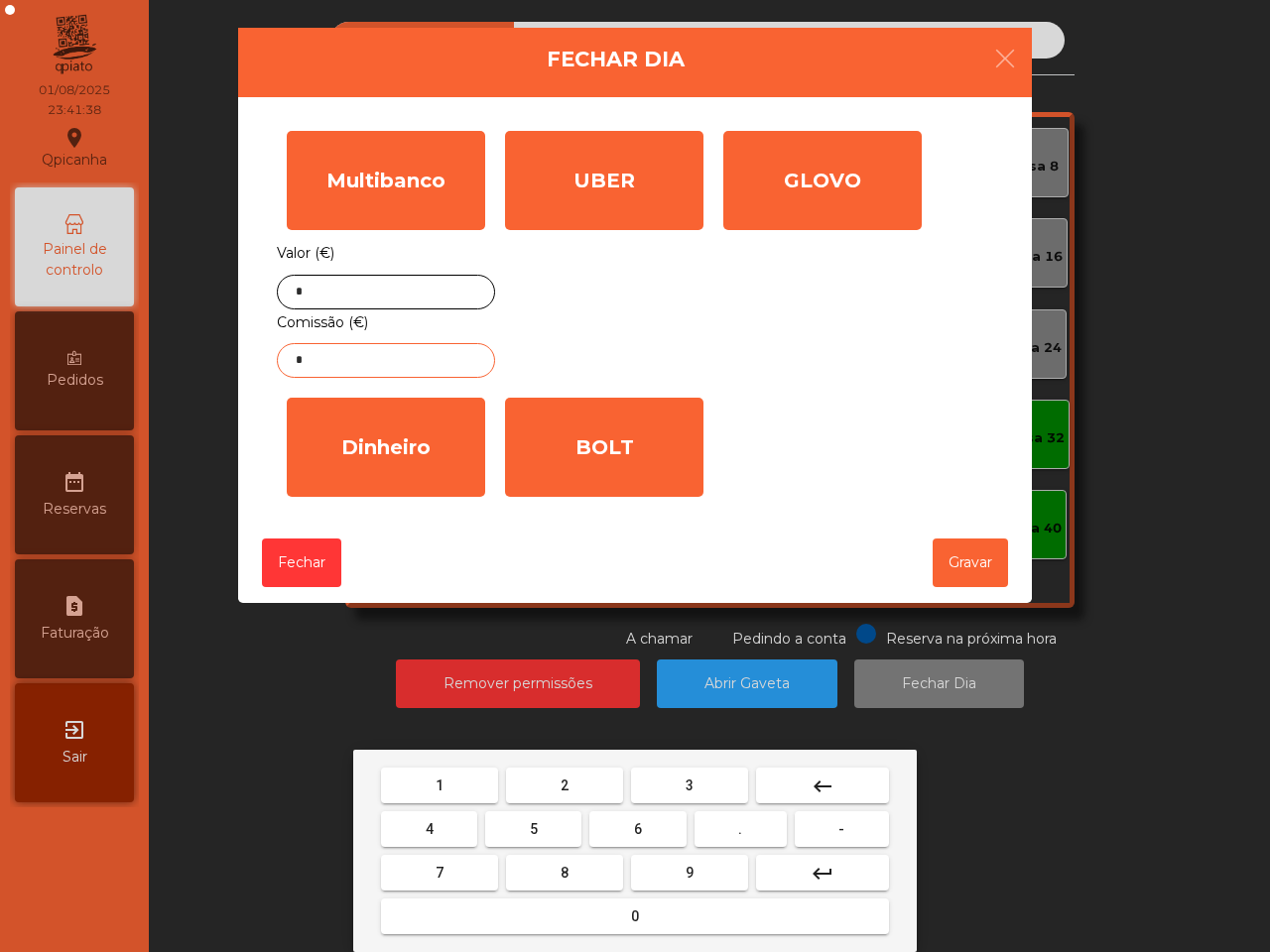 click on "1" at bounding box center [440, 785] 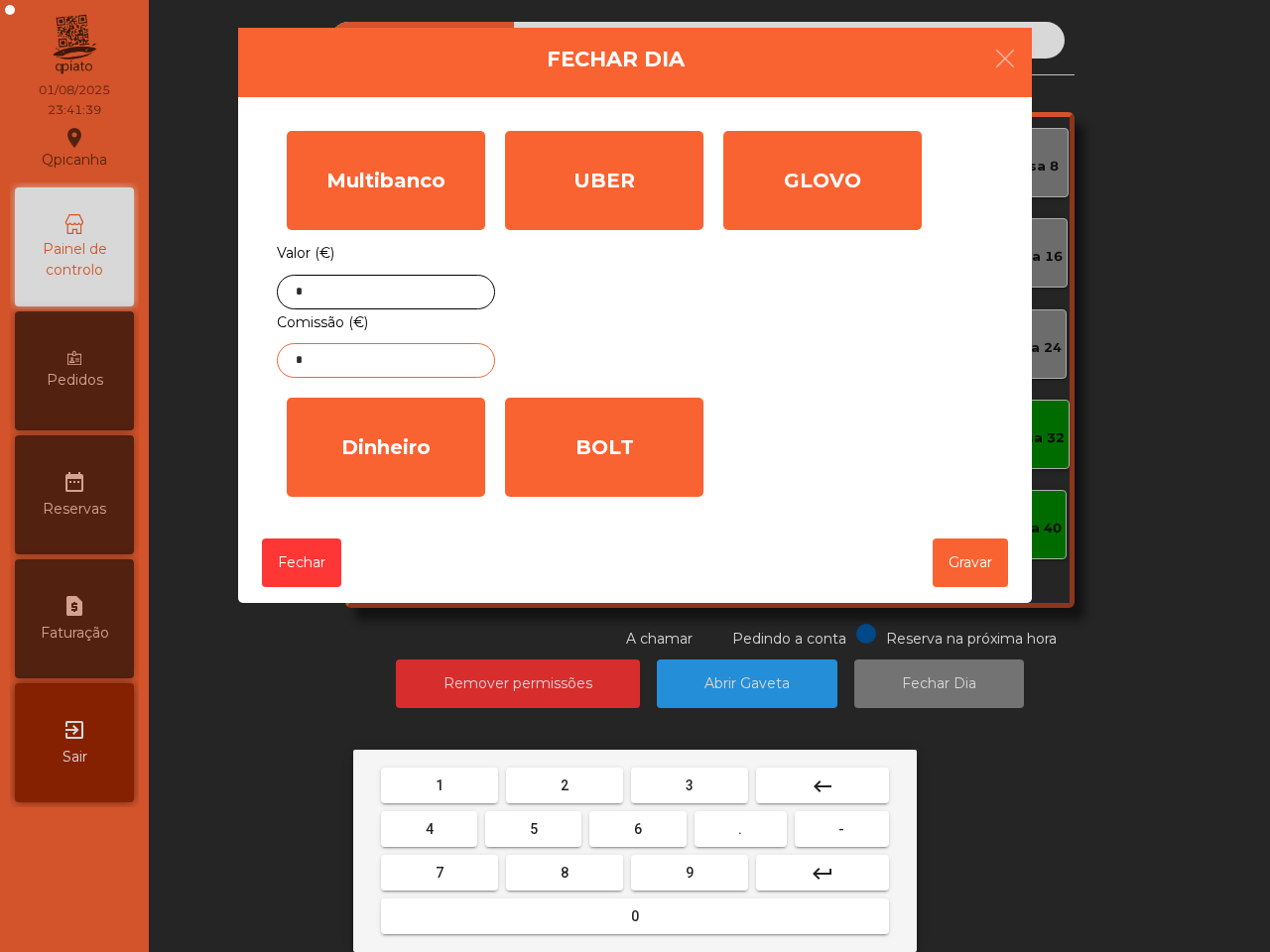 click on "." at bounding box center [740, 829] 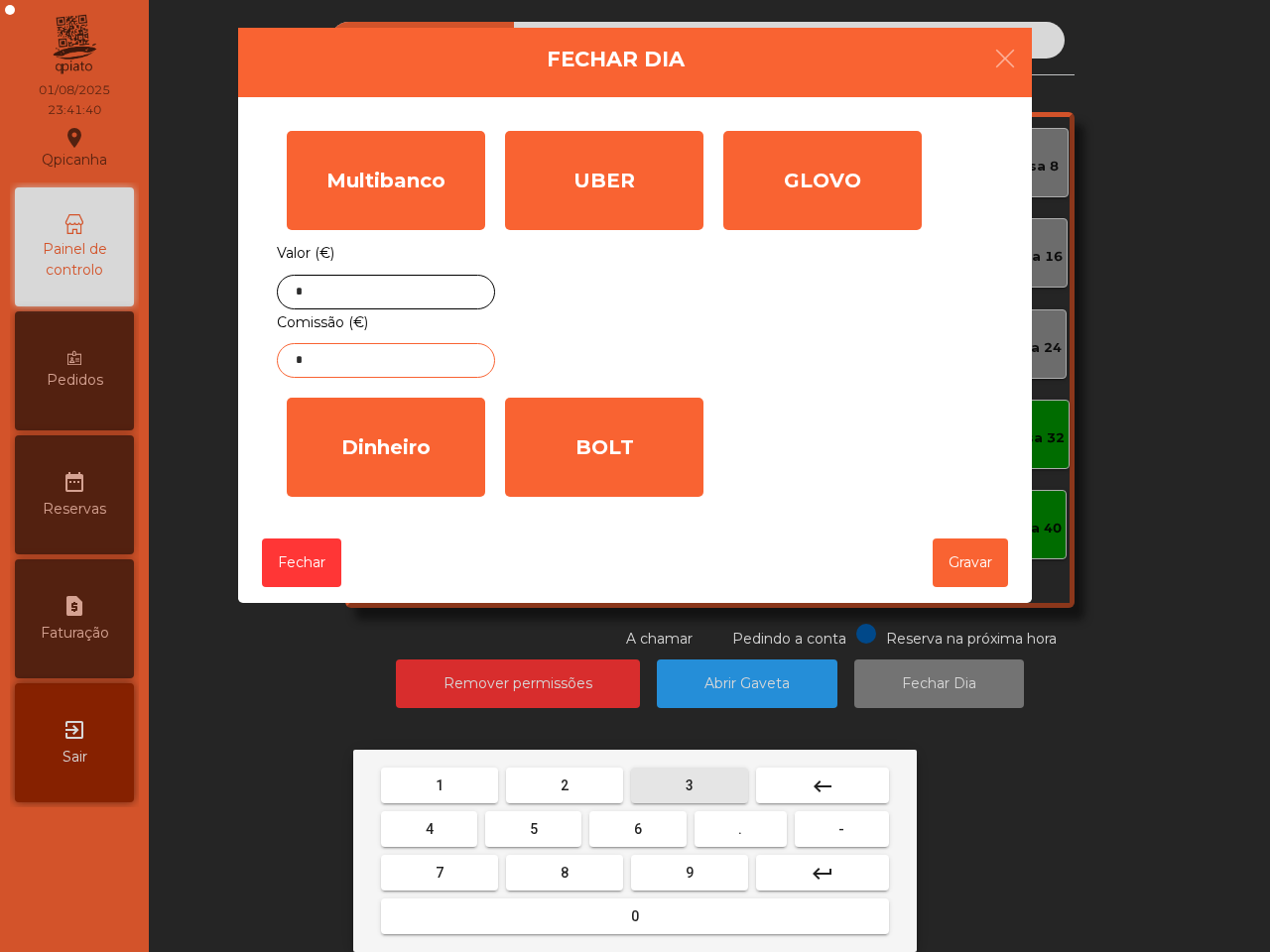 click on "3" at bounding box center [690, 785] 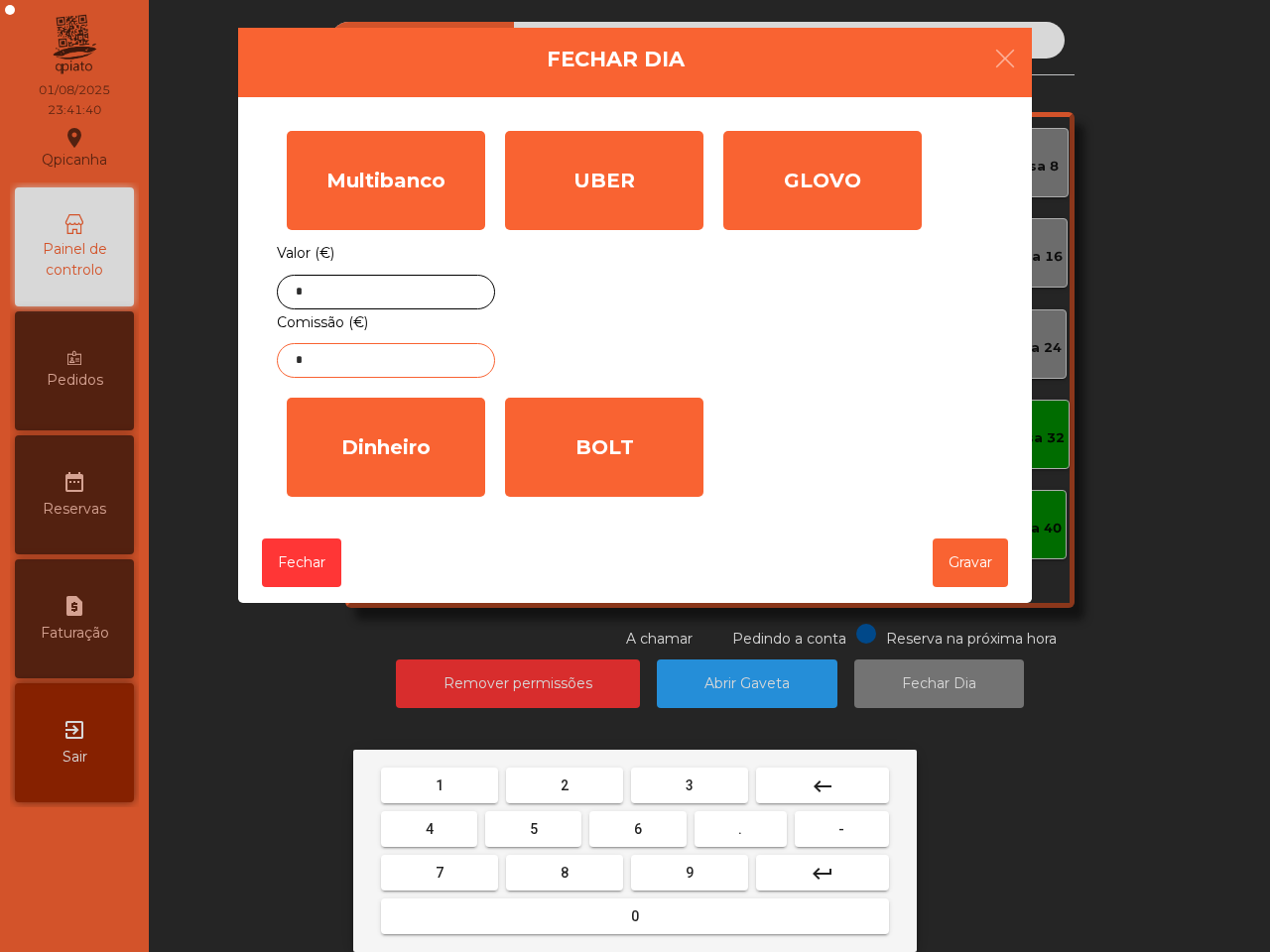 drag, startPoint x: 538, startPoint y: 823, endPoint x: 548, endPoint y: 826, distance: 10.440307 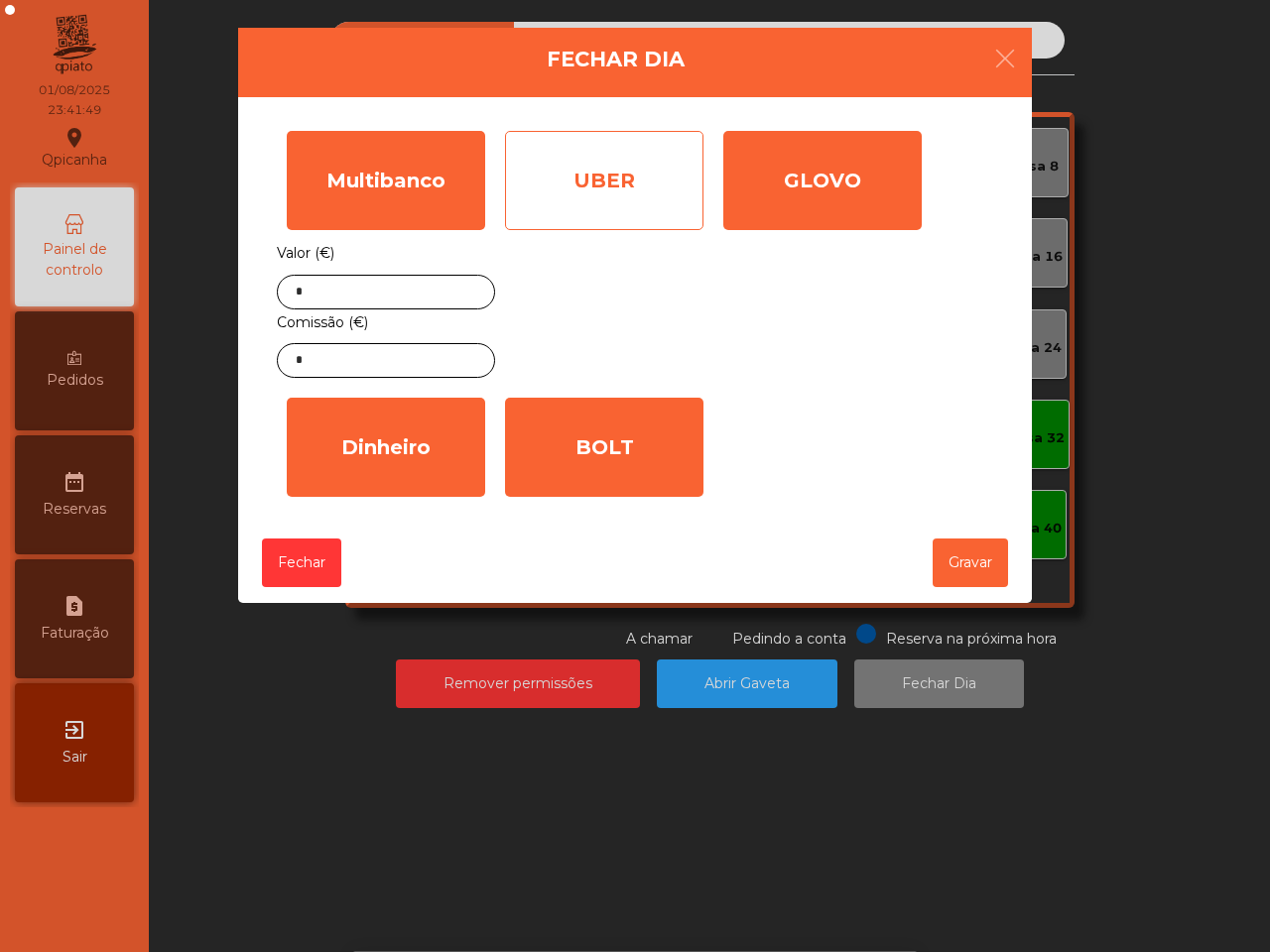 click on "UBER" 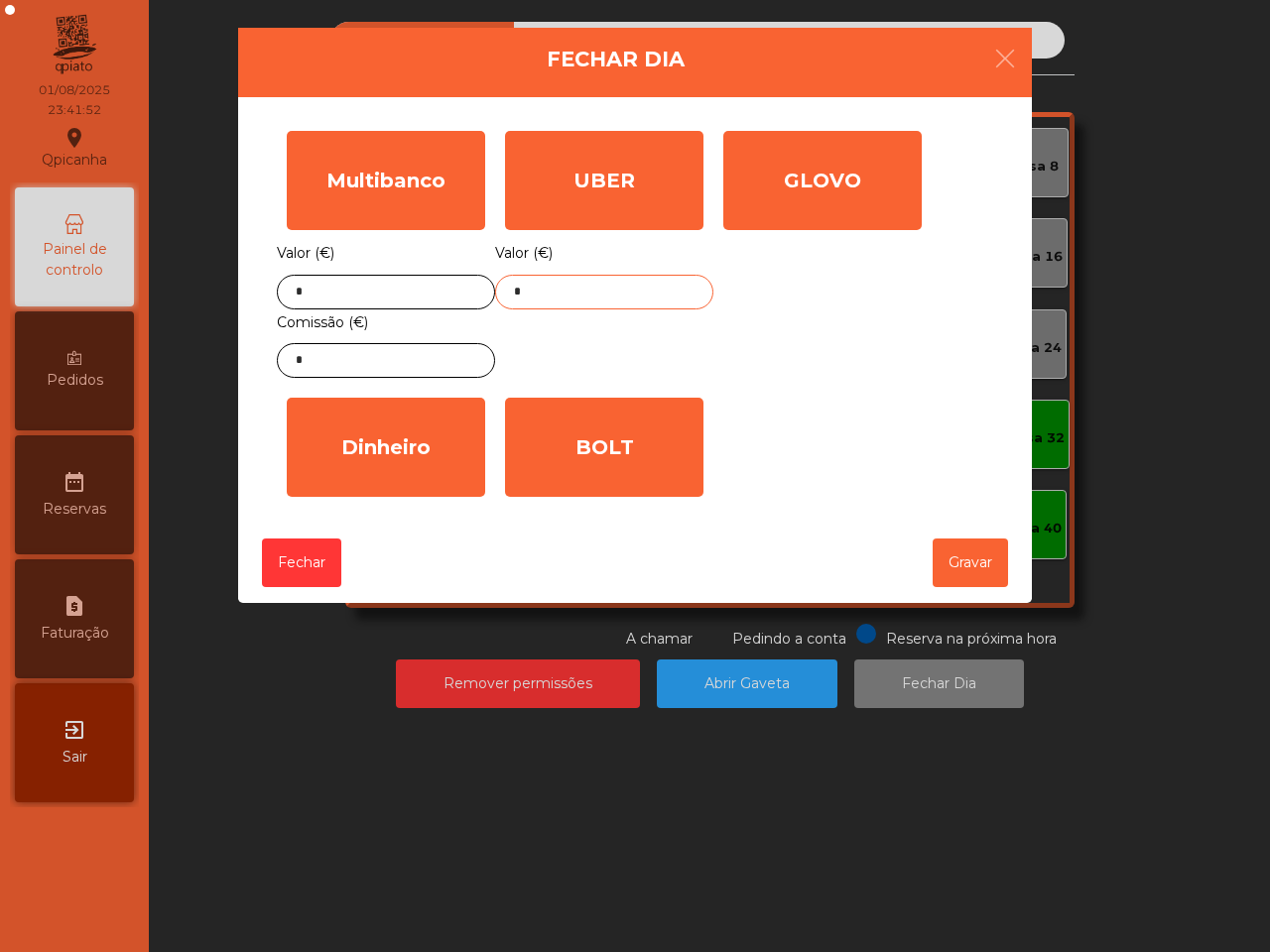 click on "*" 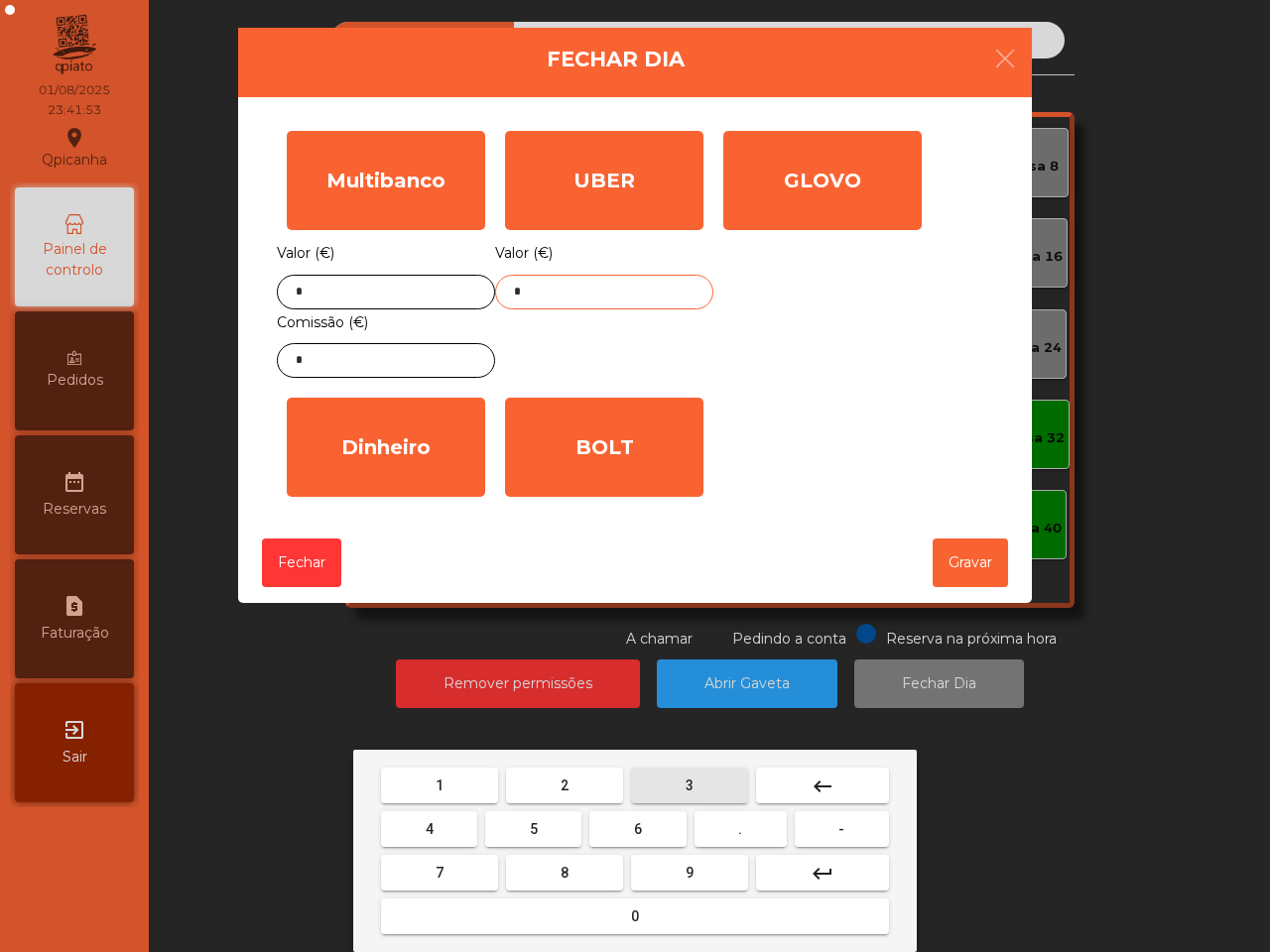 click on "3" at bounding box center (690, 785) 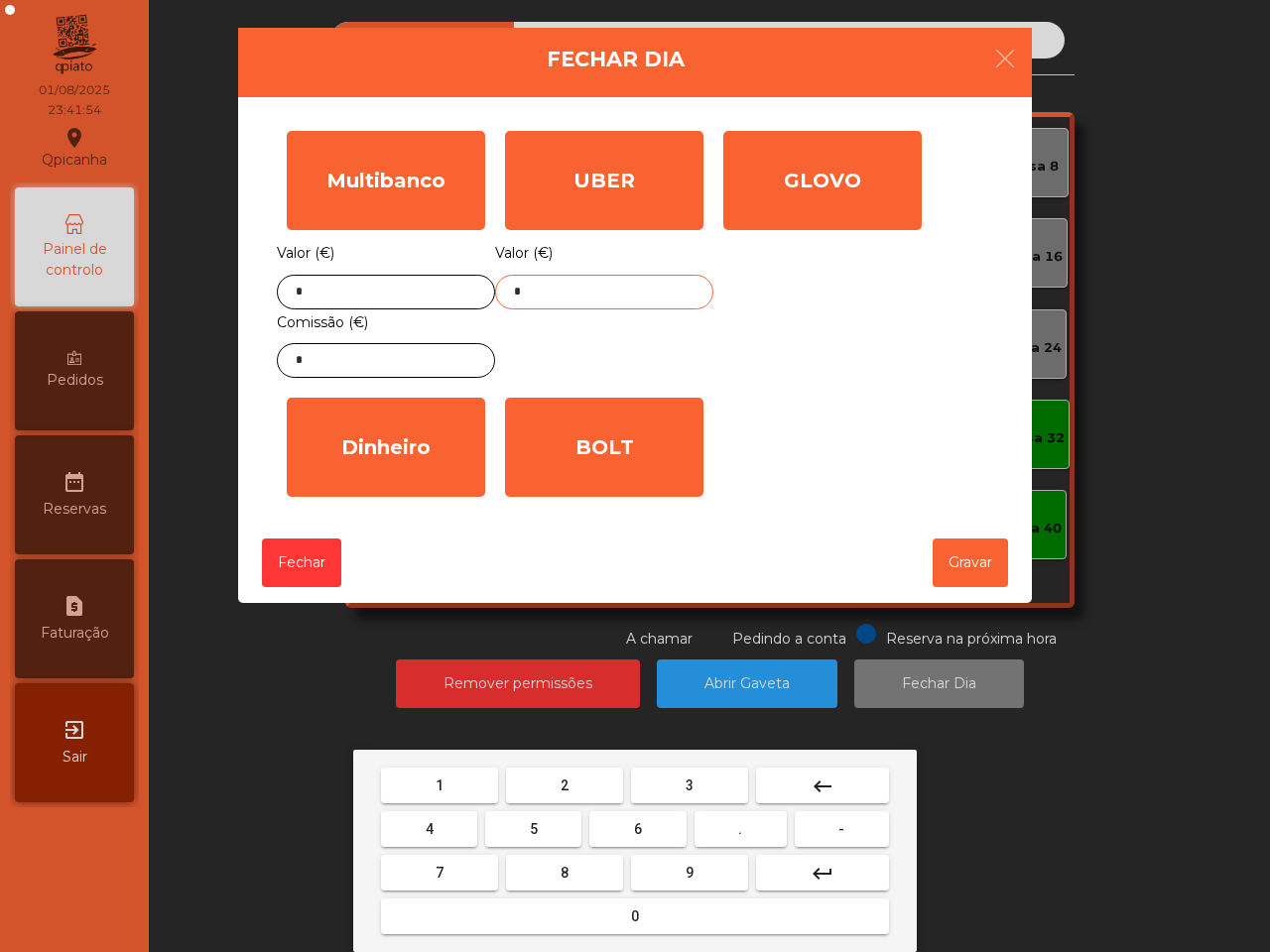 click on "." at bounding box center (740, 829) 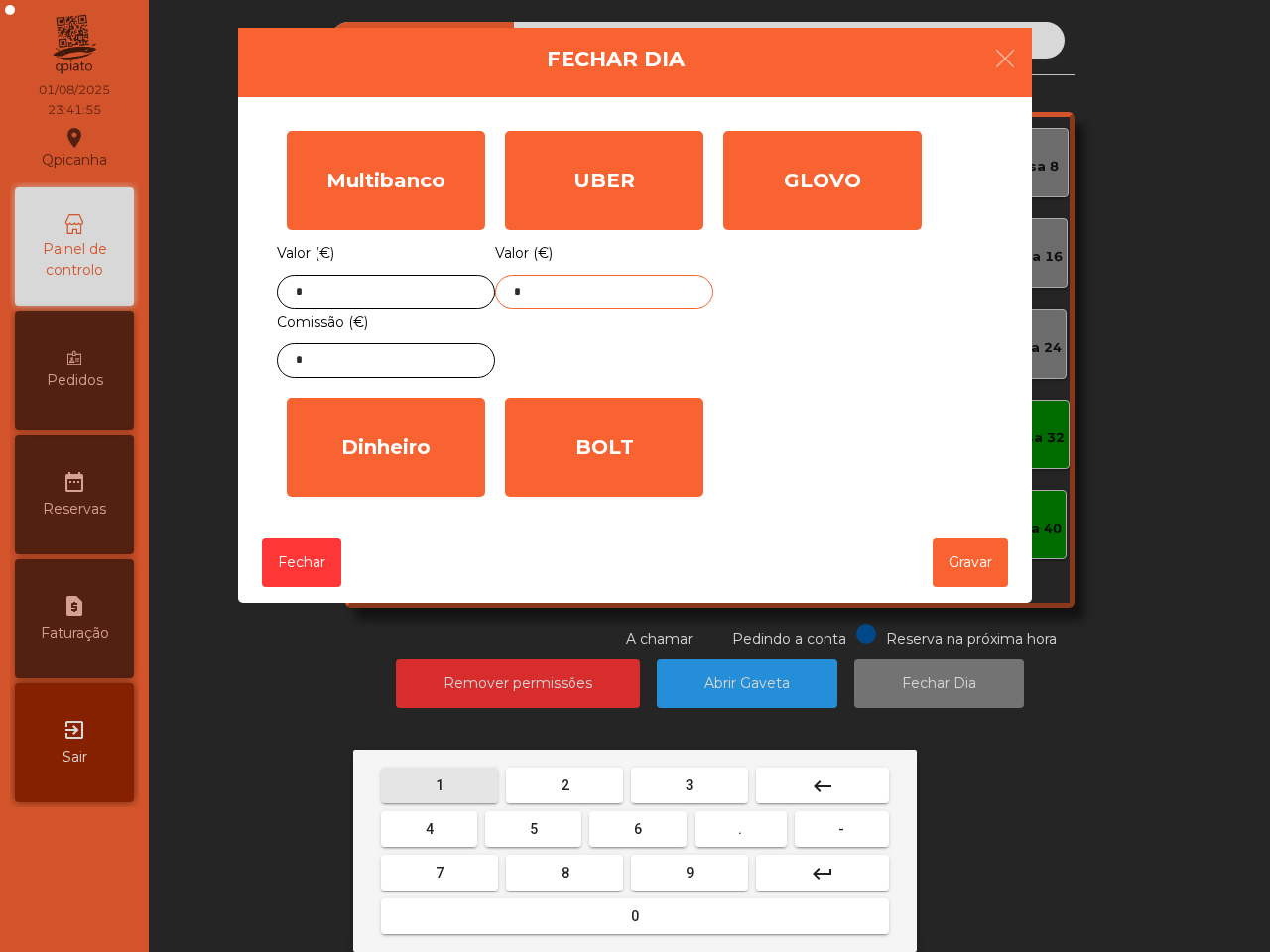 click on "1" at bounding box center [440, 785] 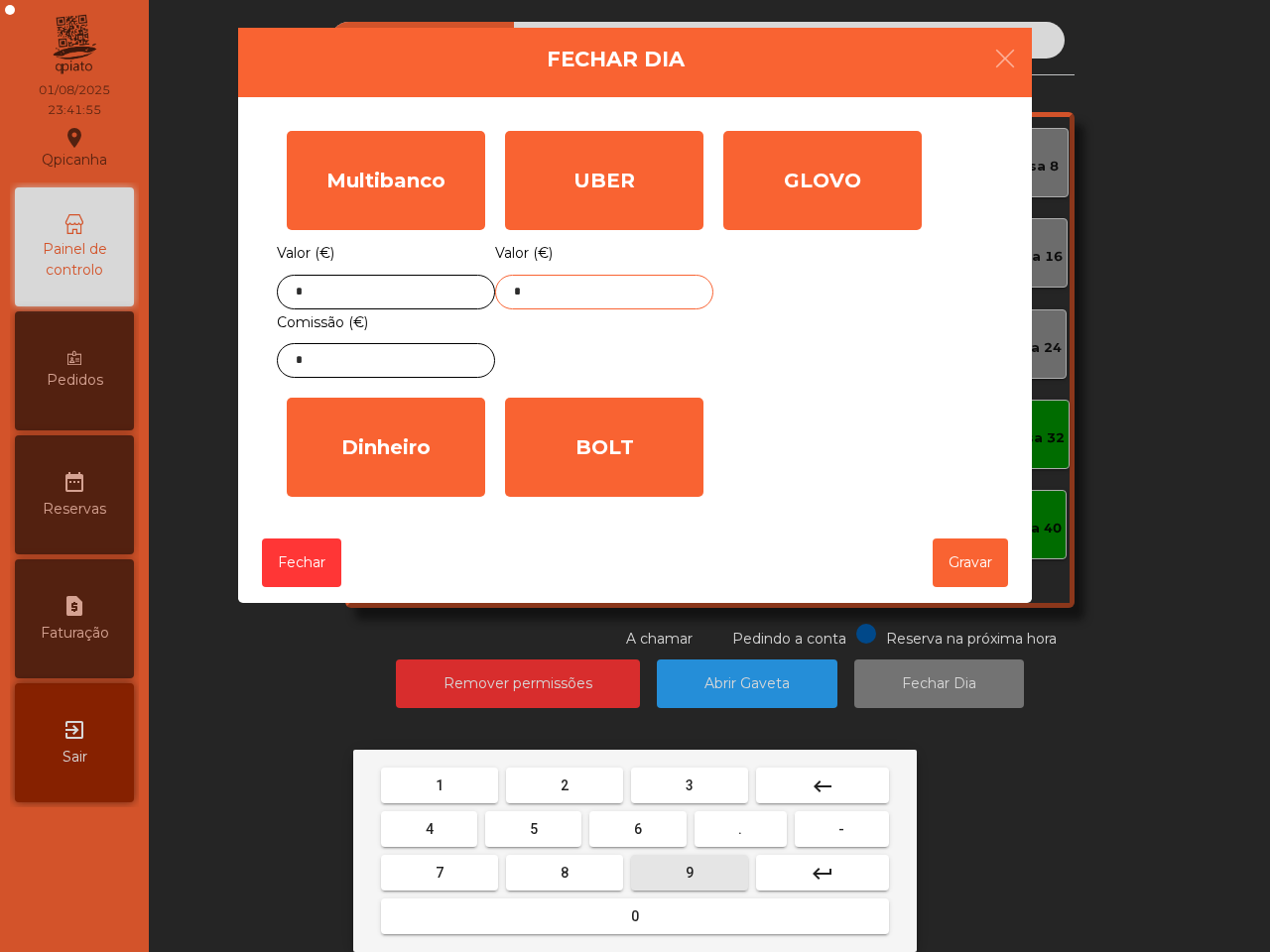 click on "9" at bounding box center [690, 873] 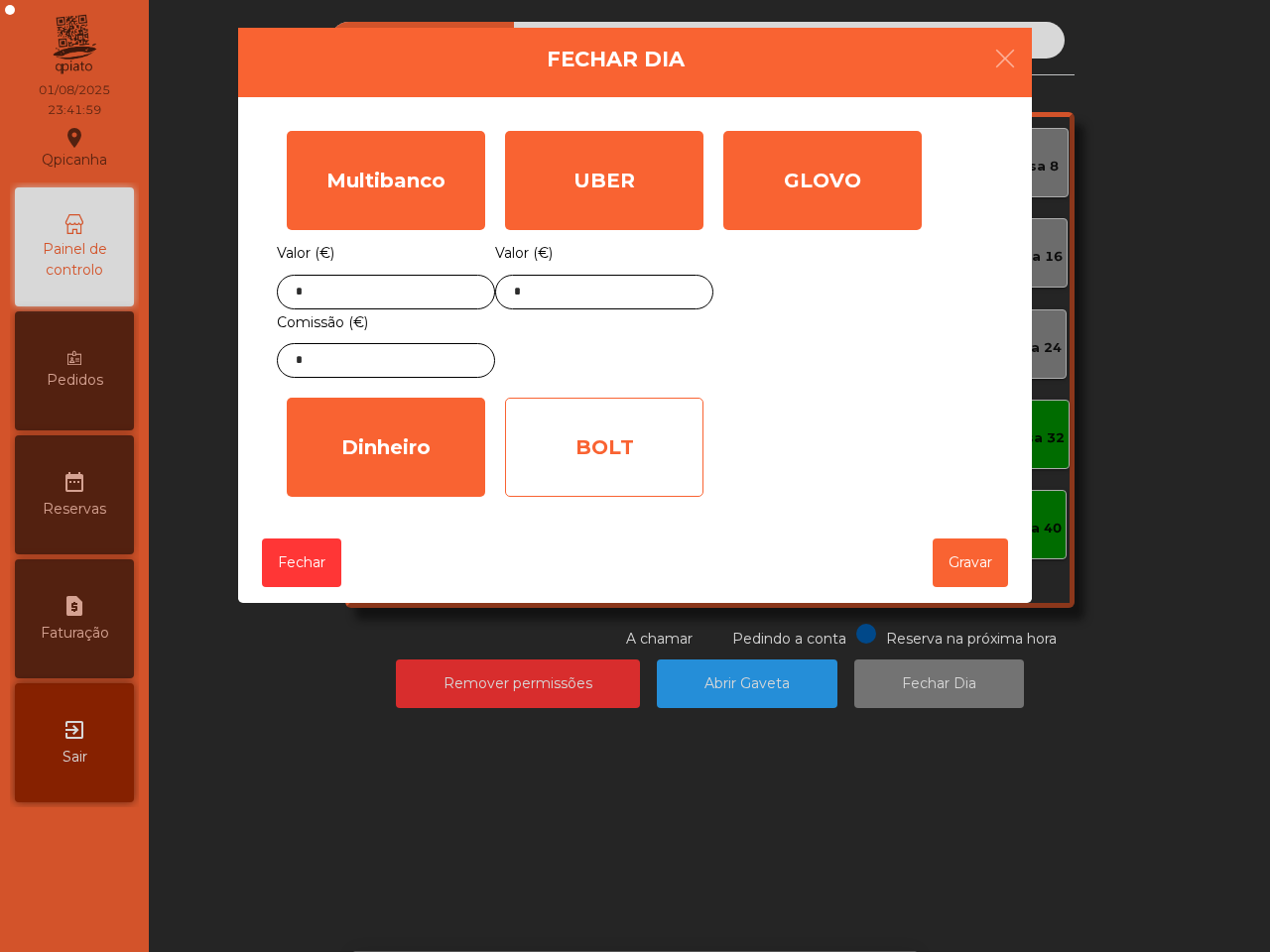 click on "BOLT" 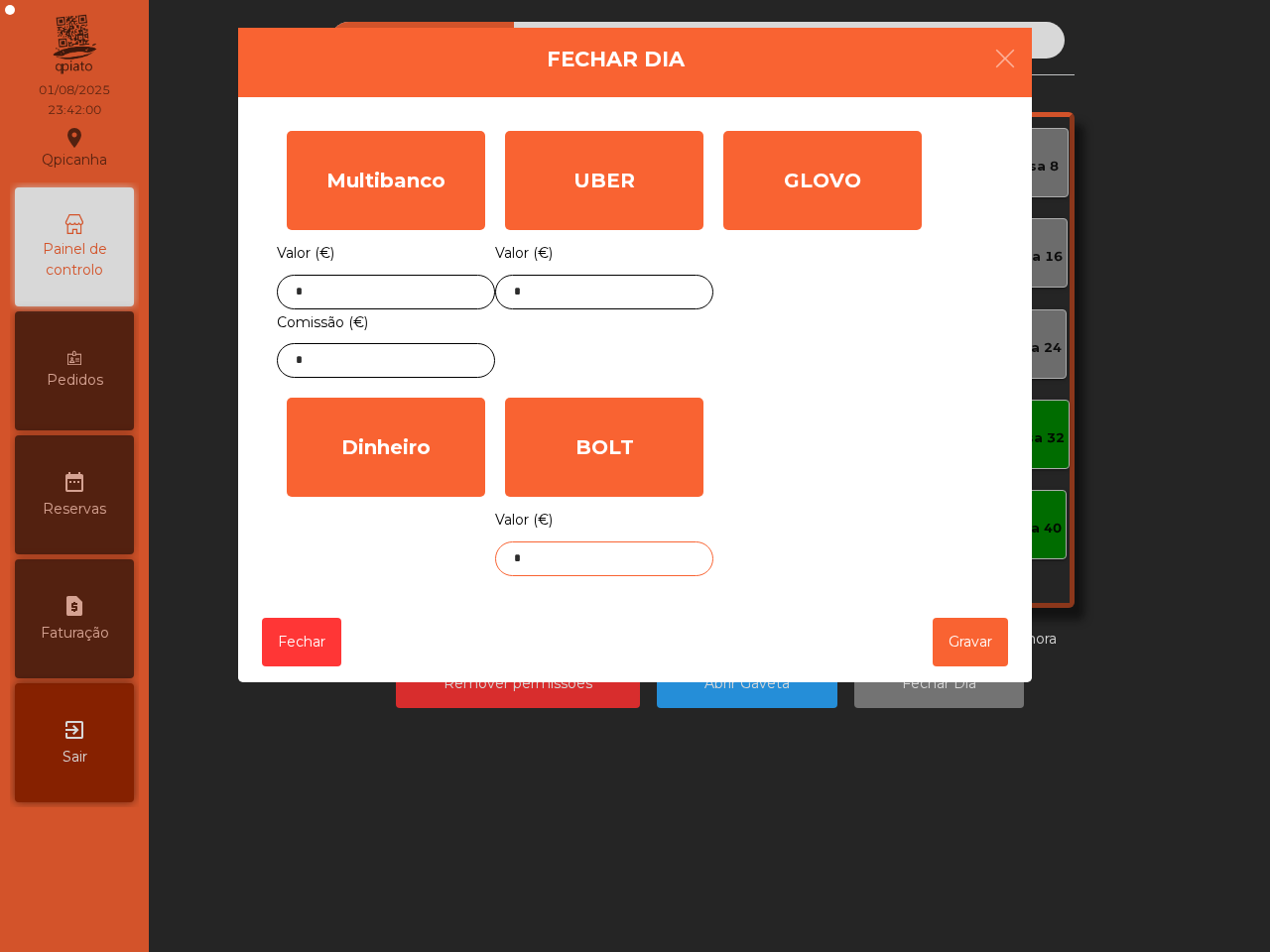 click on "*" 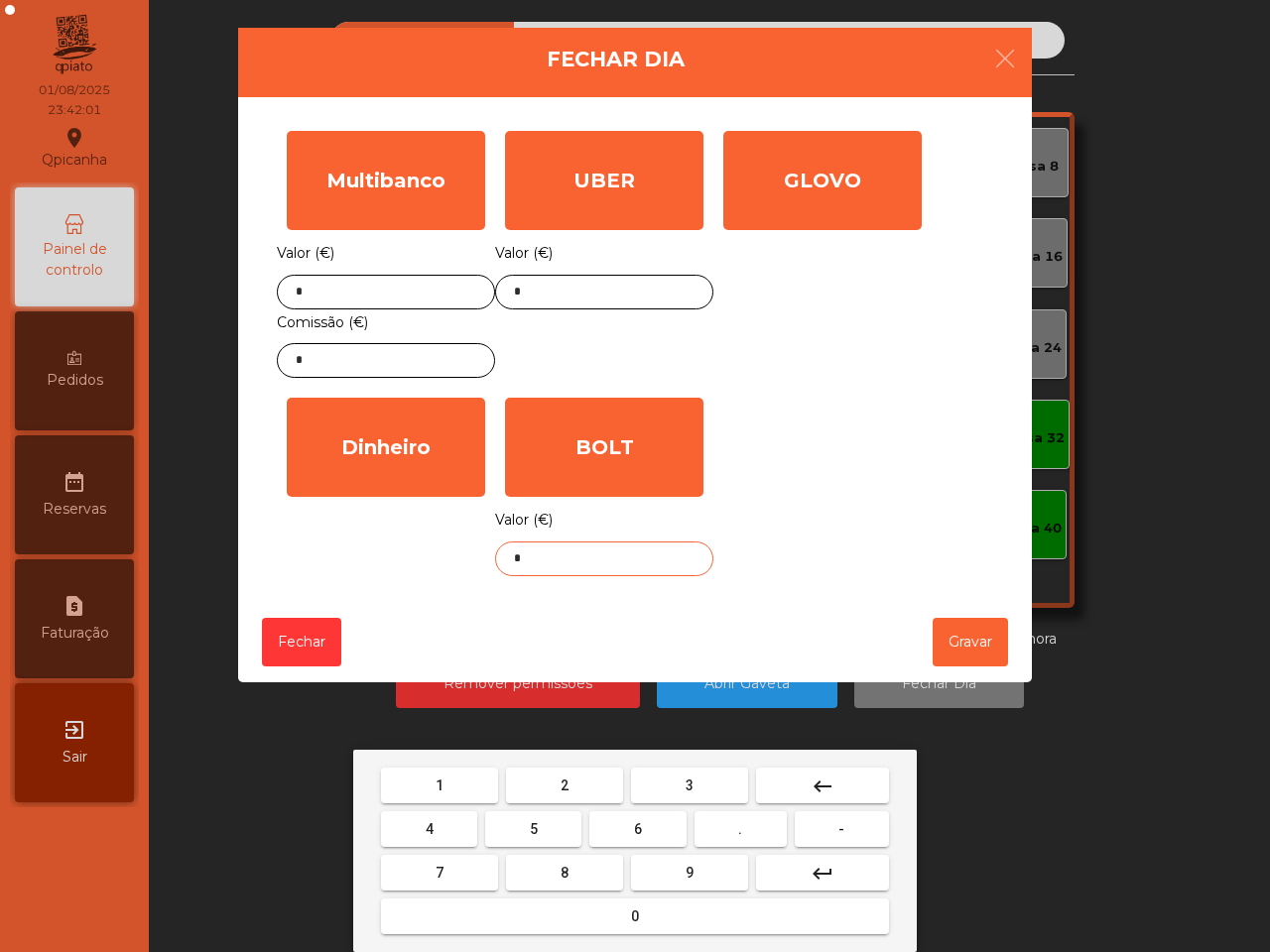 click on "5" at bounding box center (533, 829) 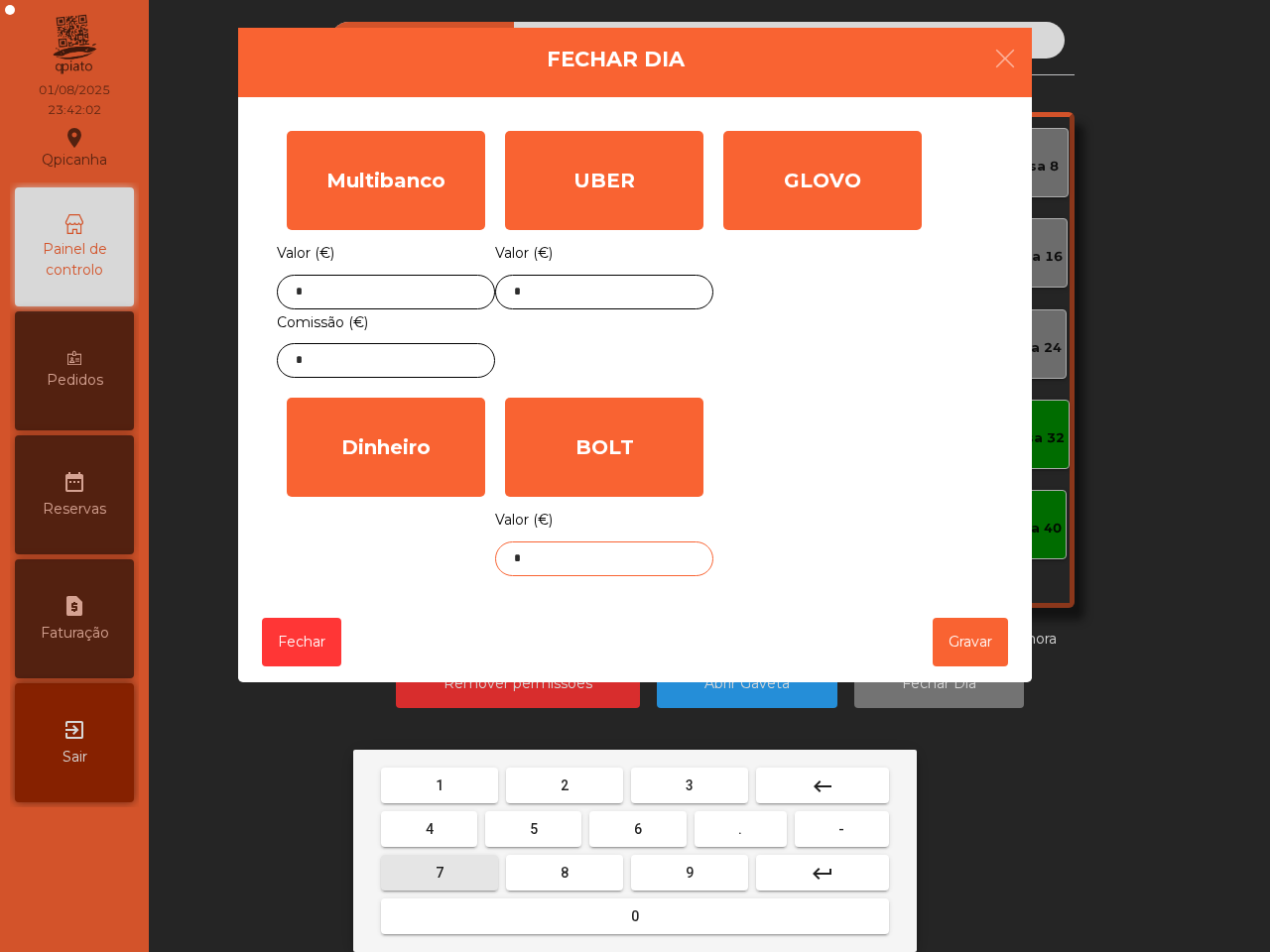 click on "7" at bounding box center (440, 873) 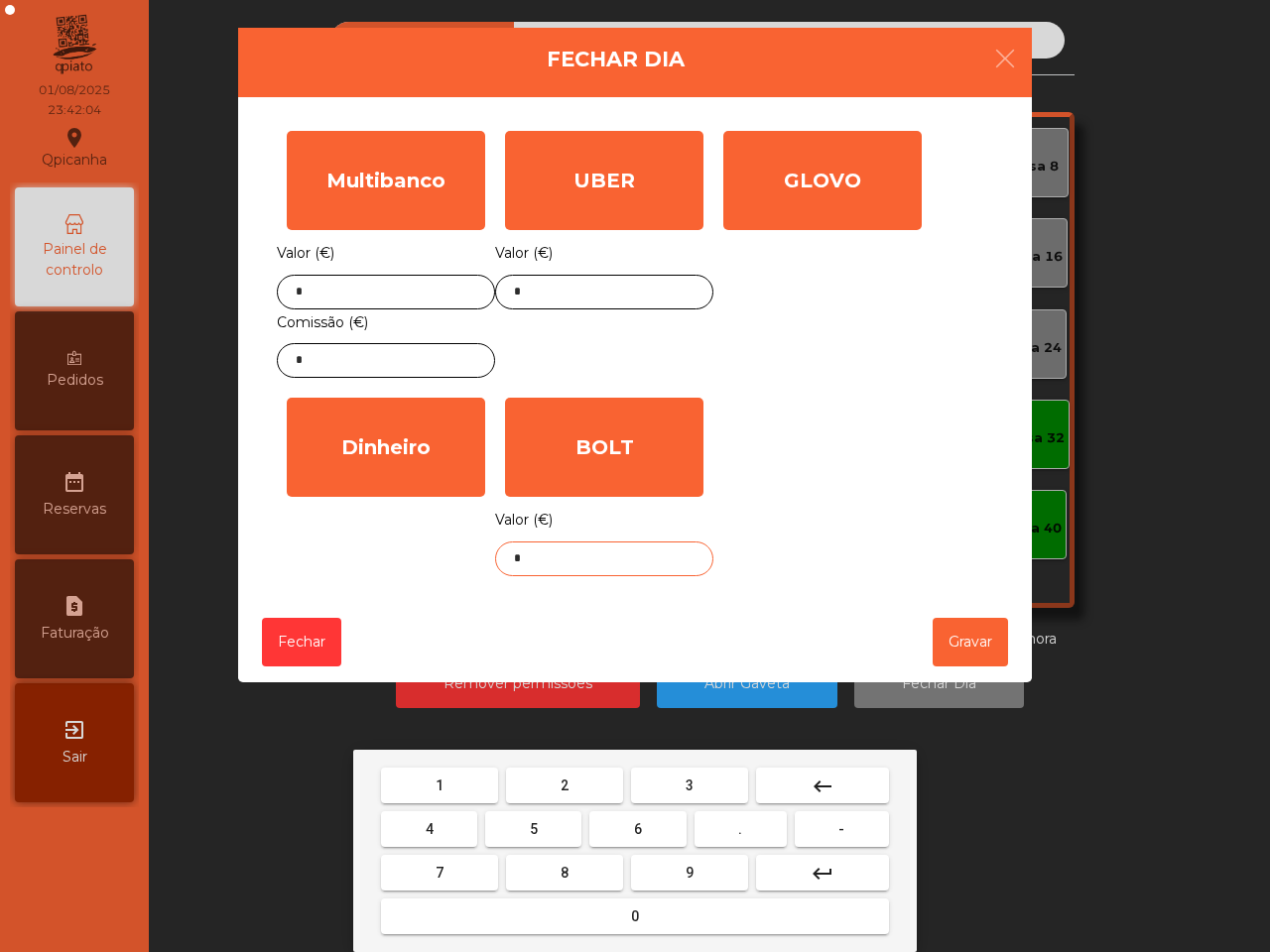 click on "." at bounding box center [740, 829] 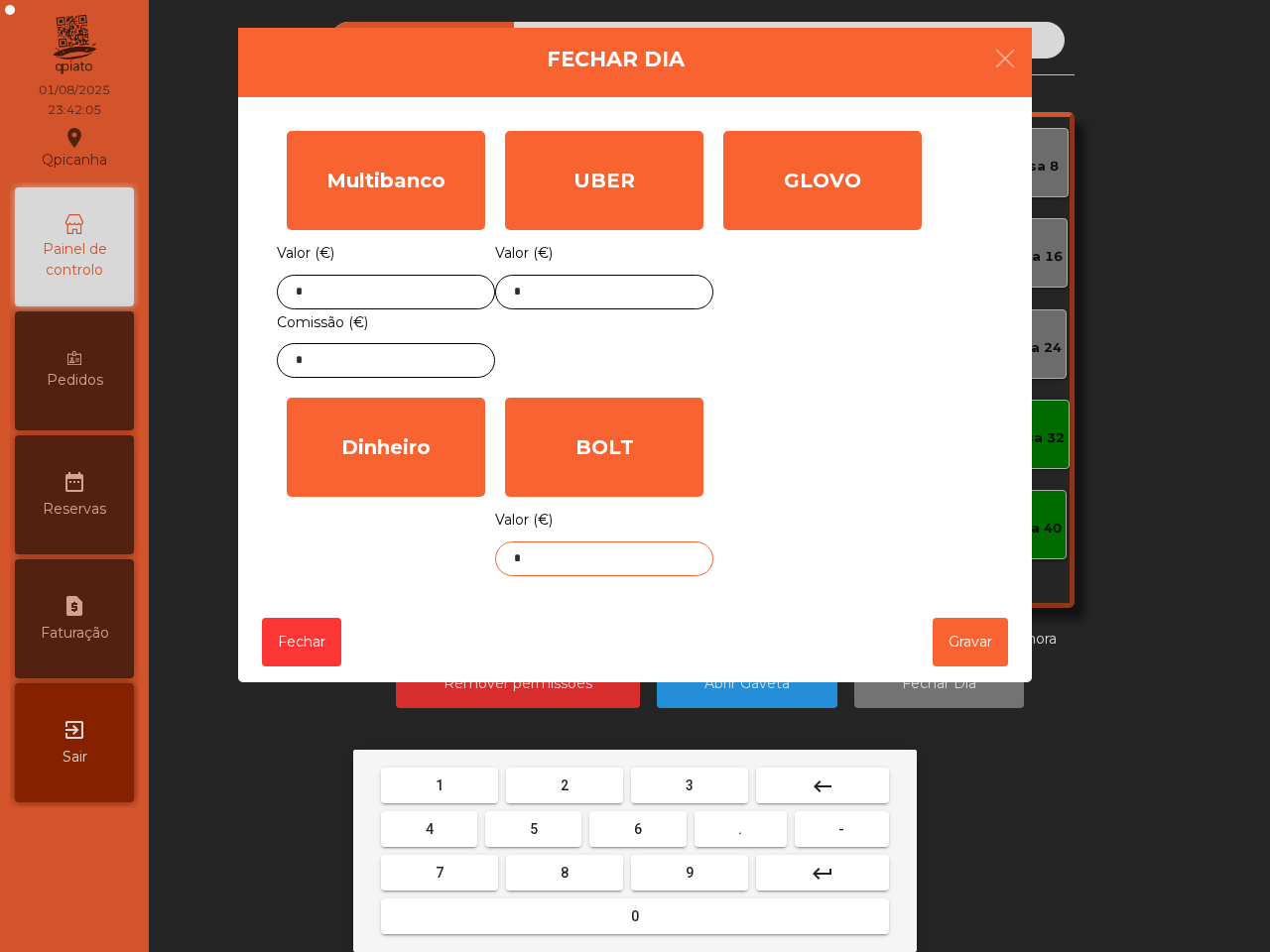 click on "3" at bounding box center [690, 785] 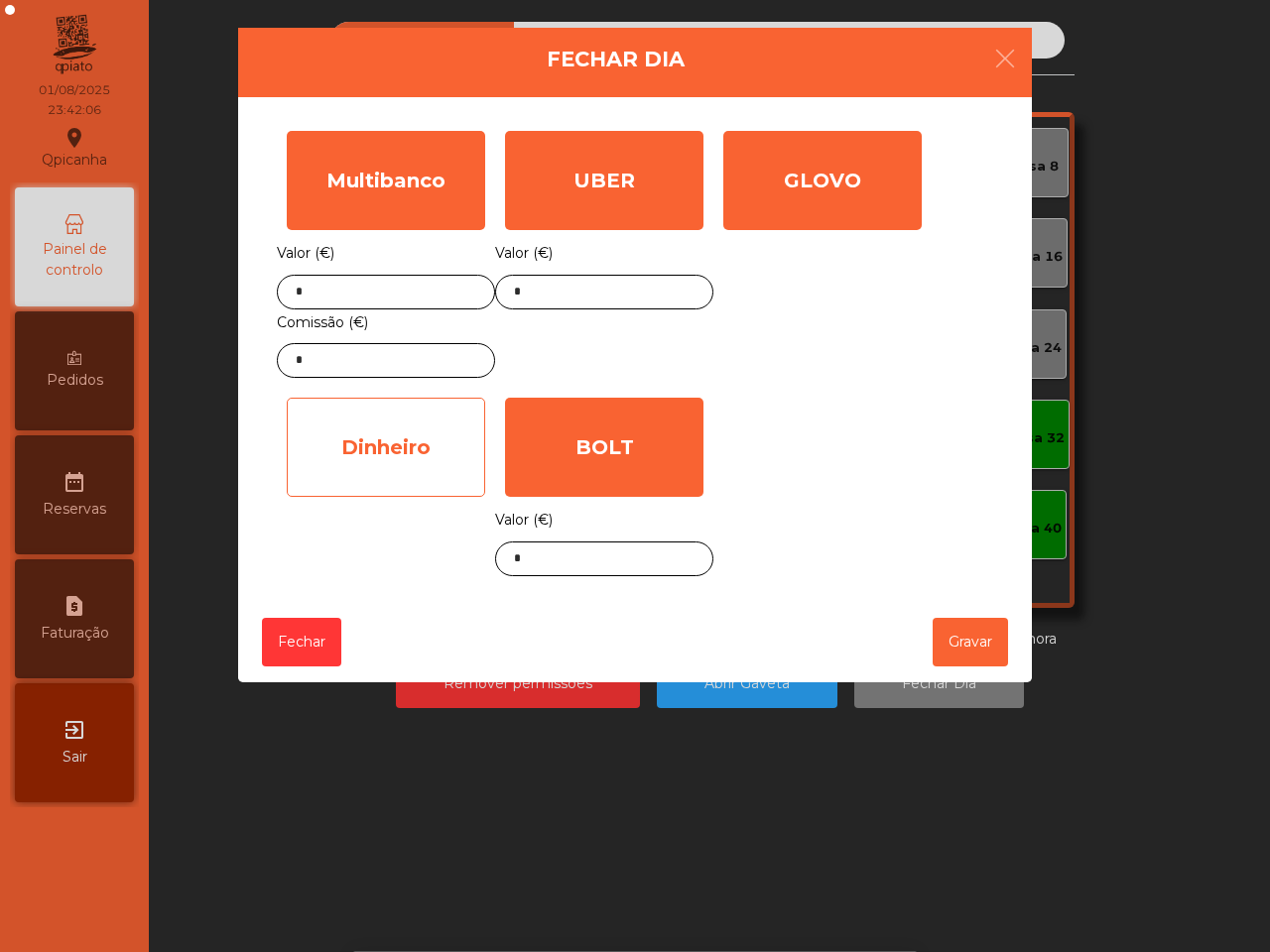 click on "Dinheiro" 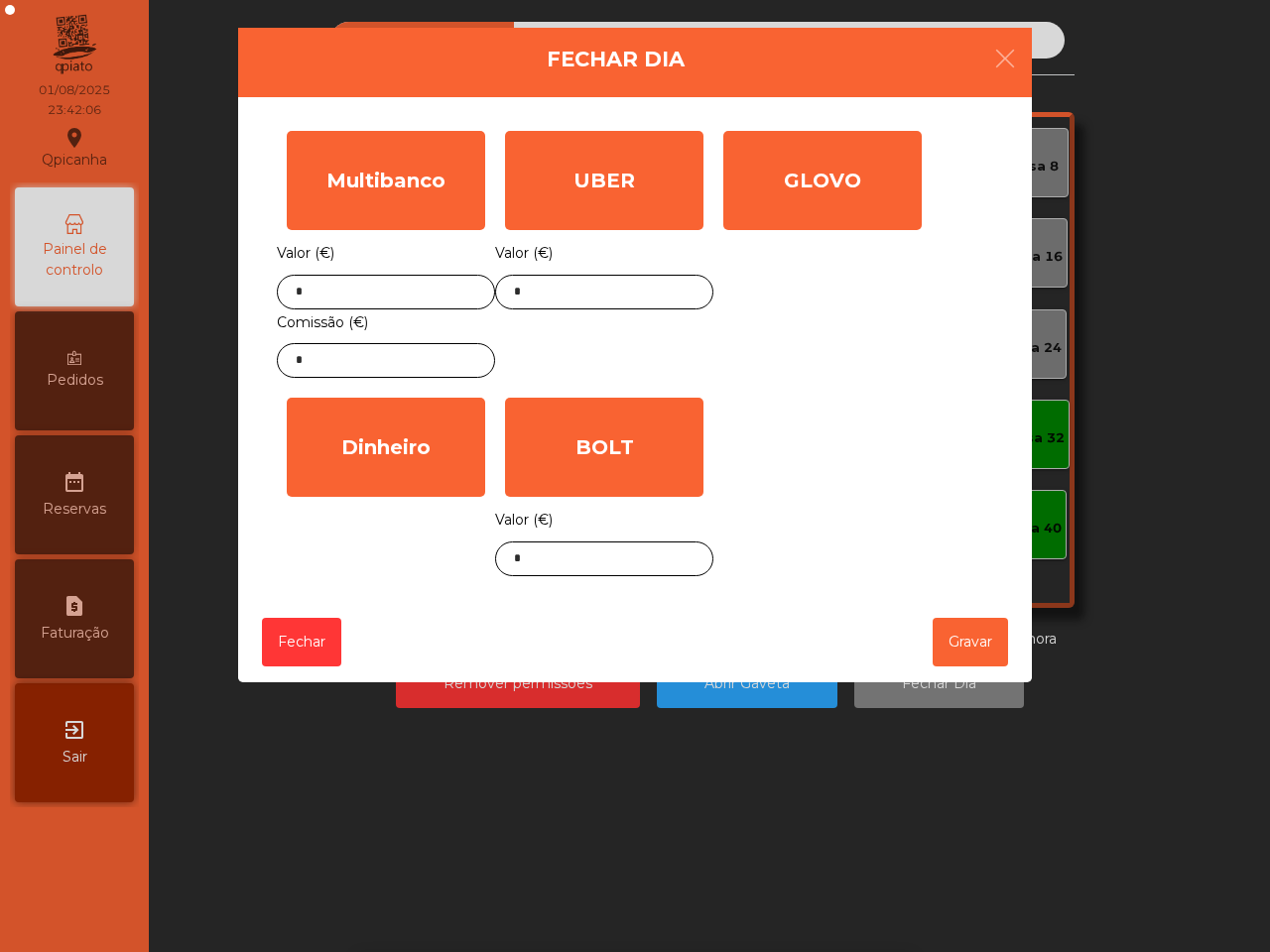 click on "*" 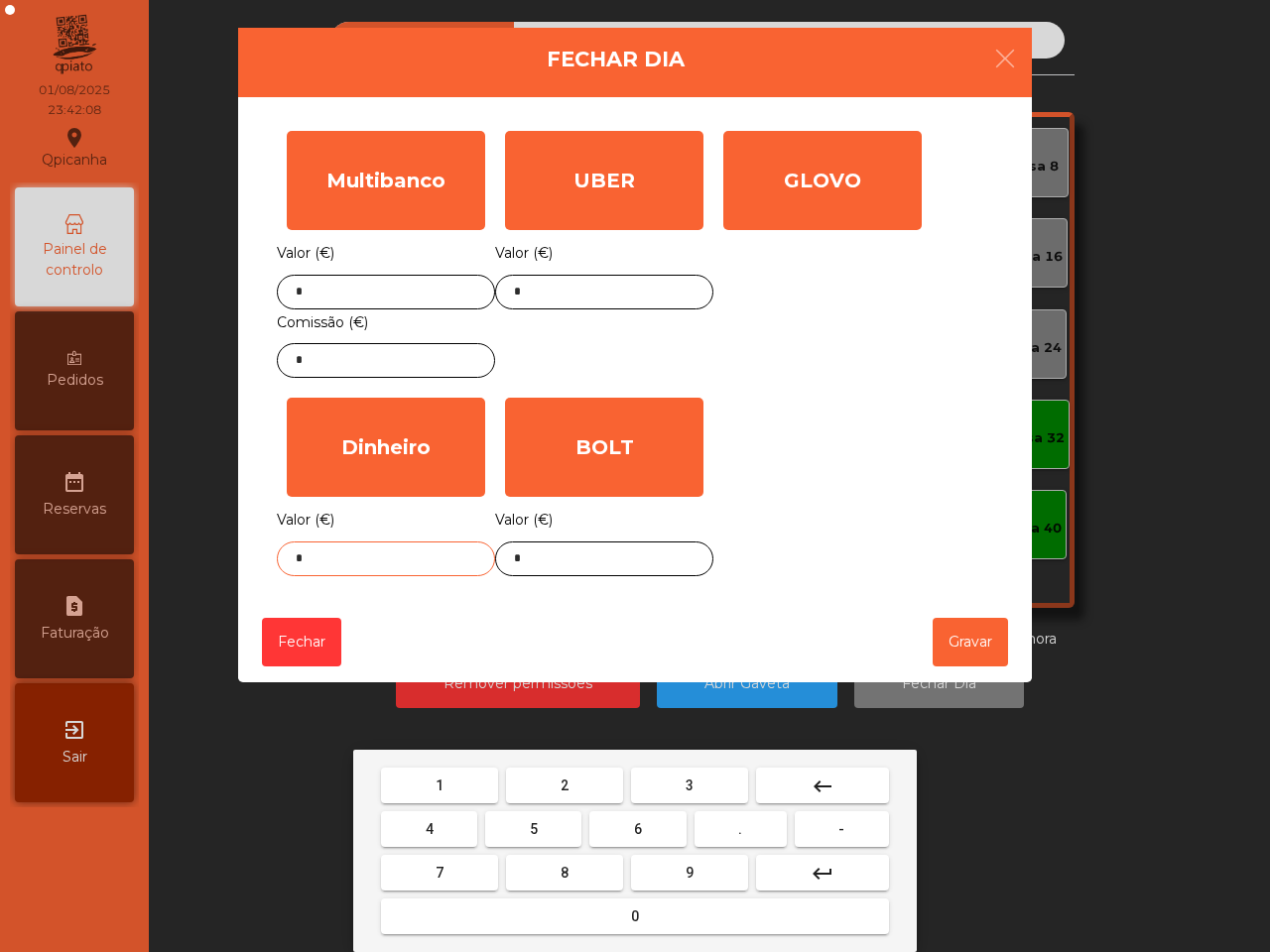 click on "0" at bounding box center (635, 916) 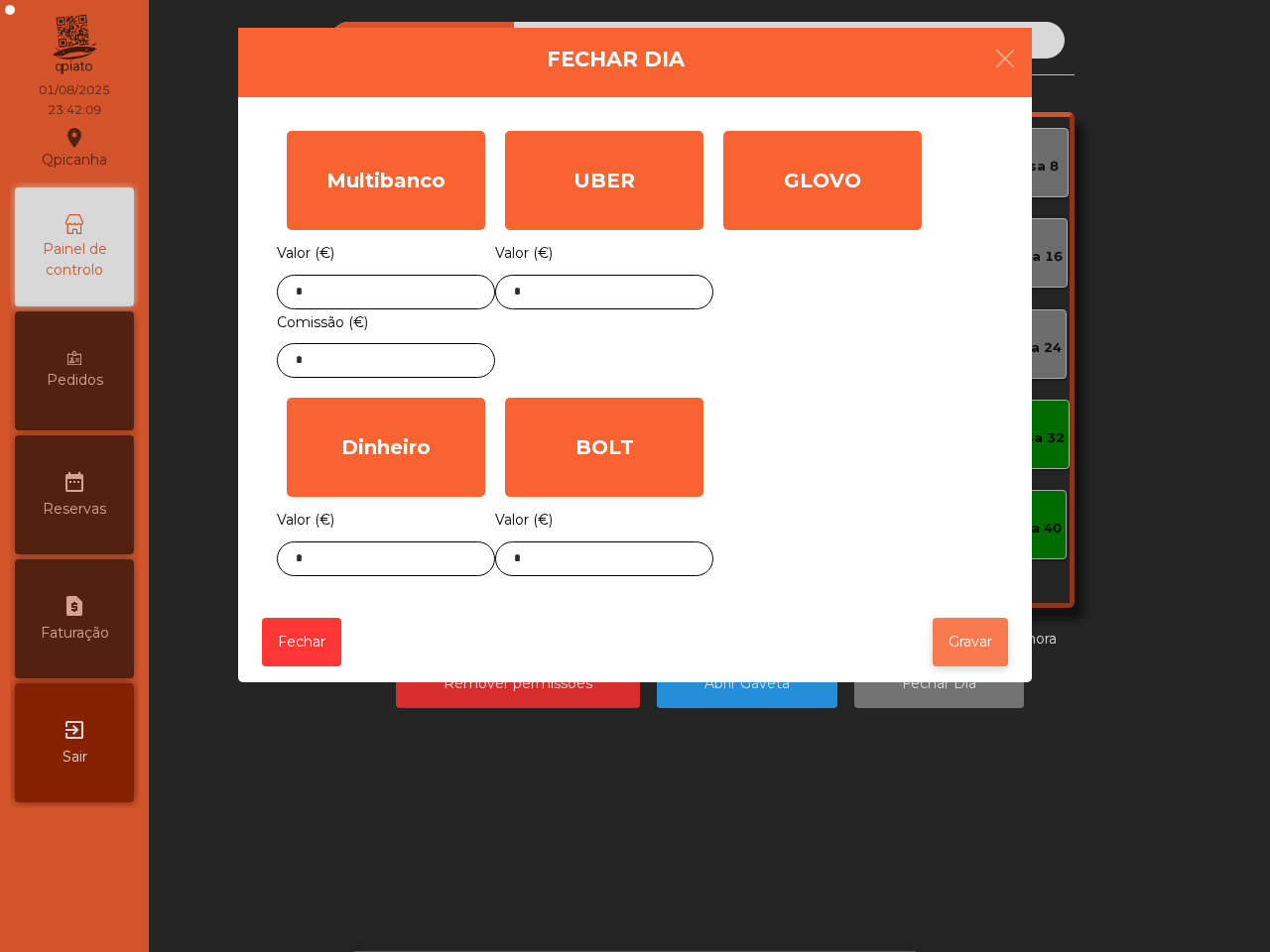 click on "Gravar" 